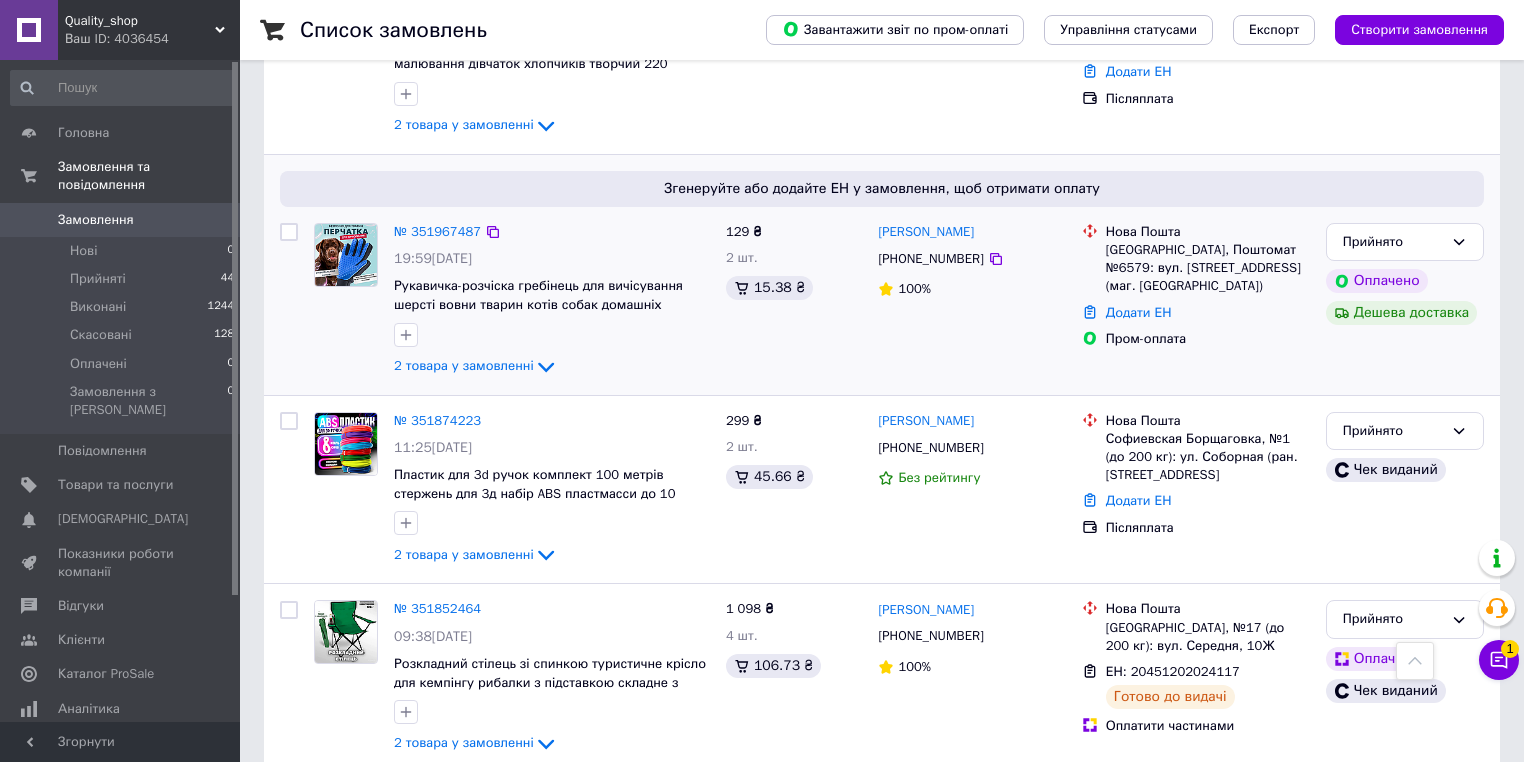 scroll, scrollTop: 560, scrollLeft: 0, axis: vertical 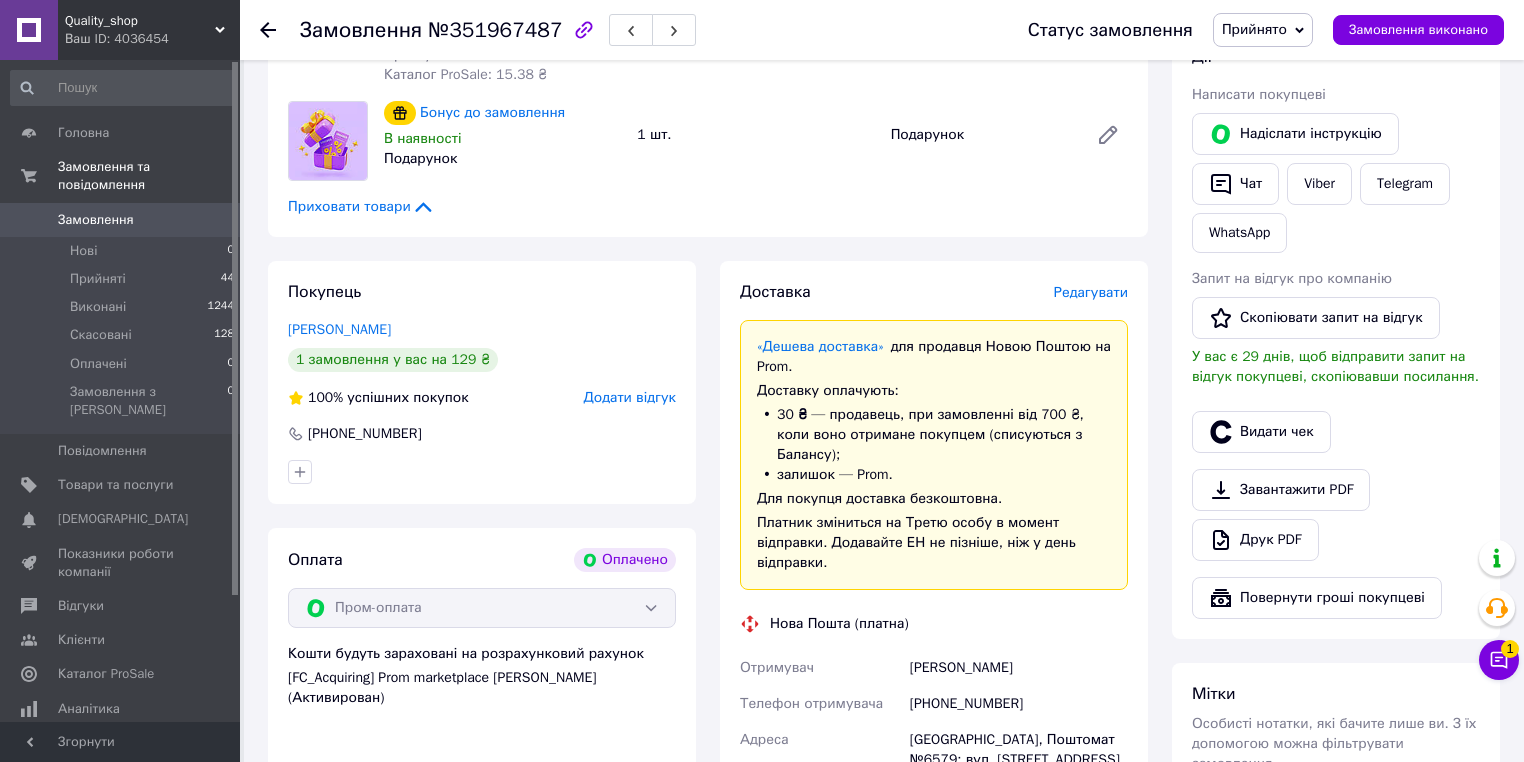 click on "[PERSON_NAME]" at bounding box center (1019, 668) 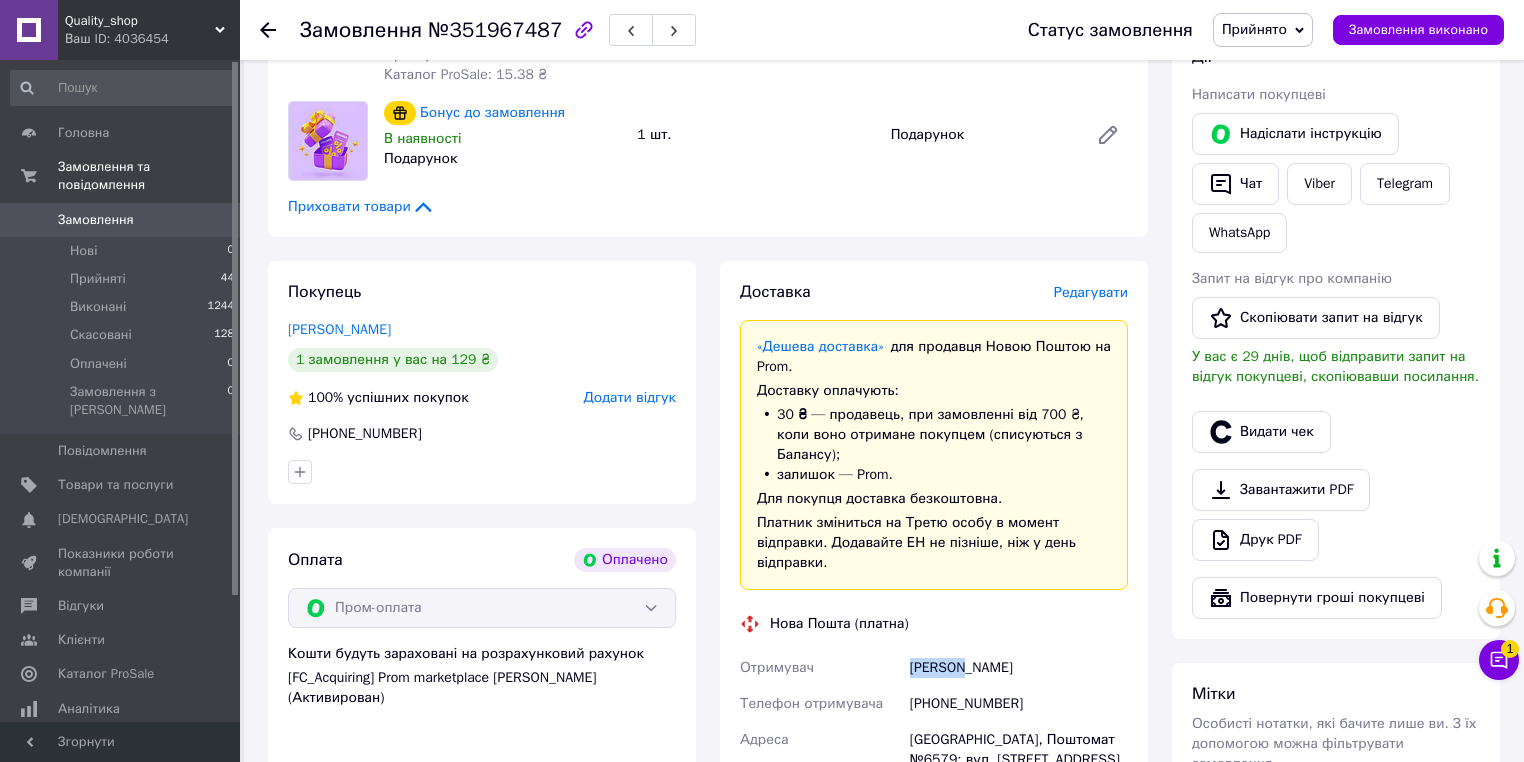 click on "[PERSON_NAME]" at bounding box center [1019, 668] 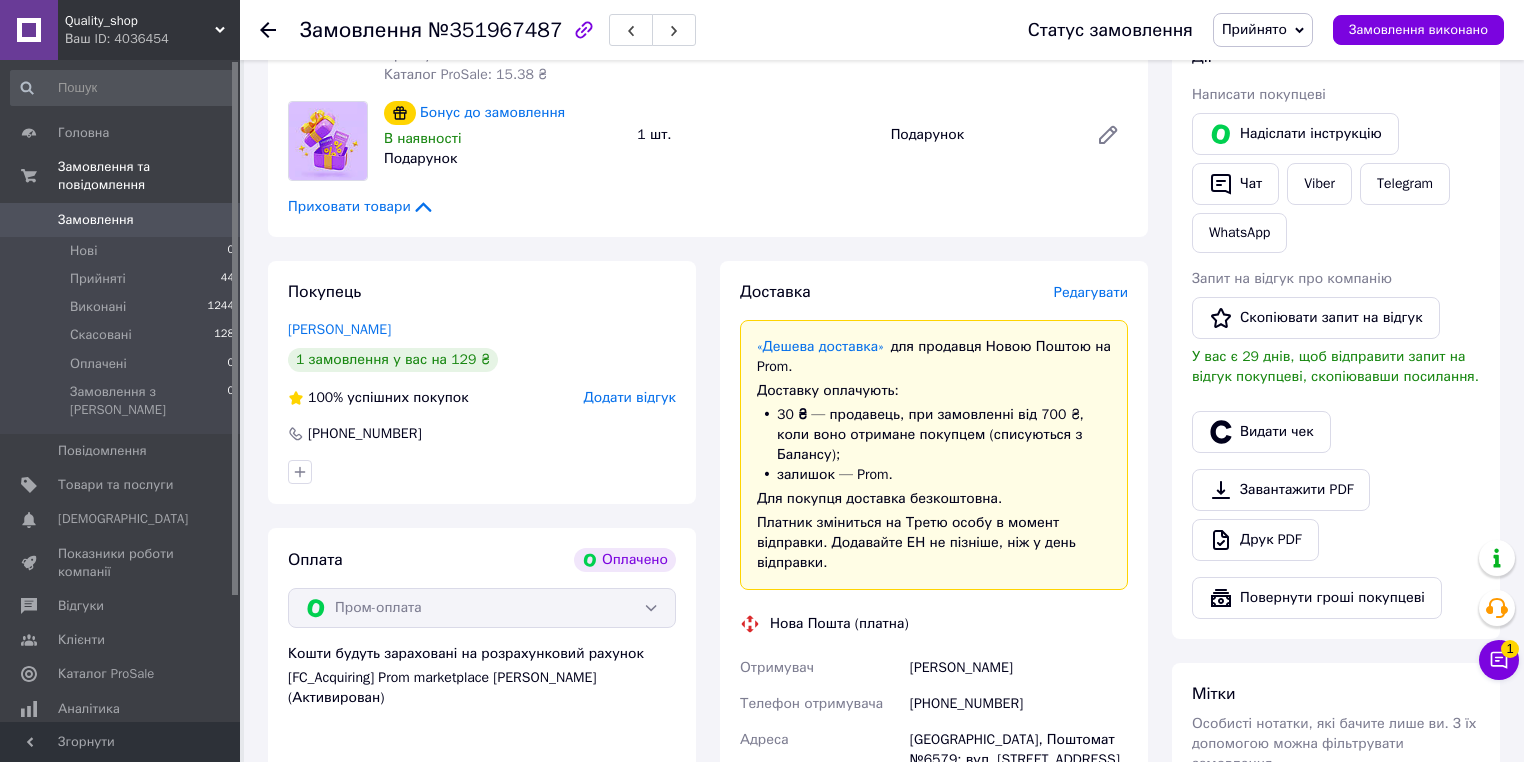 click on "[PERSON_NAME]" at bounding box center (1019, 668) 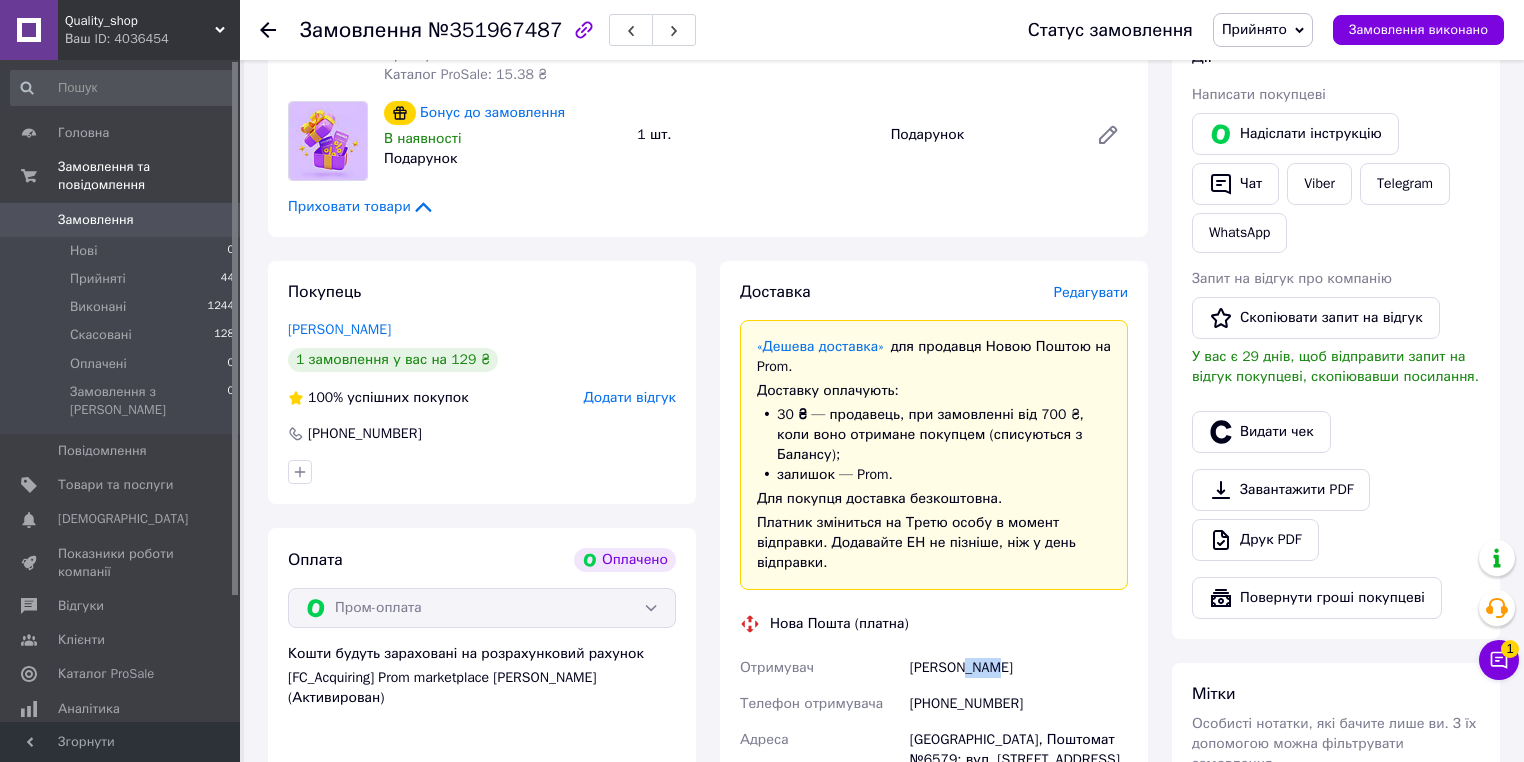 click on "[PERSON_NAME]" at bounding box center (1019, 668) 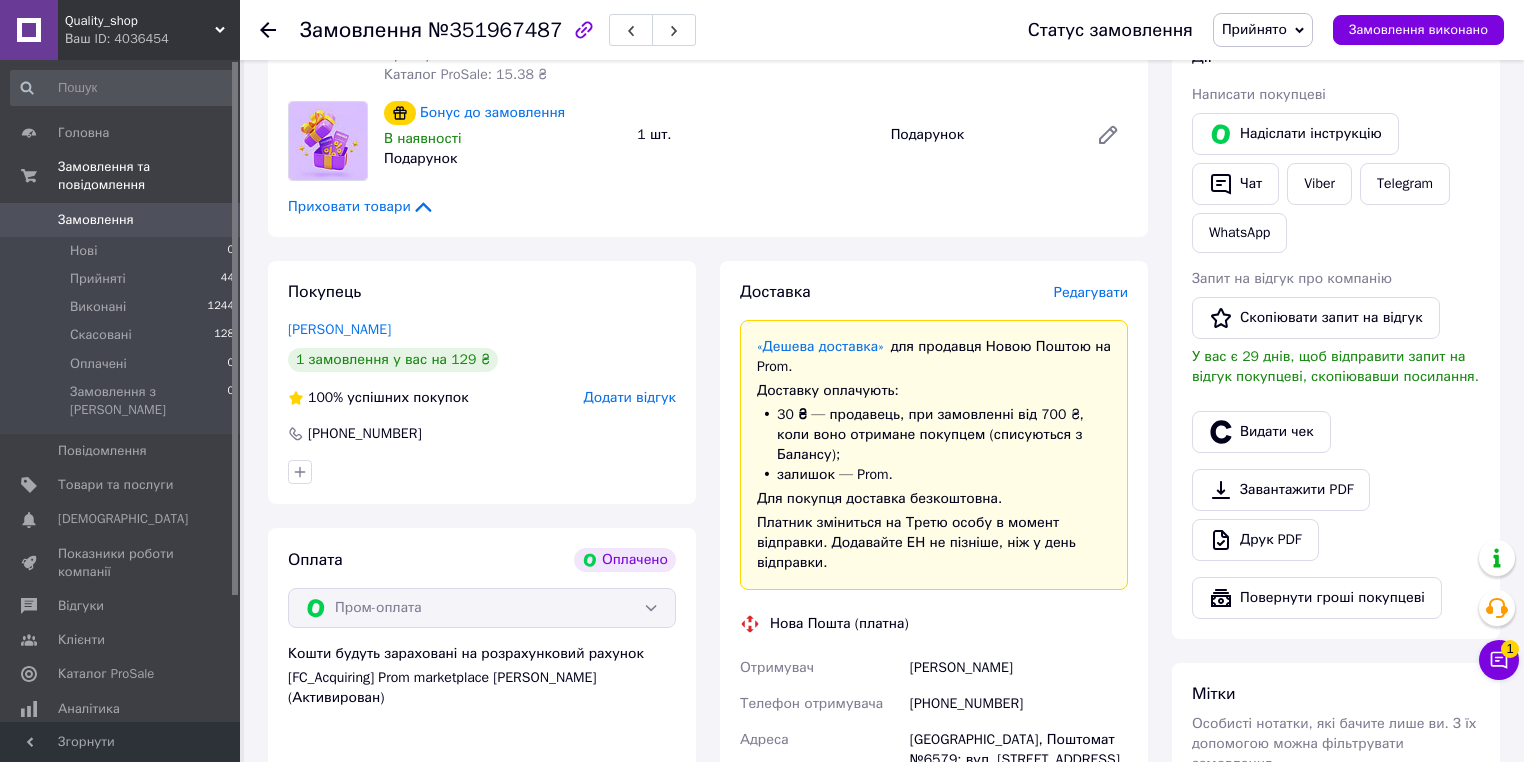 click on "[PHONE_NUMBER]" at bounding box center (1019, 704) 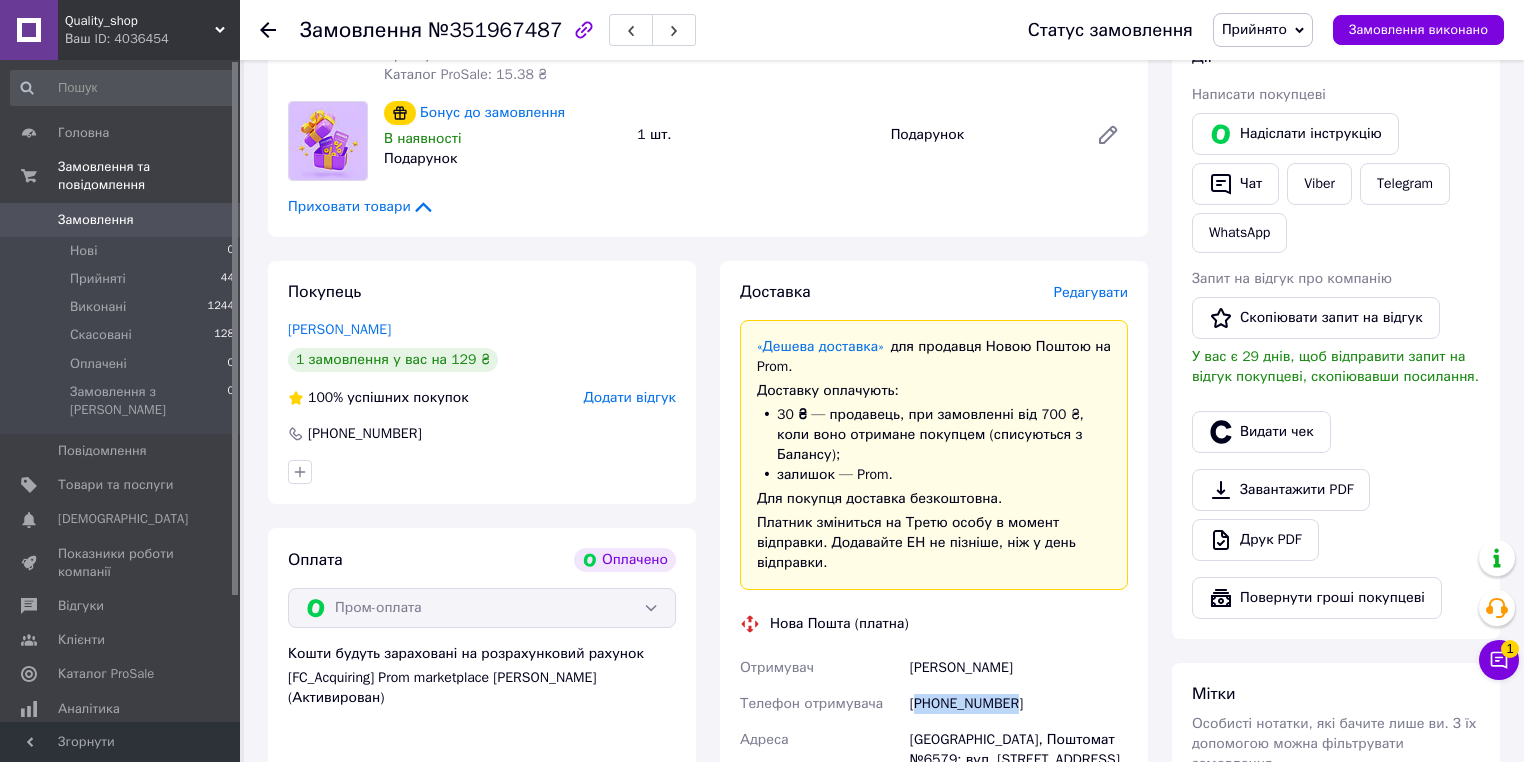 click on "[PHONE_NUMBER]" at bounding box center (1019, 704) 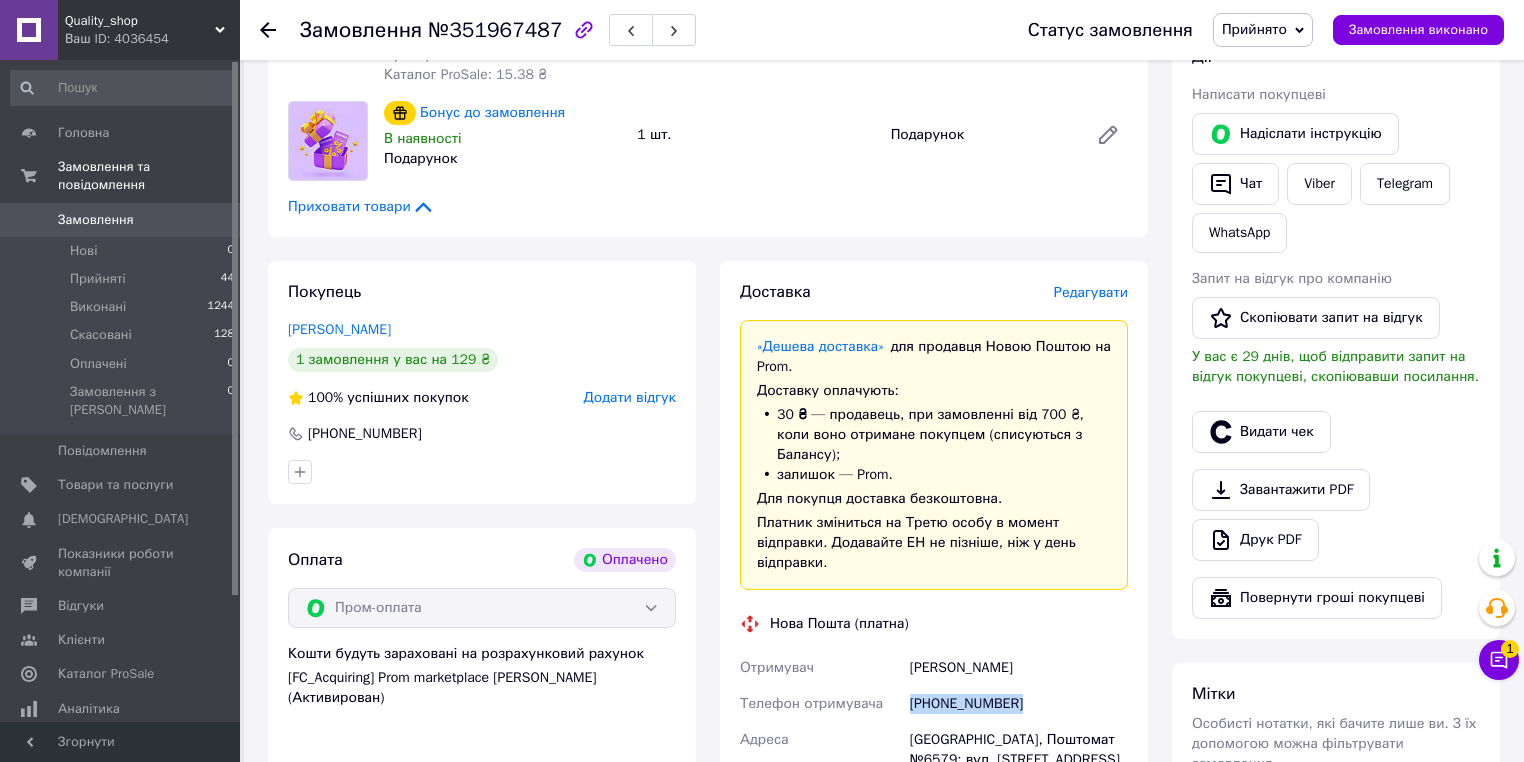 drag, startPoint x: 954, startPoint y: 684, endPoint x: 749, endPoint y: 155, distance: 567.33234 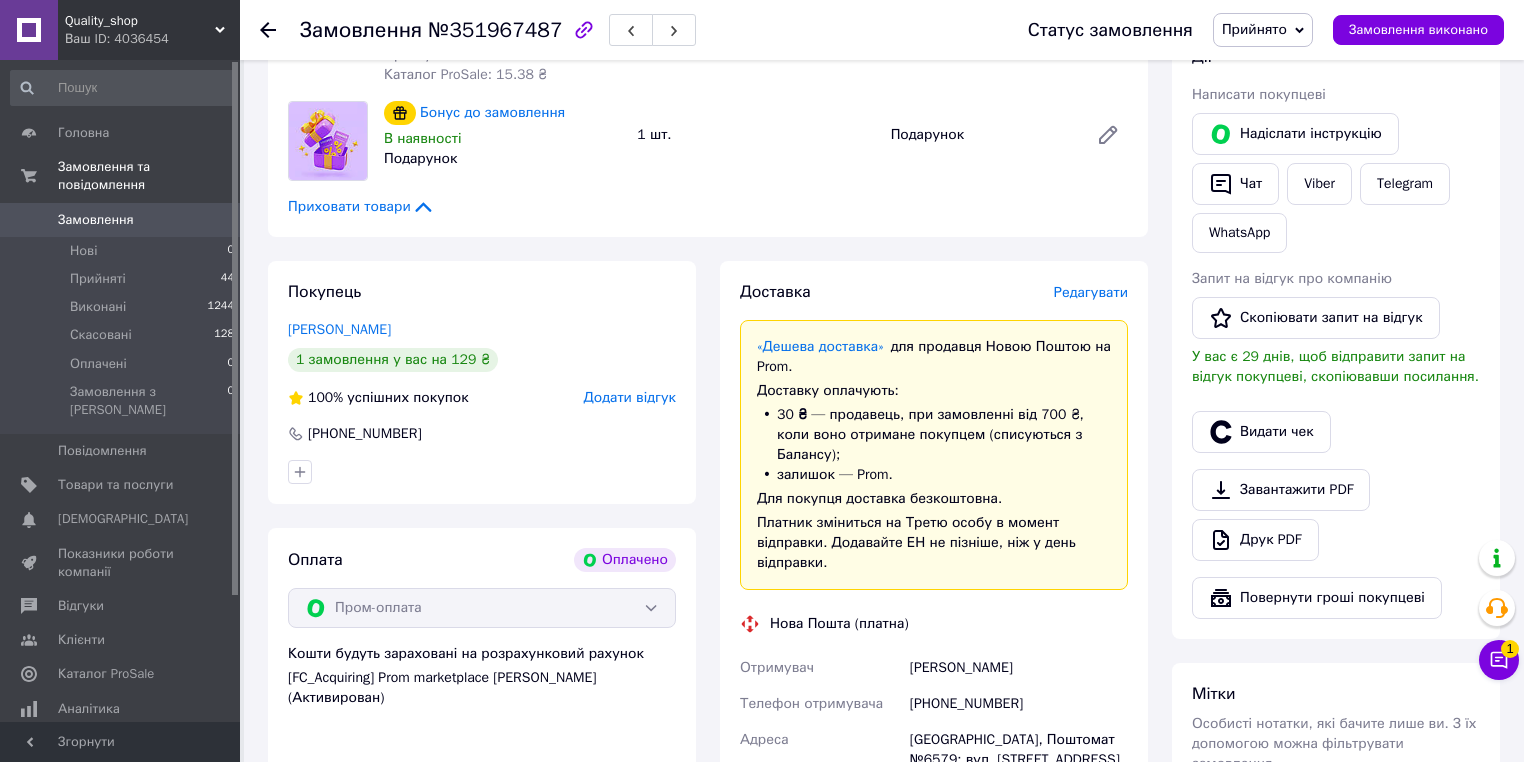 click on "[GEOGRAPHIC_DATA], Поштомат №6579: вул. [STREET_ADDRESS] (маг. [GEOGRAPHIC_DATA])" at bounding box center [1019, 760] 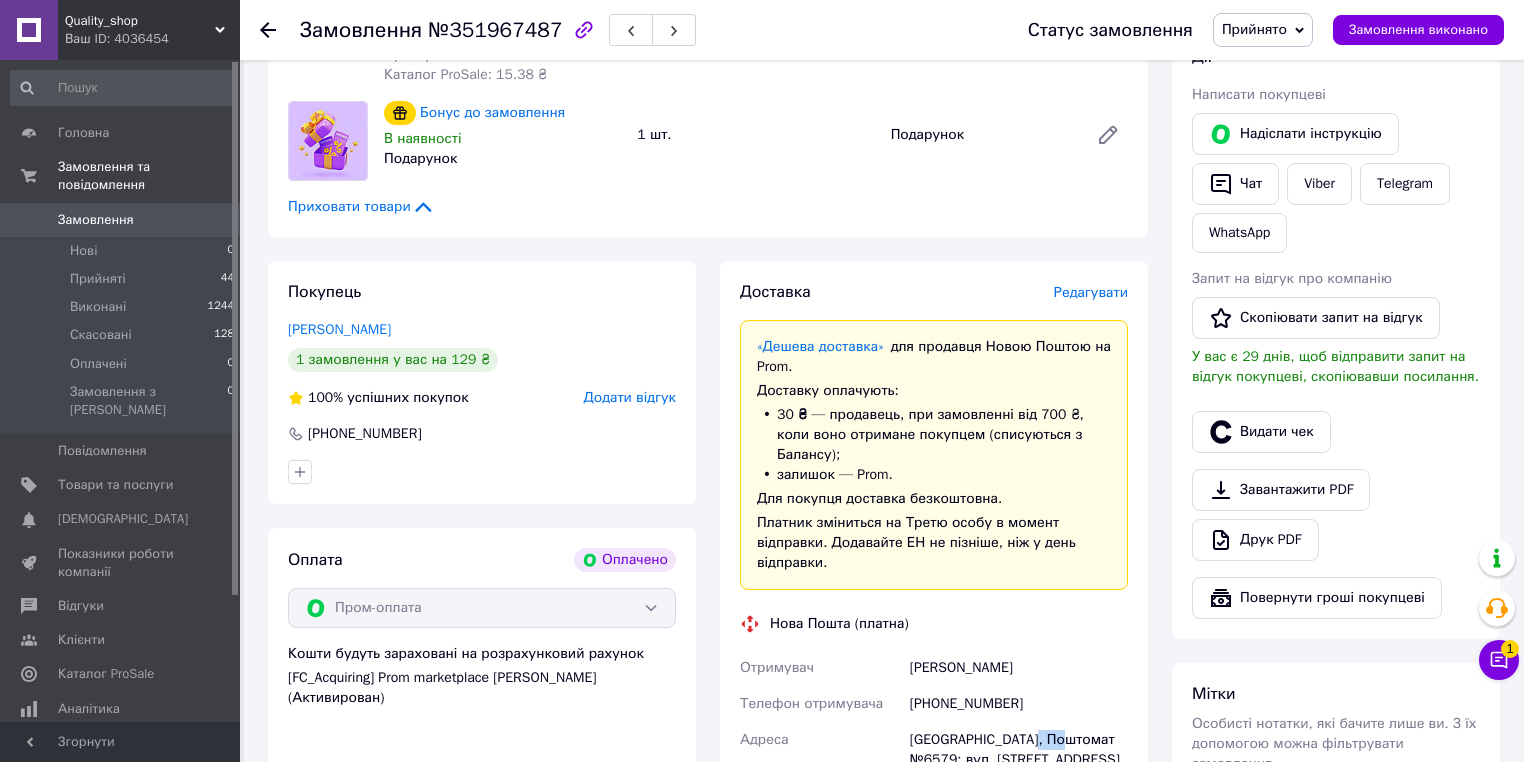 click on "[GEOGRAPHIC_DATA], Поштомат №6579: вул. [STREET_ADDRESS] (маг. [GEOGRAPHIC_DATA])" at bounding box center (1019, 760) 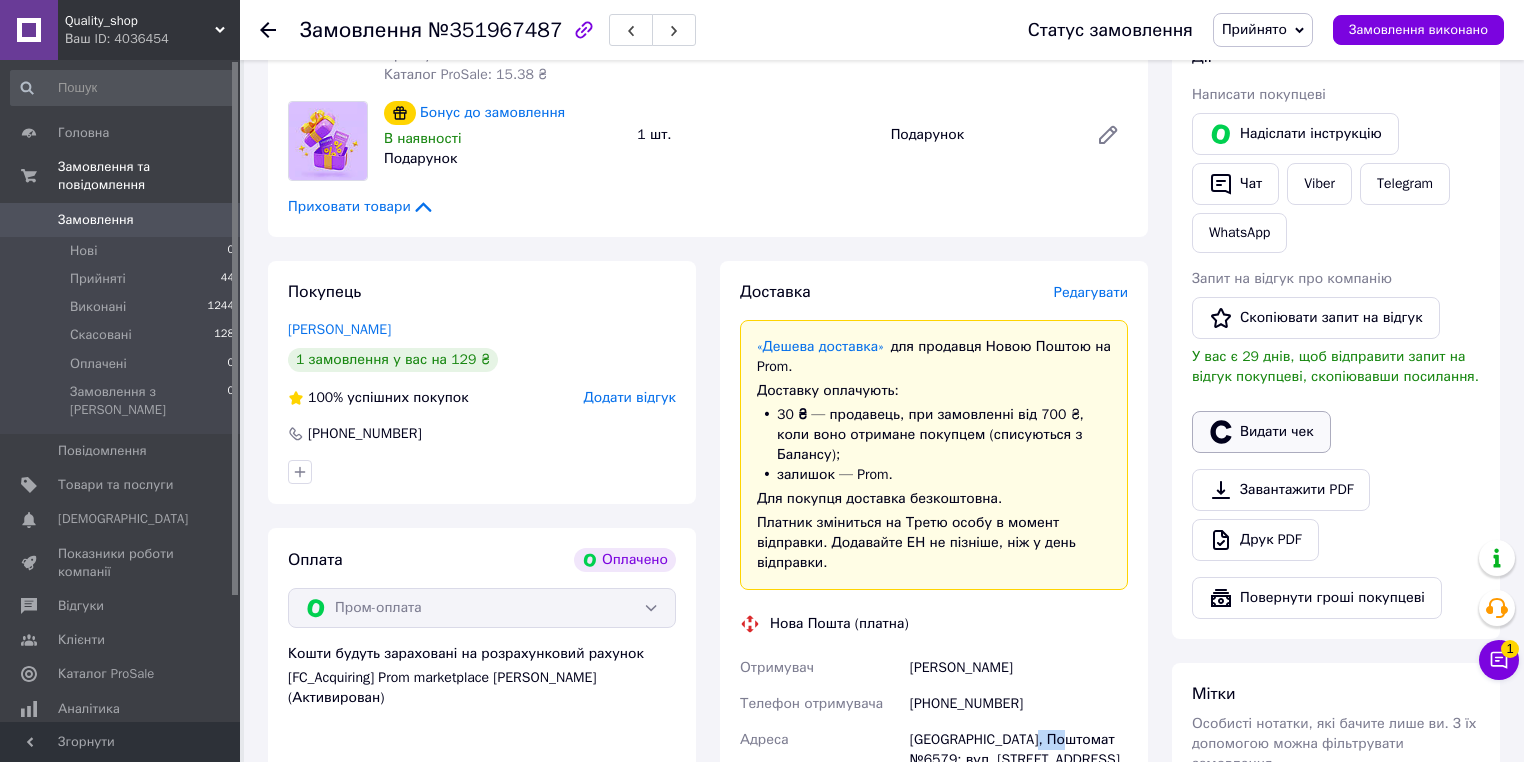 click on "Видати чек" at bounding box center (1261, 432) 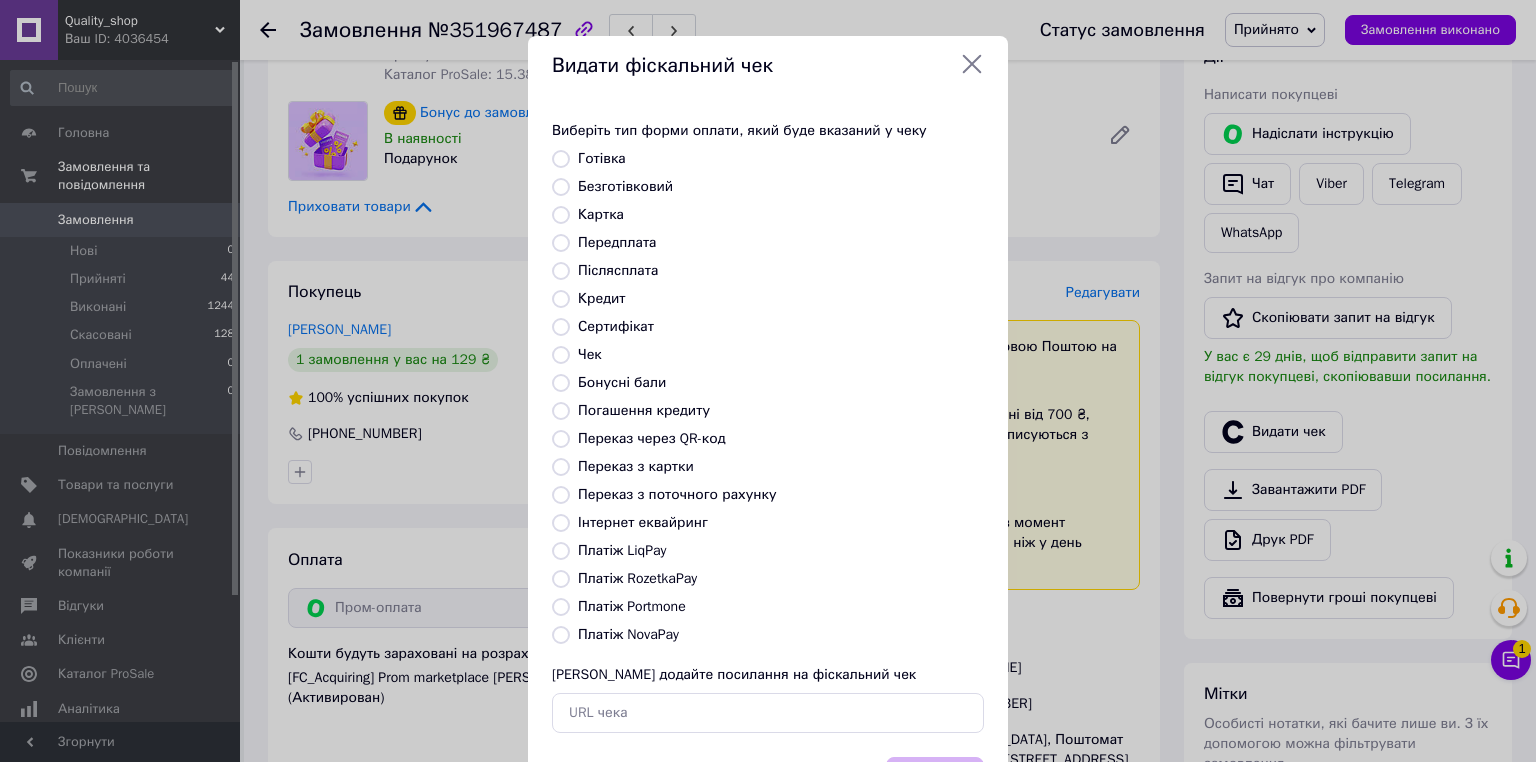 click on "Платіж Portmone" at bounding box center [632, 606] 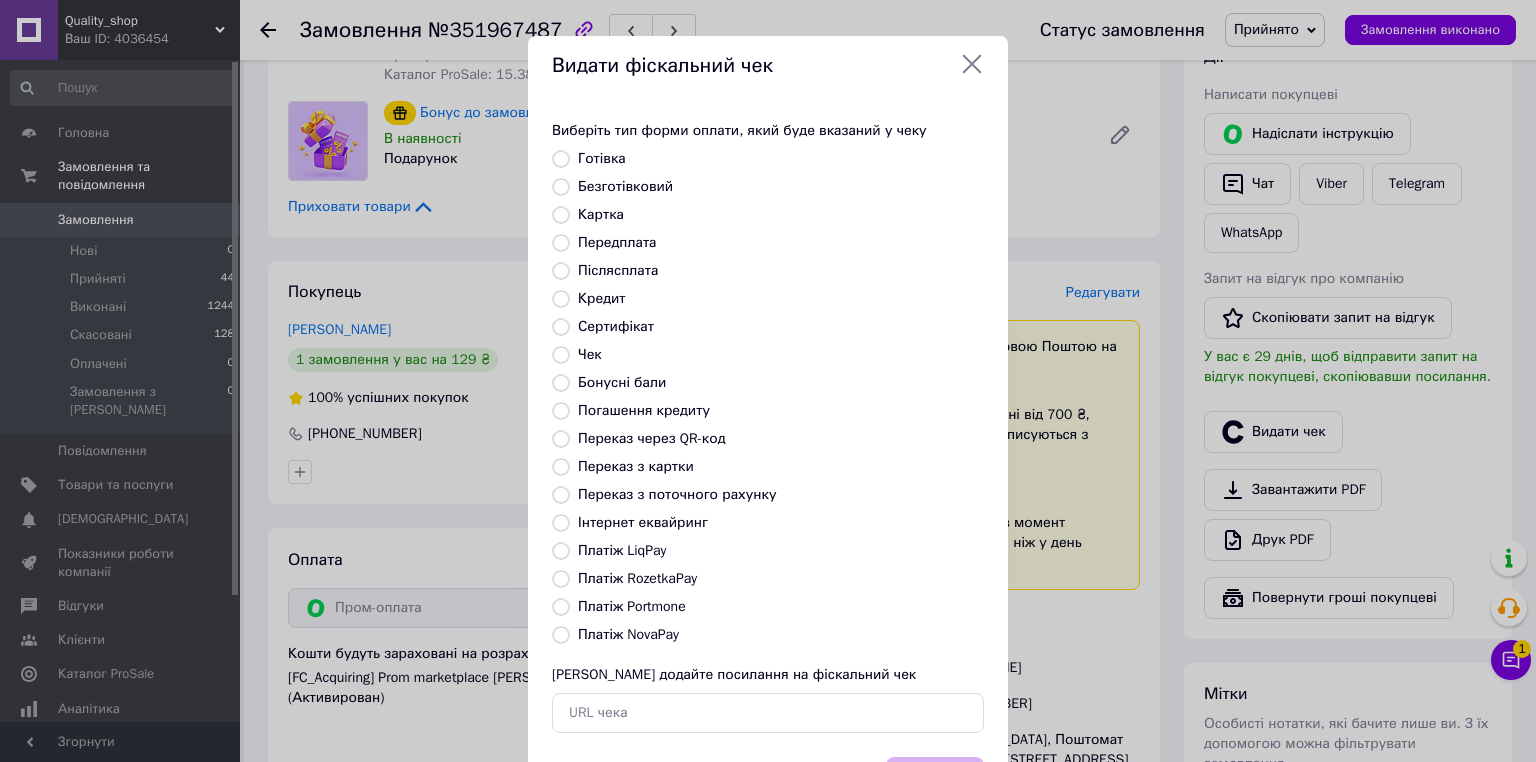 radio on "true" 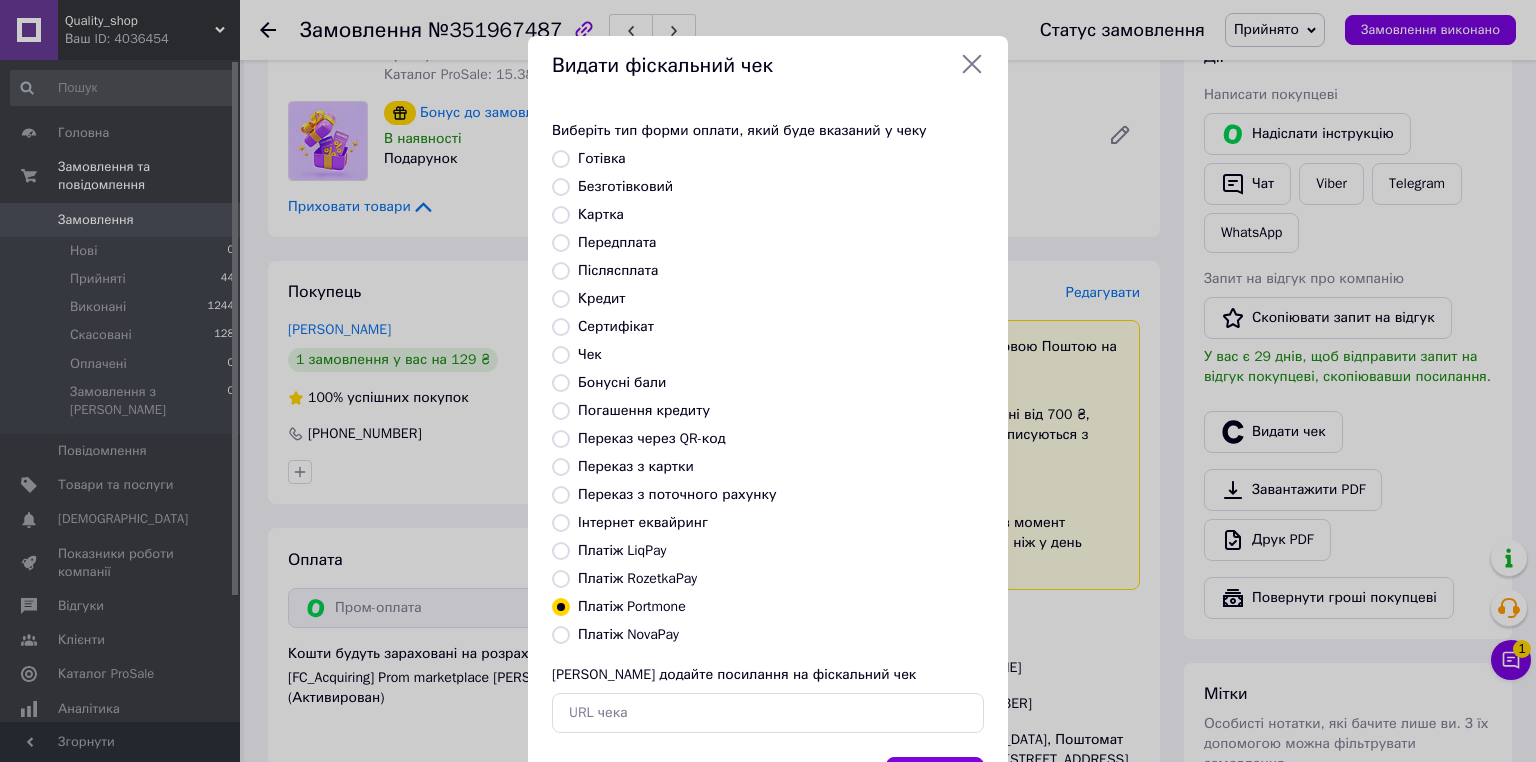 click on "Виберіть тип форми оплати, який буде вказаний у чеку Готівка Безготівковий Картка Передплата Післясплата Кредит Сертифікат Чек Бонусні бали Погашення кредиту Переказ через QR-код Переказ з картки Переказ з поточного рахунку Інтернет еквайринг Платіж LiqPay Платіж RozetkaPay Платіж Portmone Платіж NovaPay Або додайте посилання на фіскальний чек" at bounding box center (768, 427) 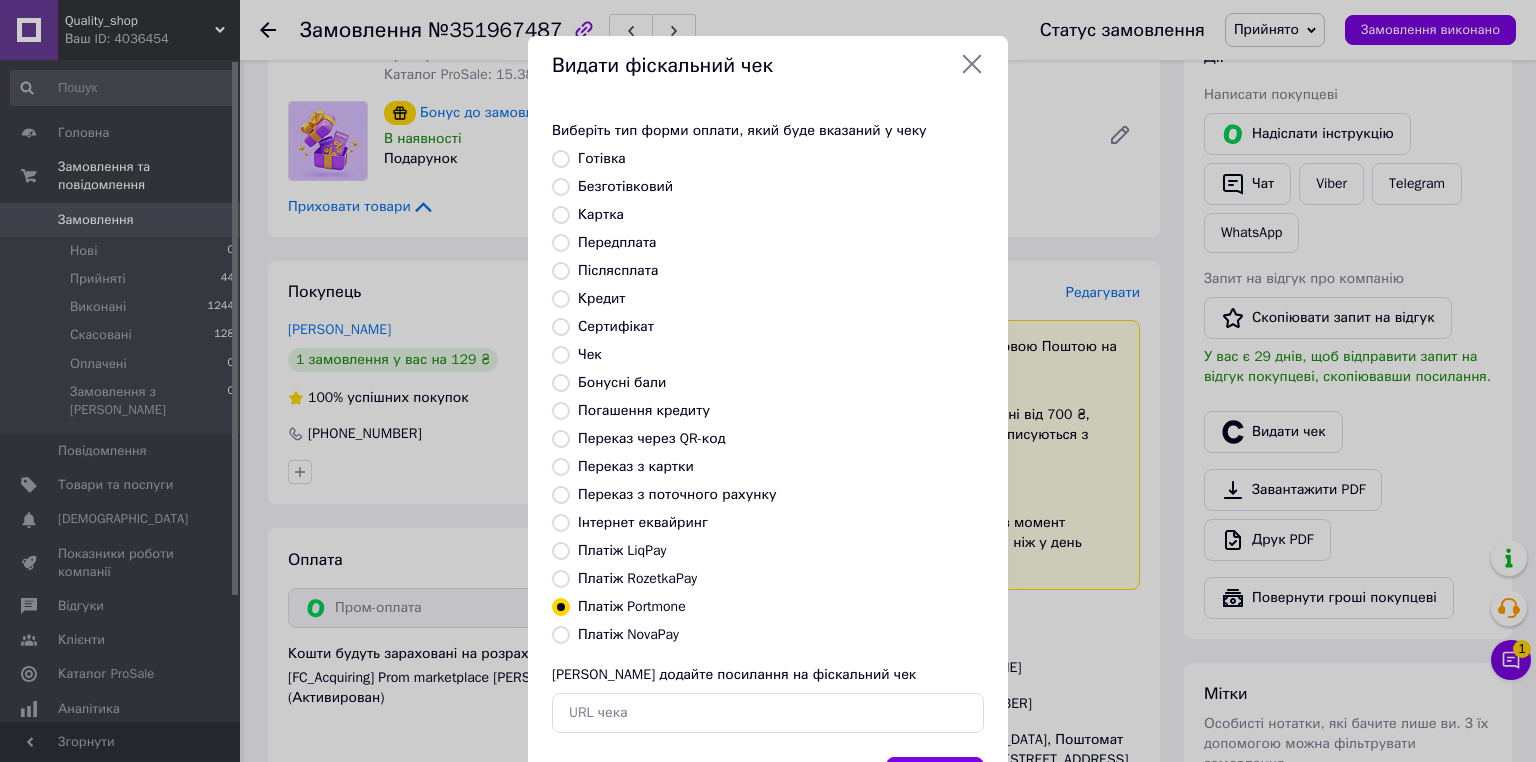 radio on "true" 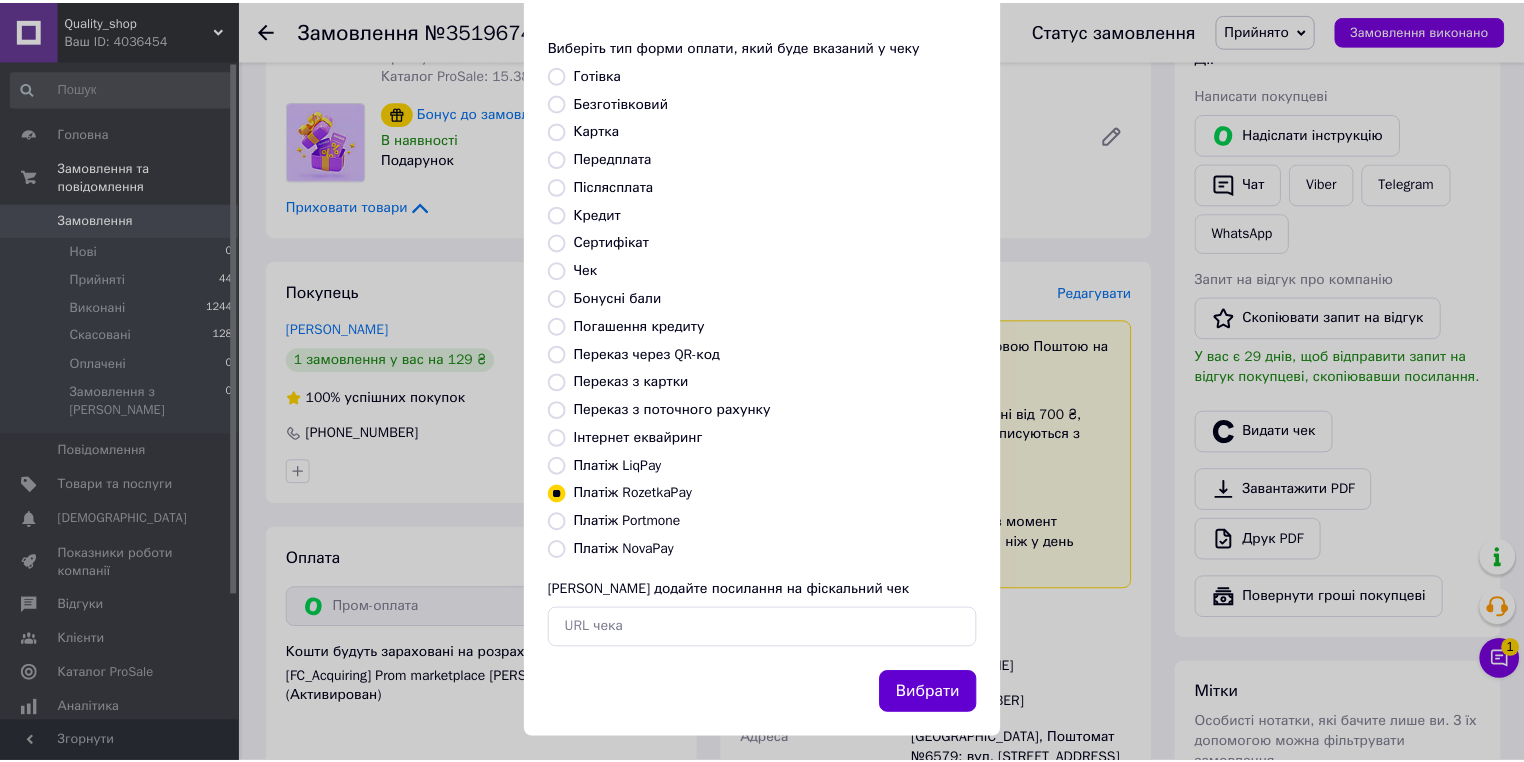 scroll, scrollTop: 96, scrollLeft: 0, axis: vertical 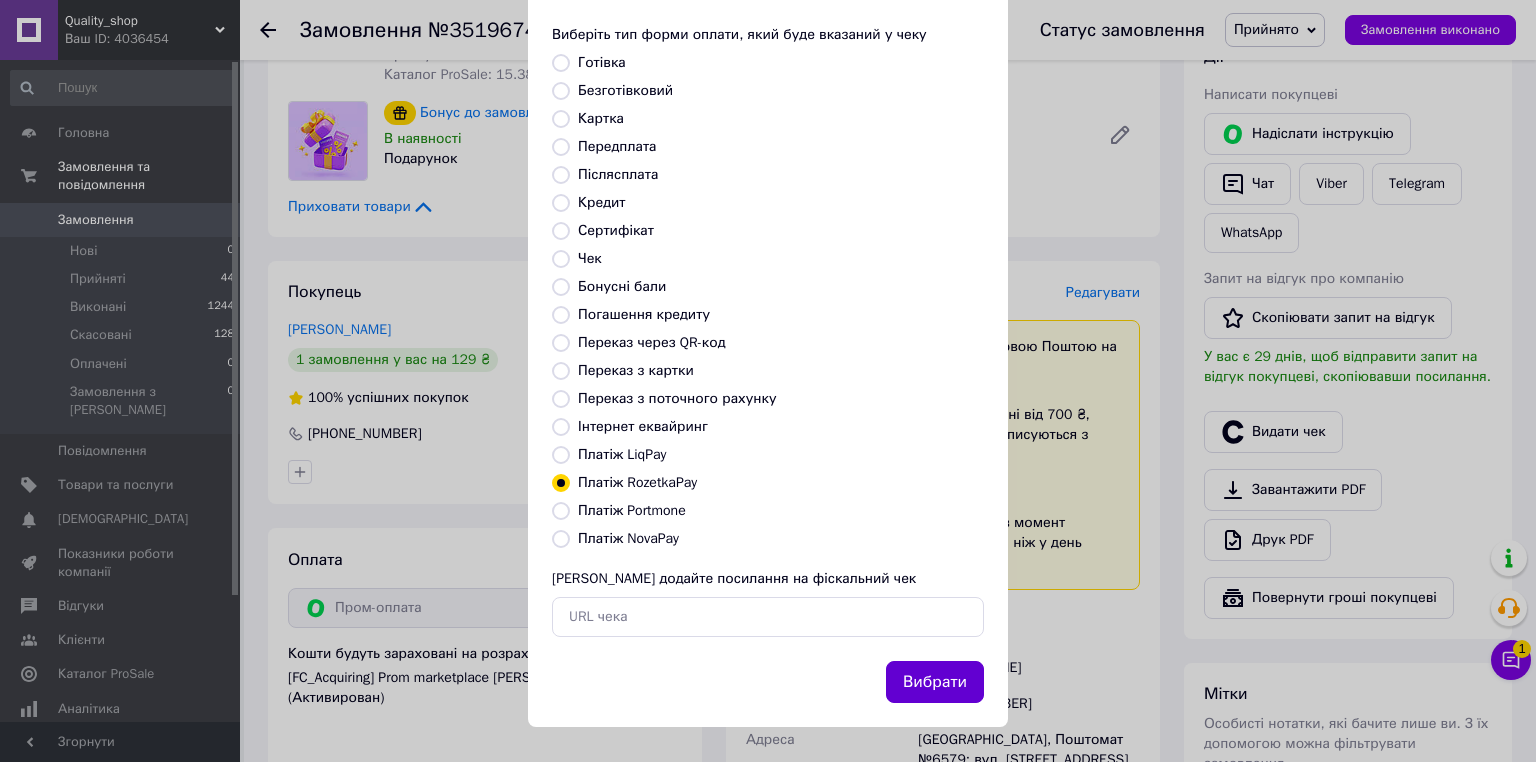 click on "Вибрати" at bounding box center [935, 682] 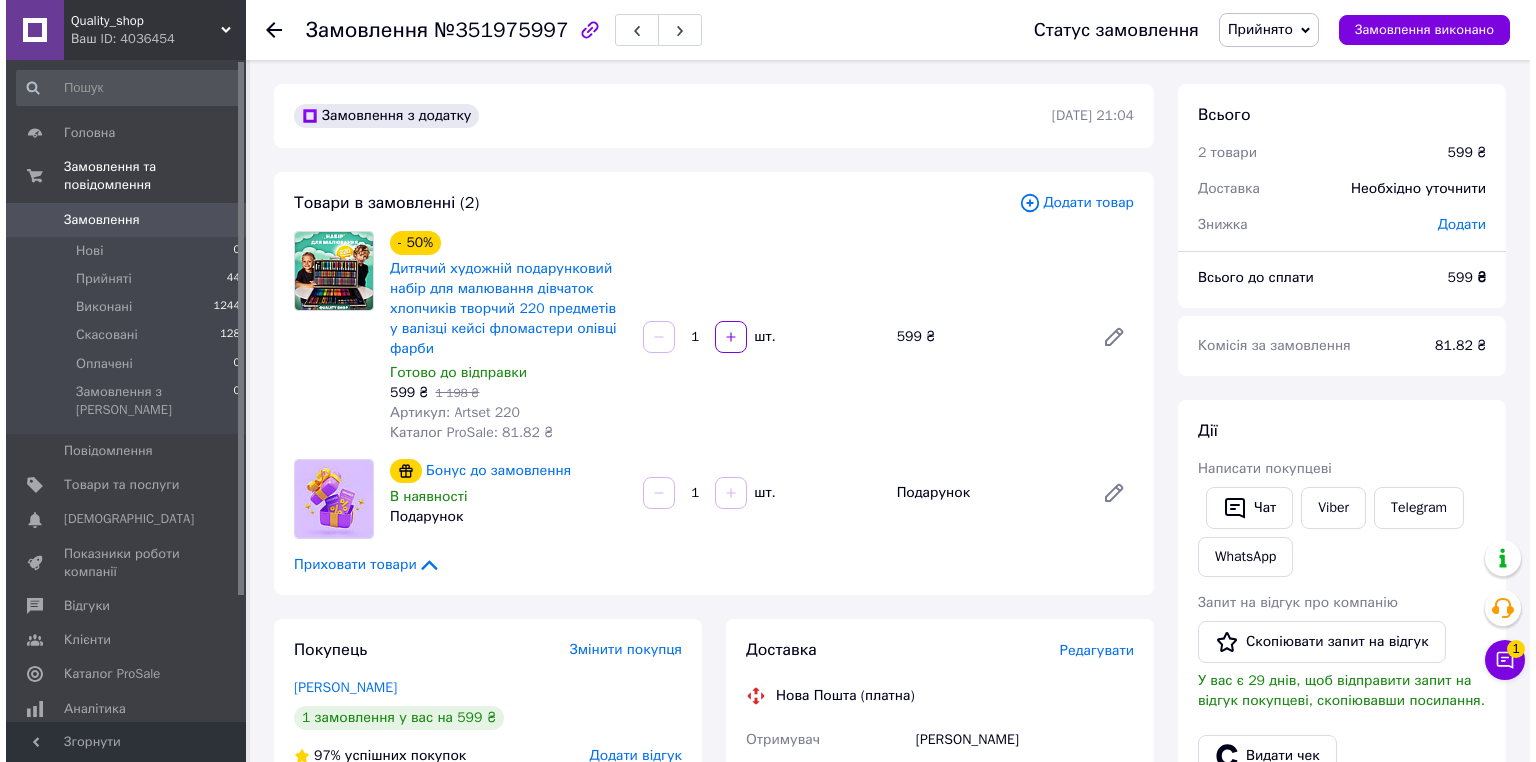 scroll, scrollTop: 0, scrollLeft: 0, axis: both 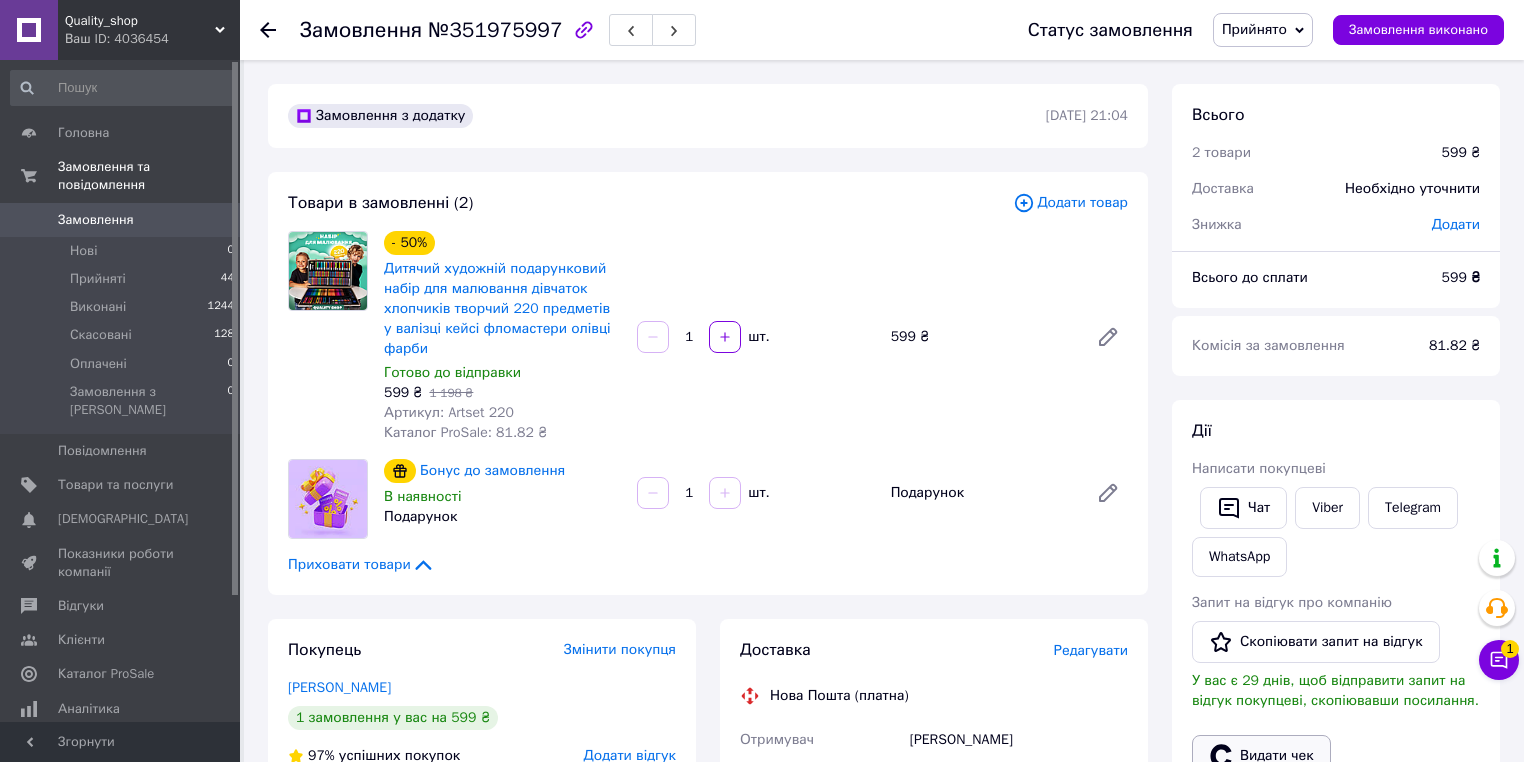 click on "Видати чек" at bounding box center (1261, 756) 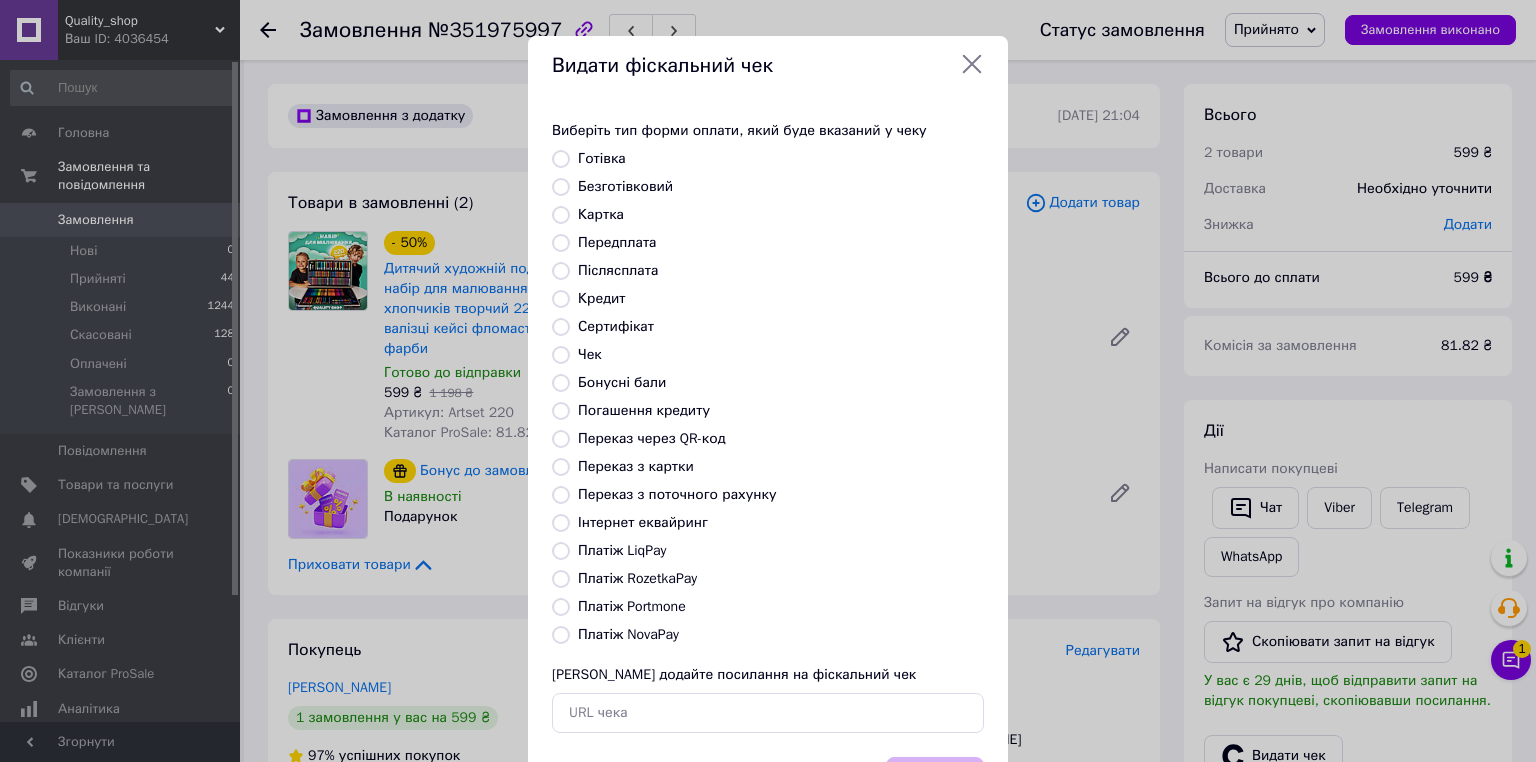 click on "Безготівковий" at bounding box center [625, 186] 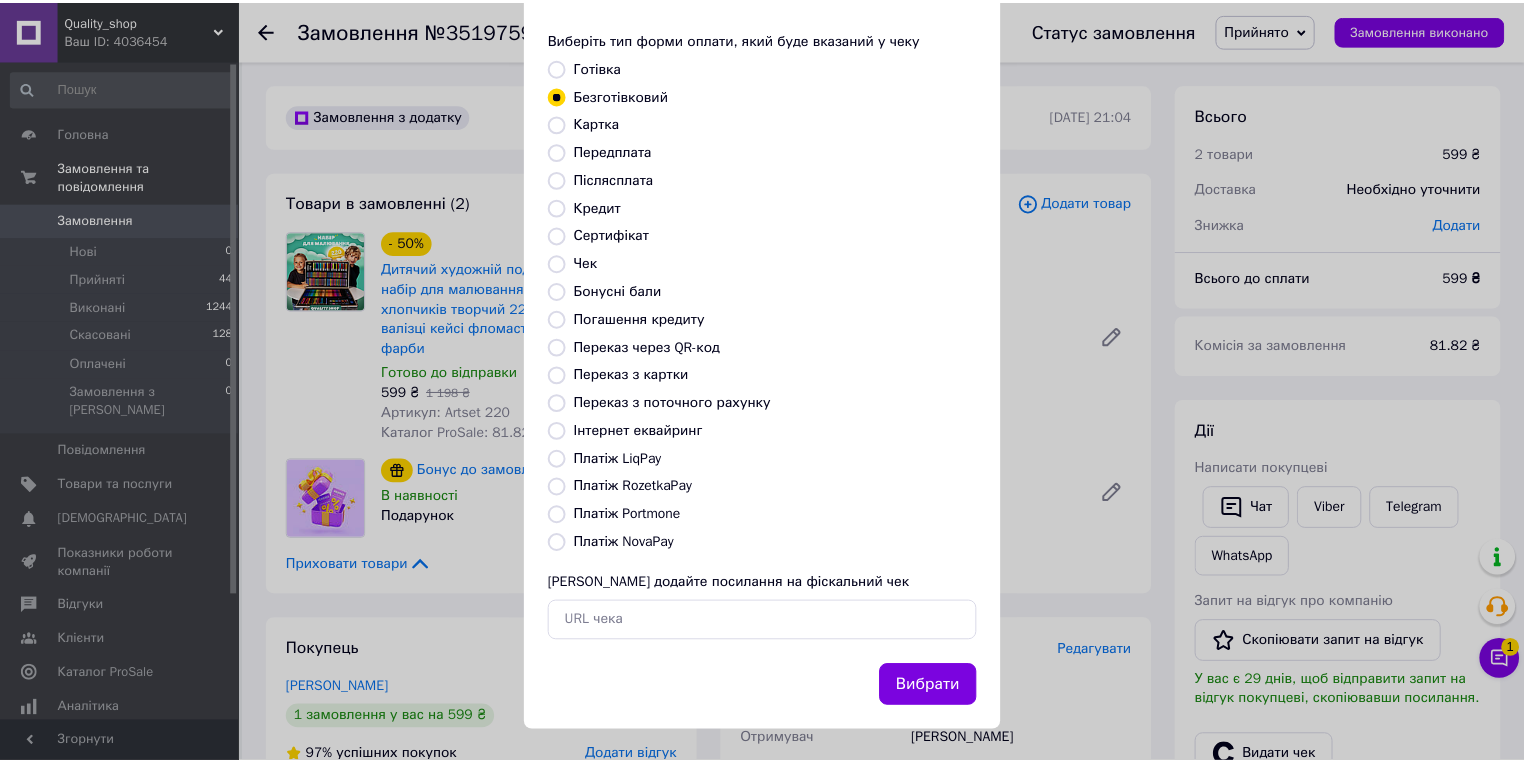 scroll, scrollTop: 96, scrollLeft: 0, axis: vertical 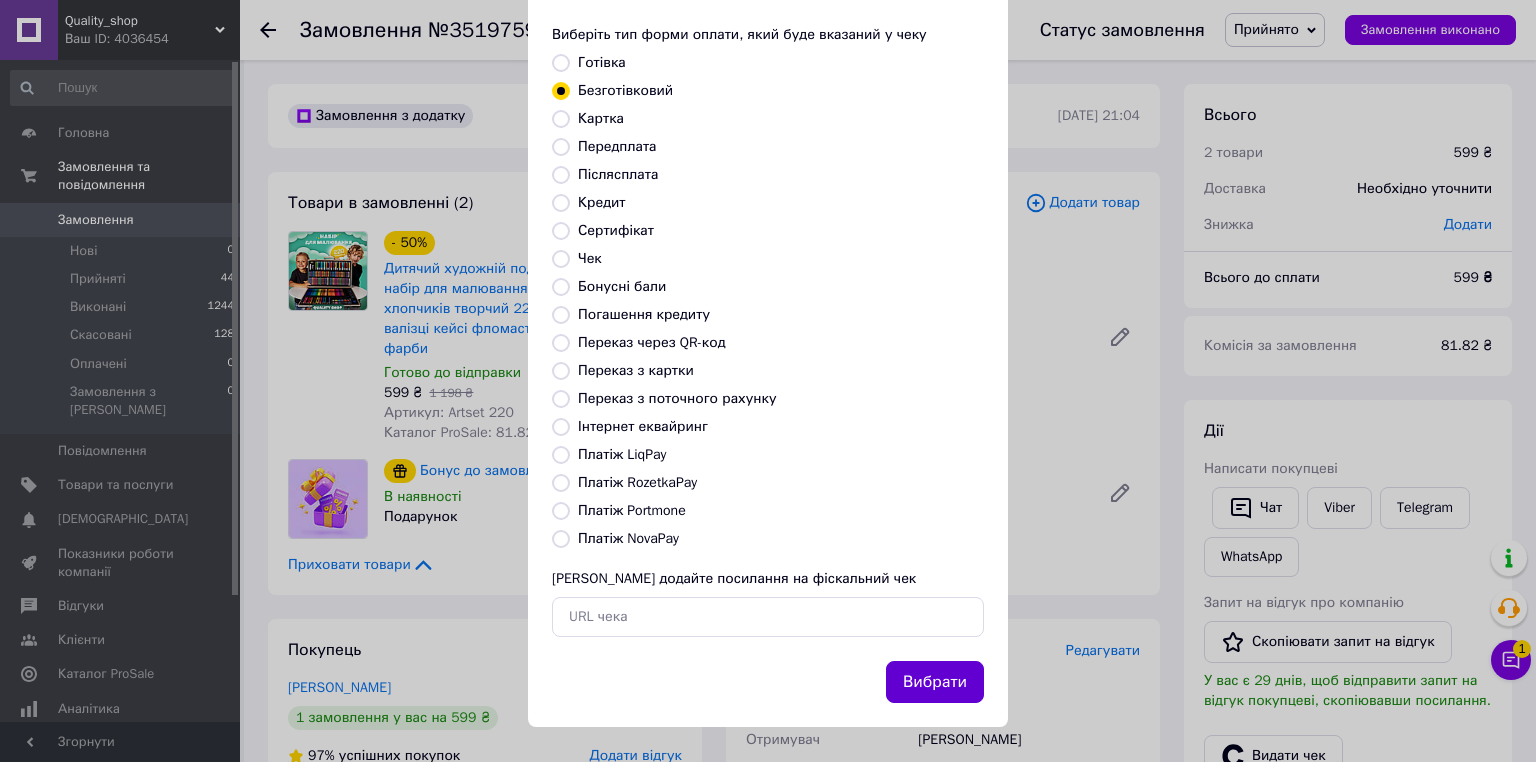 click on "Вибрати" at bounding box center [935, 682] 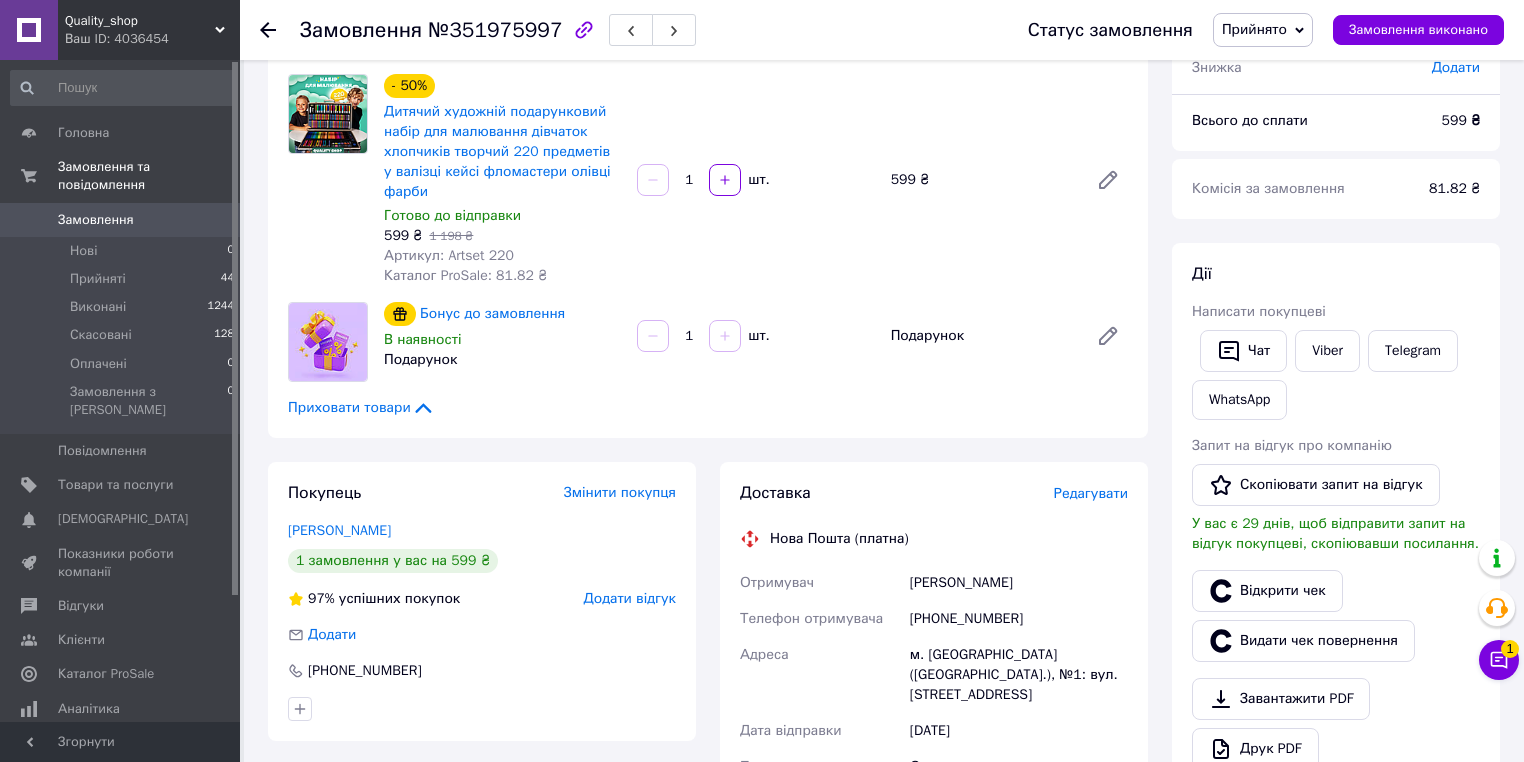 scroll, scrollTop: 160, scrollLeft: 0, axis: vertical 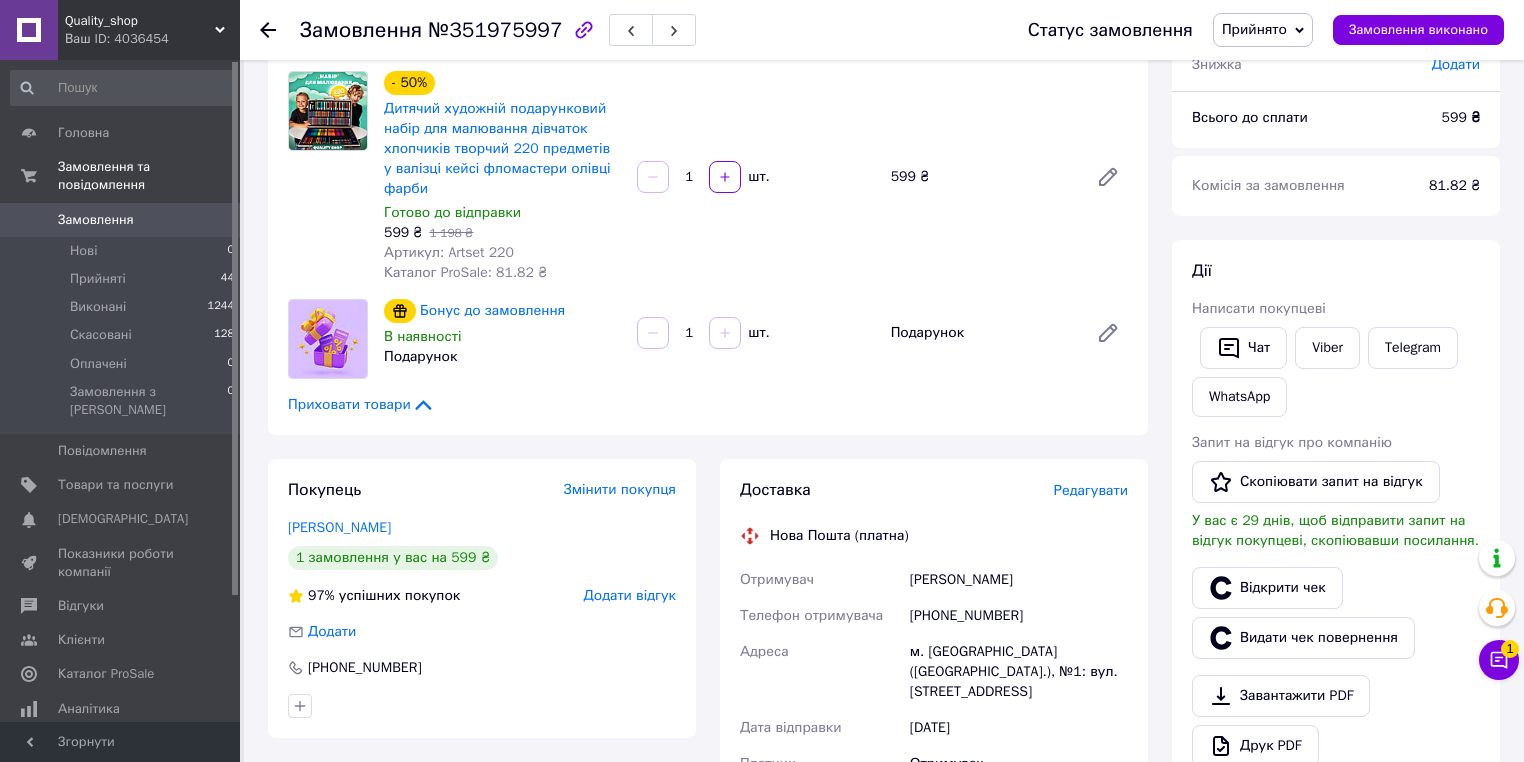 click on "Мазур Андрій" at bounding box center [1019, 580] 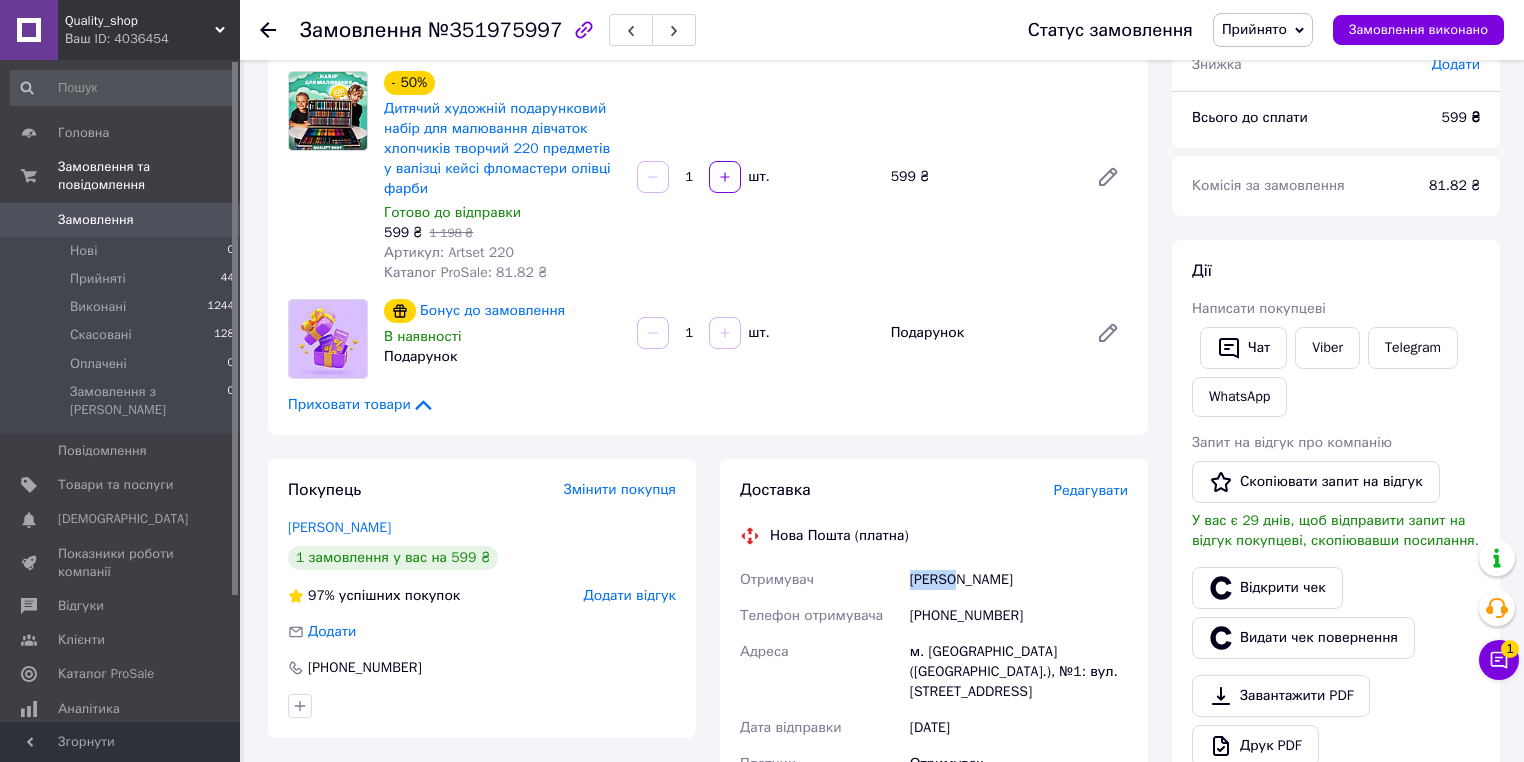 click on "Мазур Андрій" at bounding box center [1019, 580] 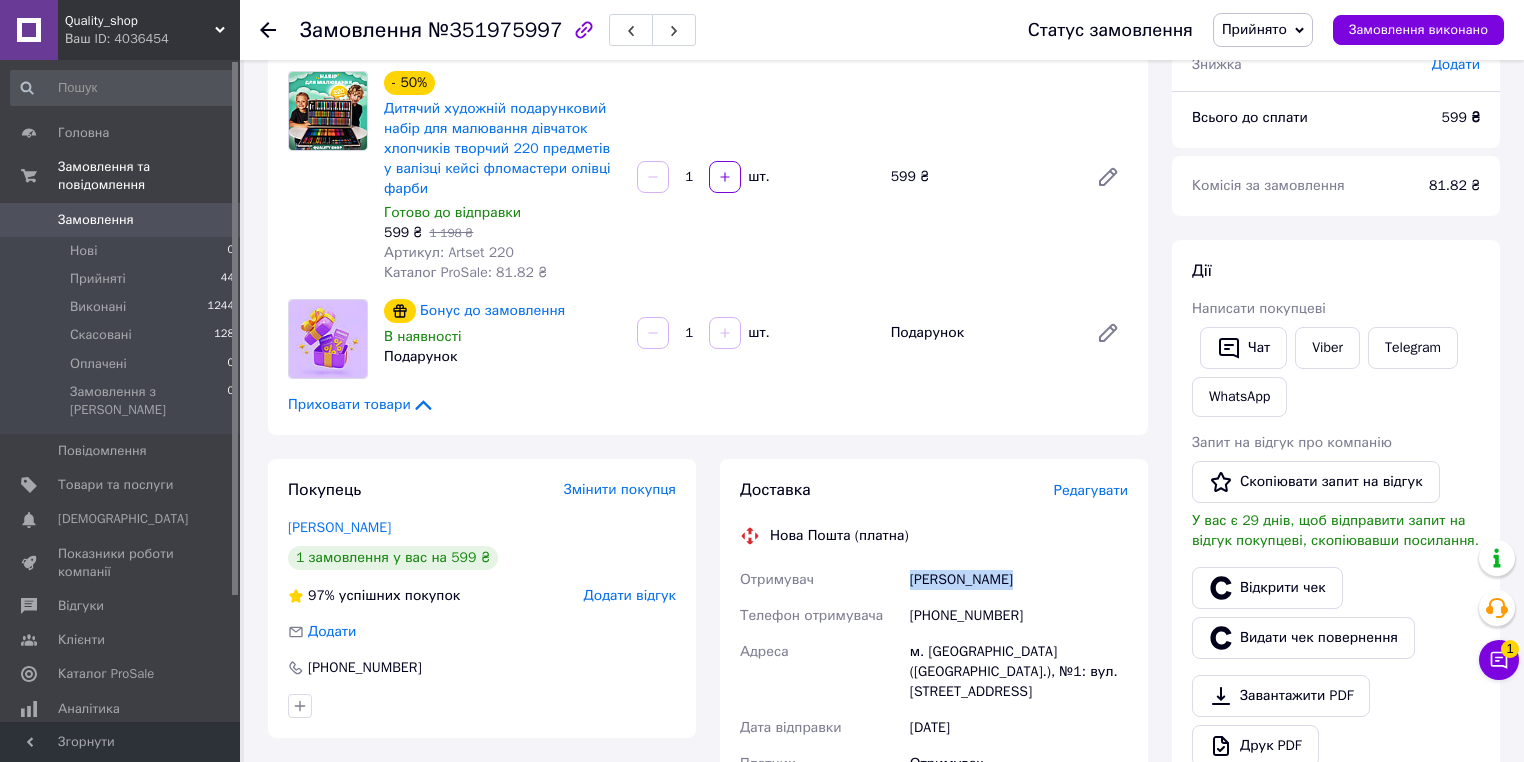 click on "Мазур Андрій" at bounding box center (1019, 580) 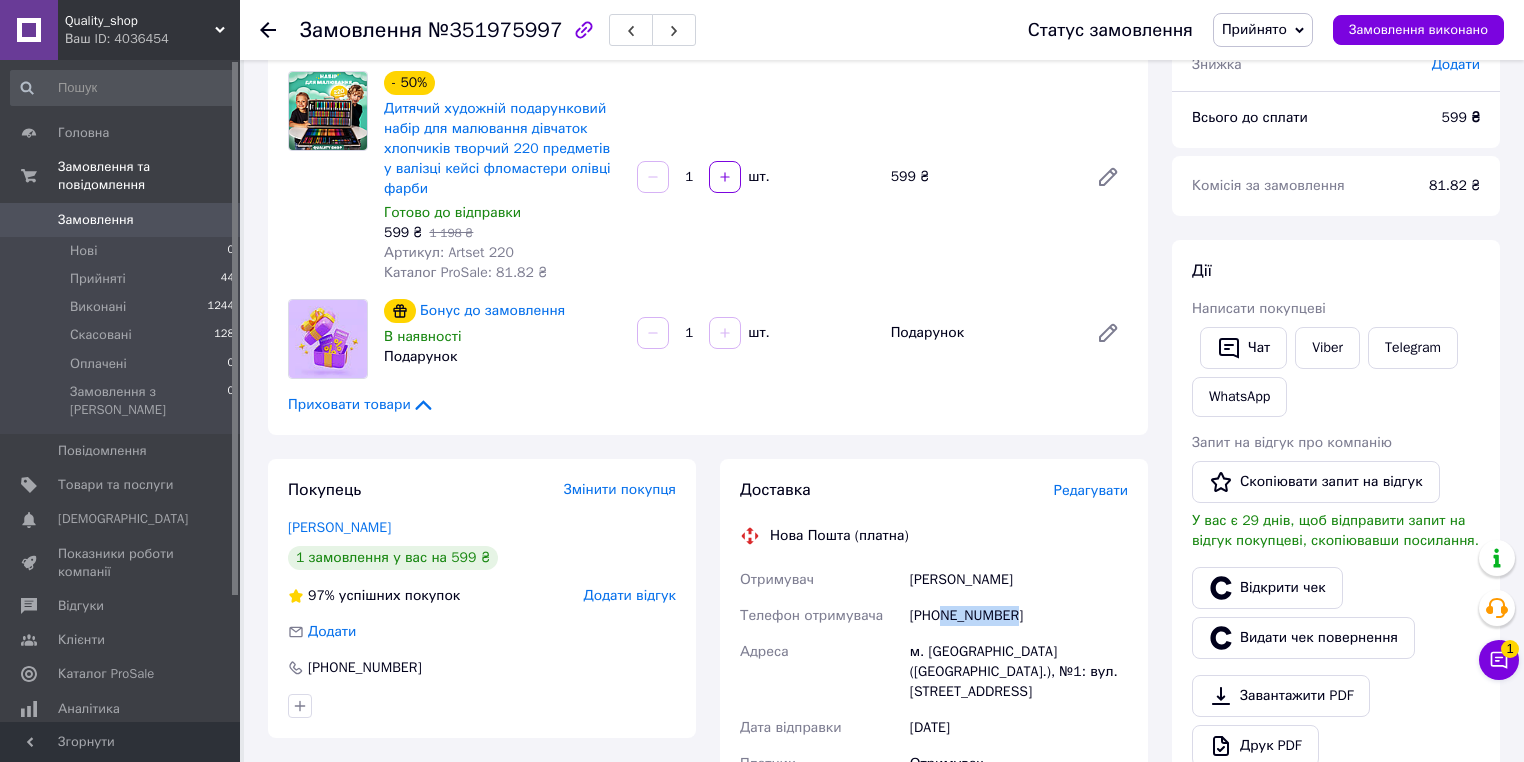 drag, startPoint x: 942, startPoint y: 619, endPoint x: 1056, endPoint y: 600, distance: 115.57249 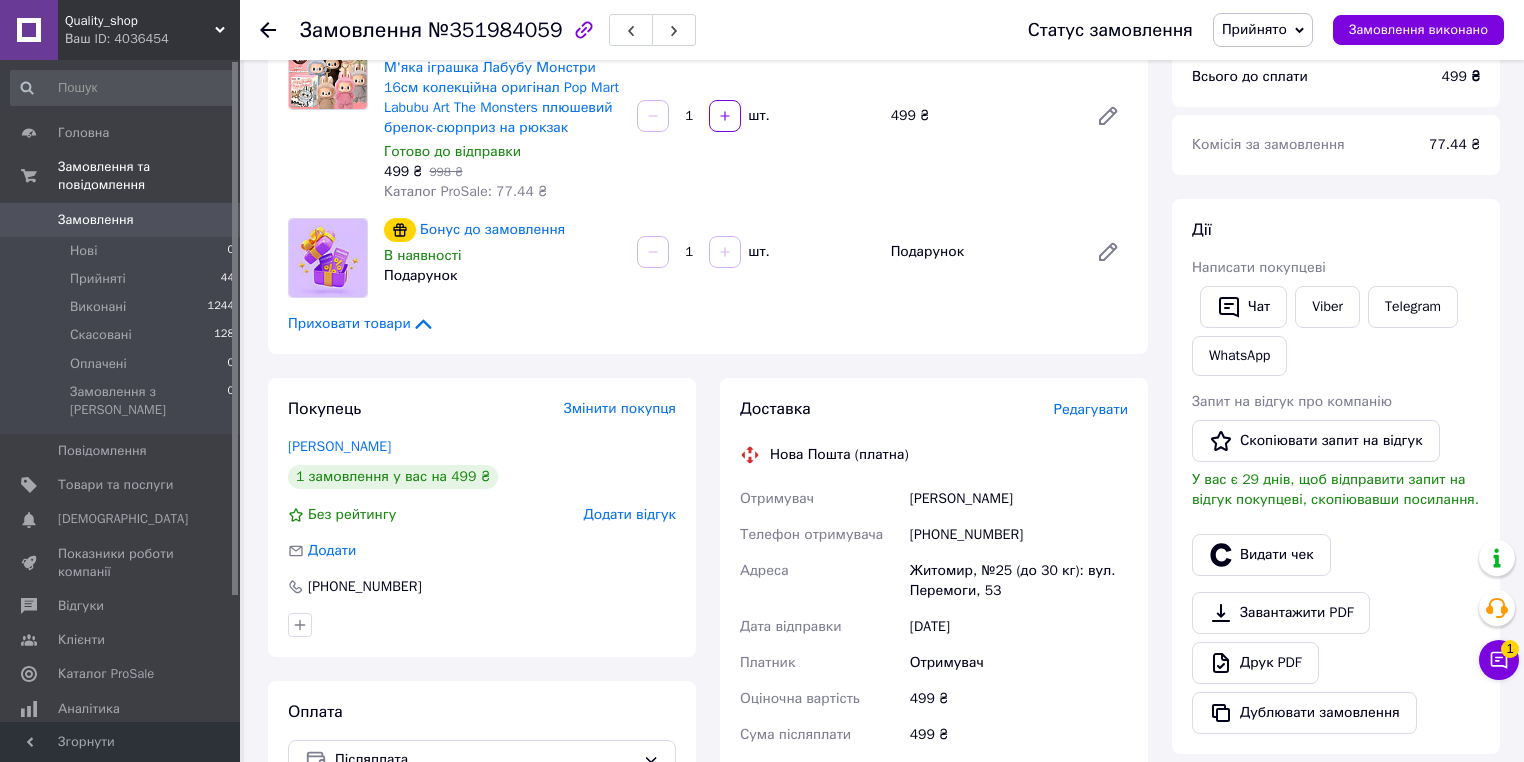 scroll, scrollTop: 240, scrollLeft: 0, axis: vertical 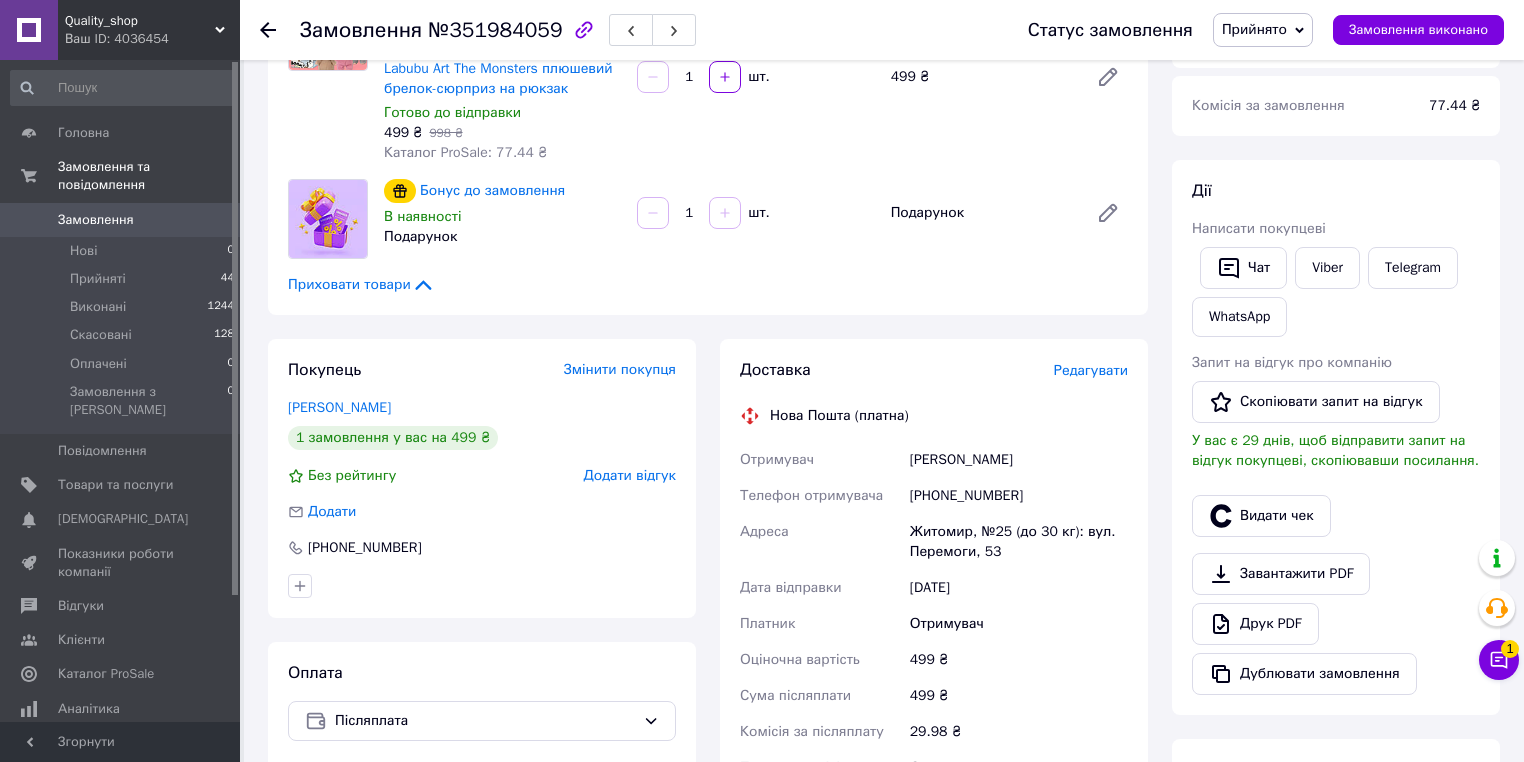 click on "ганська людмила" at bounding box center [1019, 460] 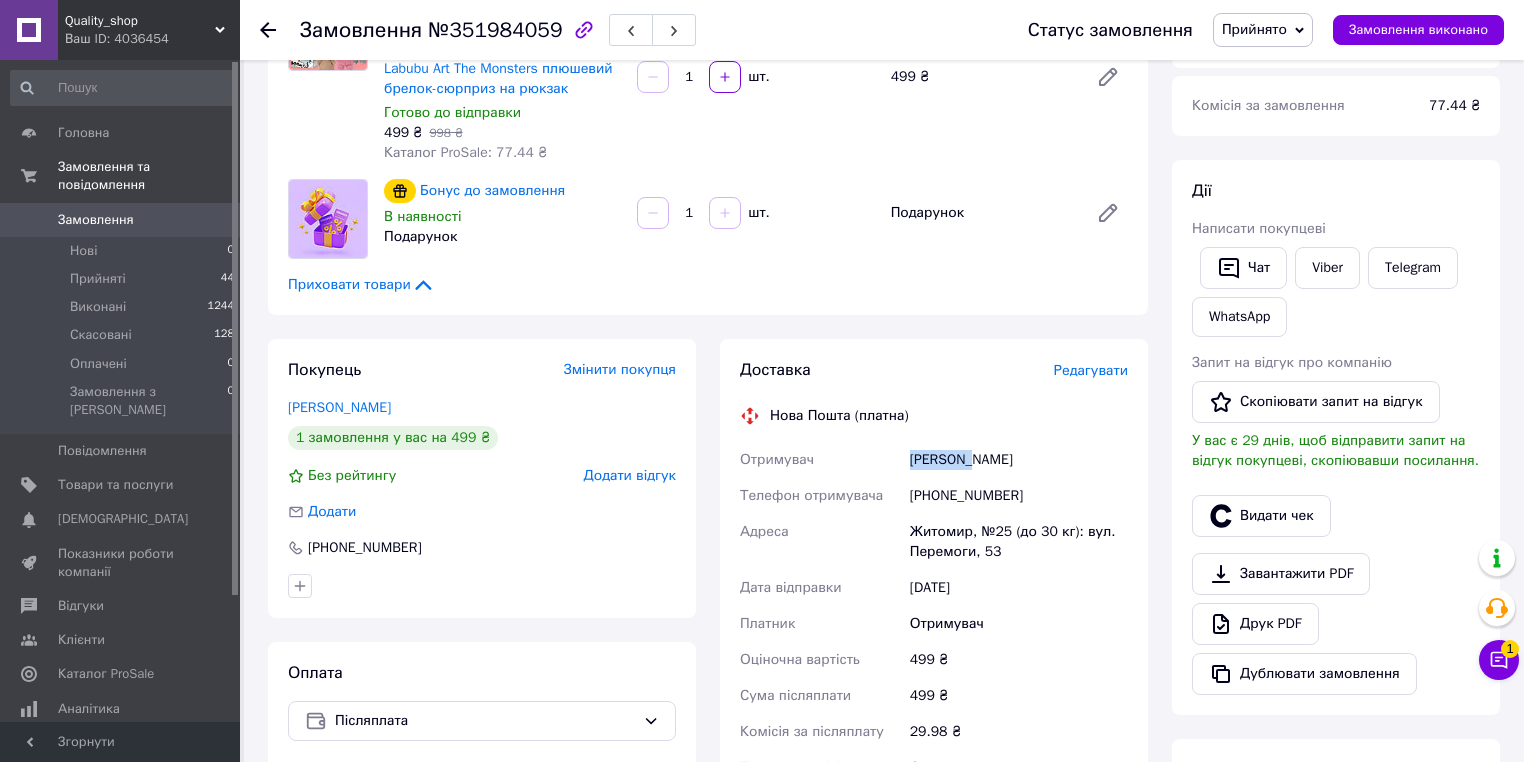 click on "ганська людмила" at bounding box center (1019, 460) 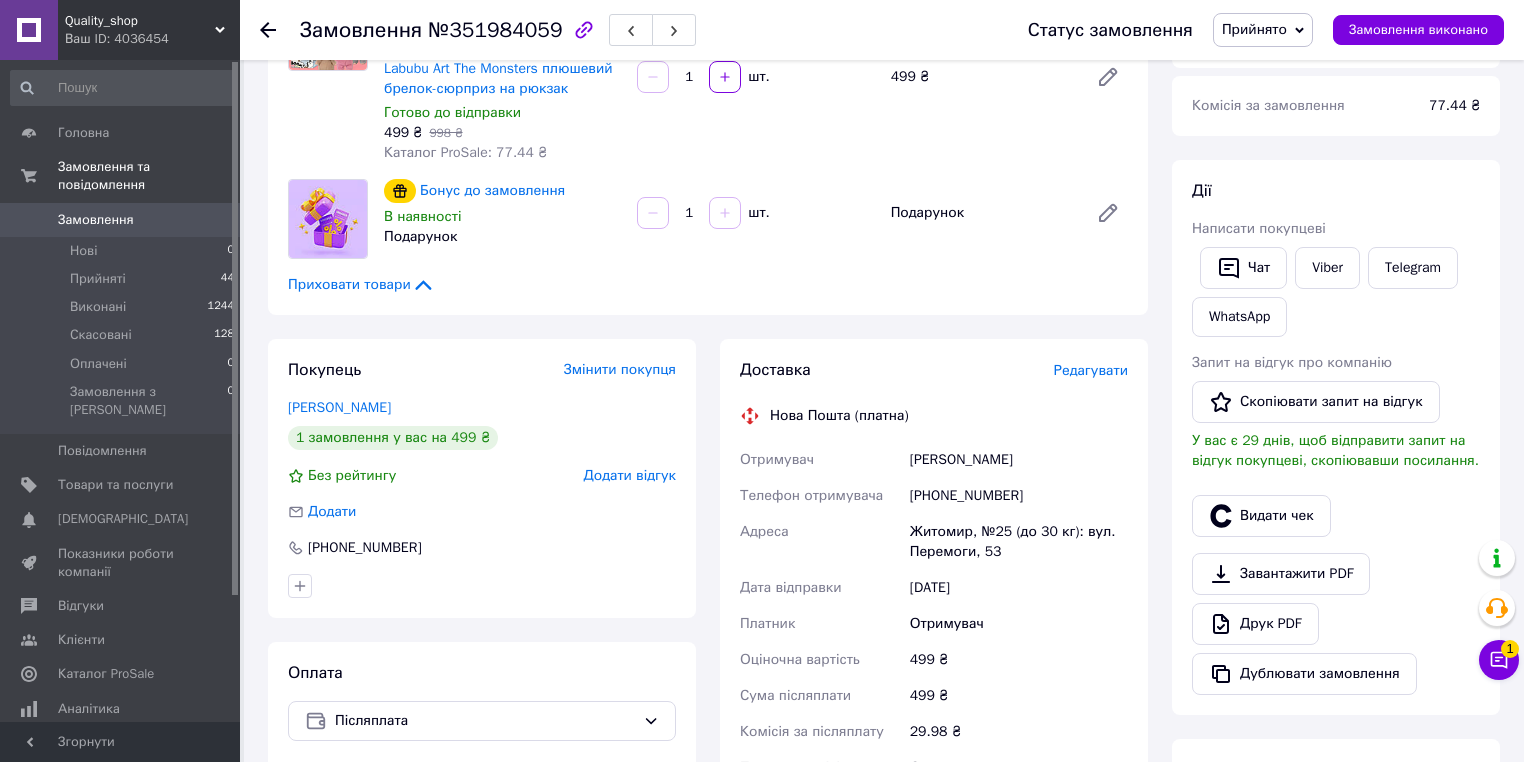 click on "ганська людмила" at bounding box center [1019, 460] 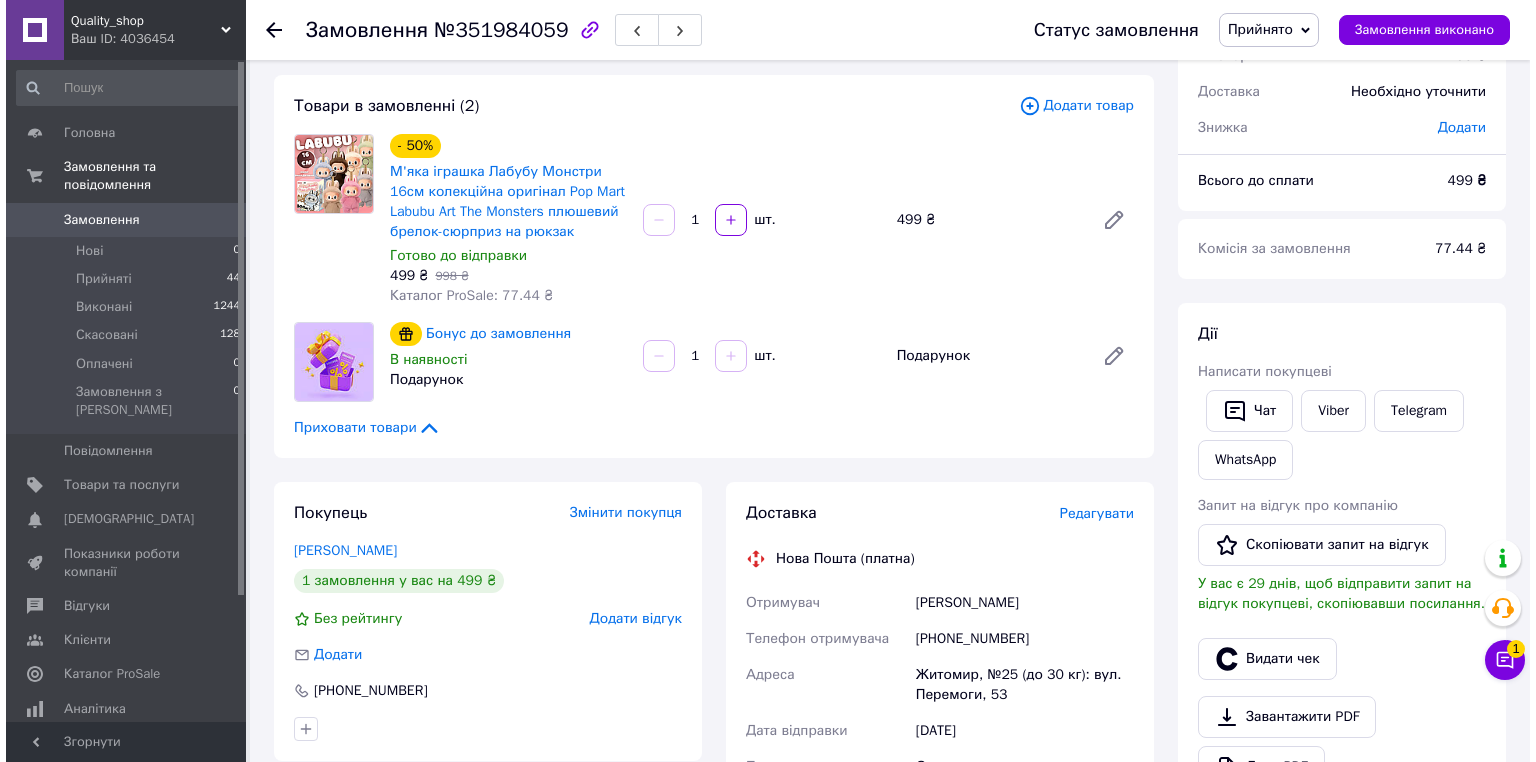 scroll, scrollTop: 80, scrollLeft: 0, axis: vertical 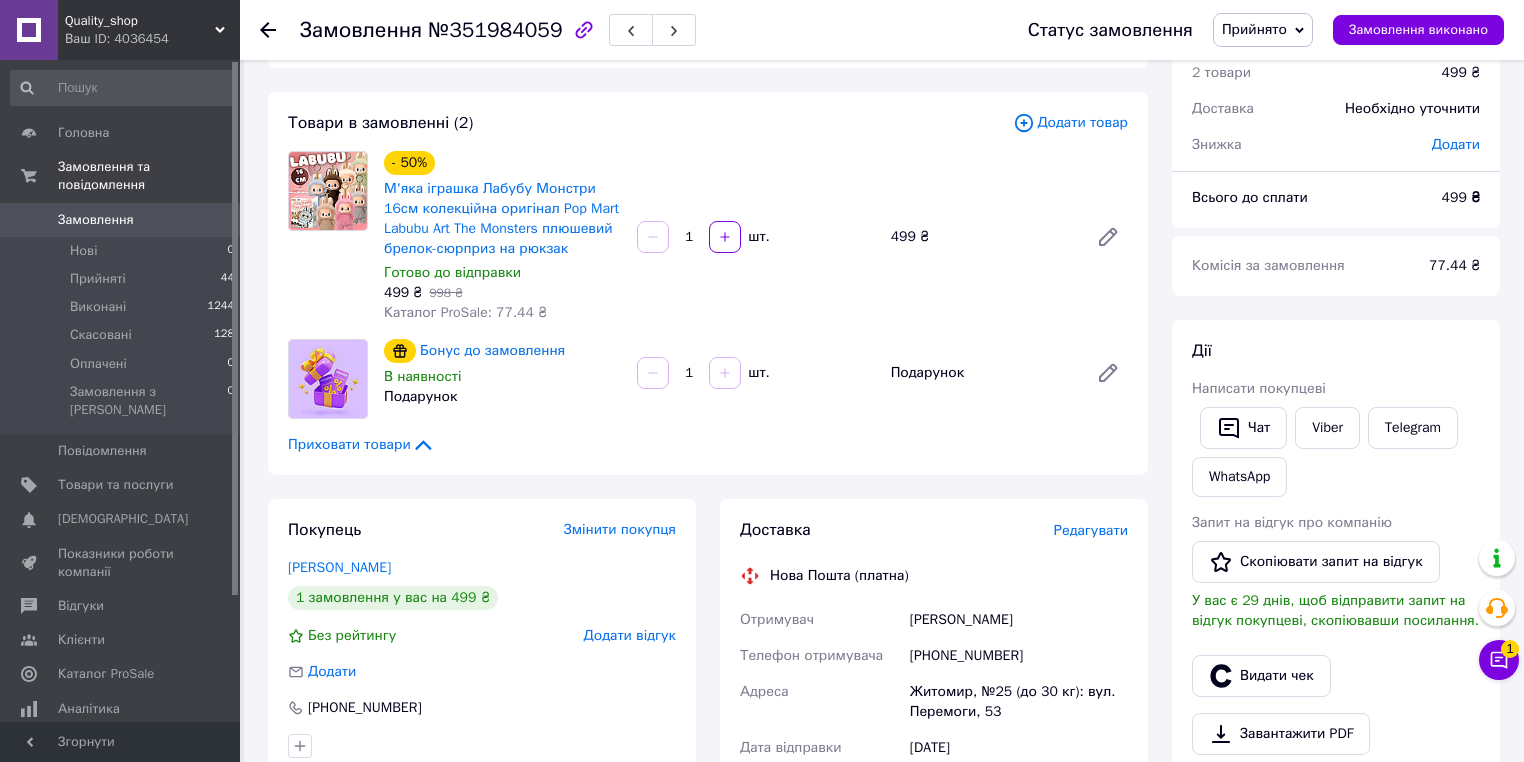 click on "+380970814491" at bounding box center [1019, 656] 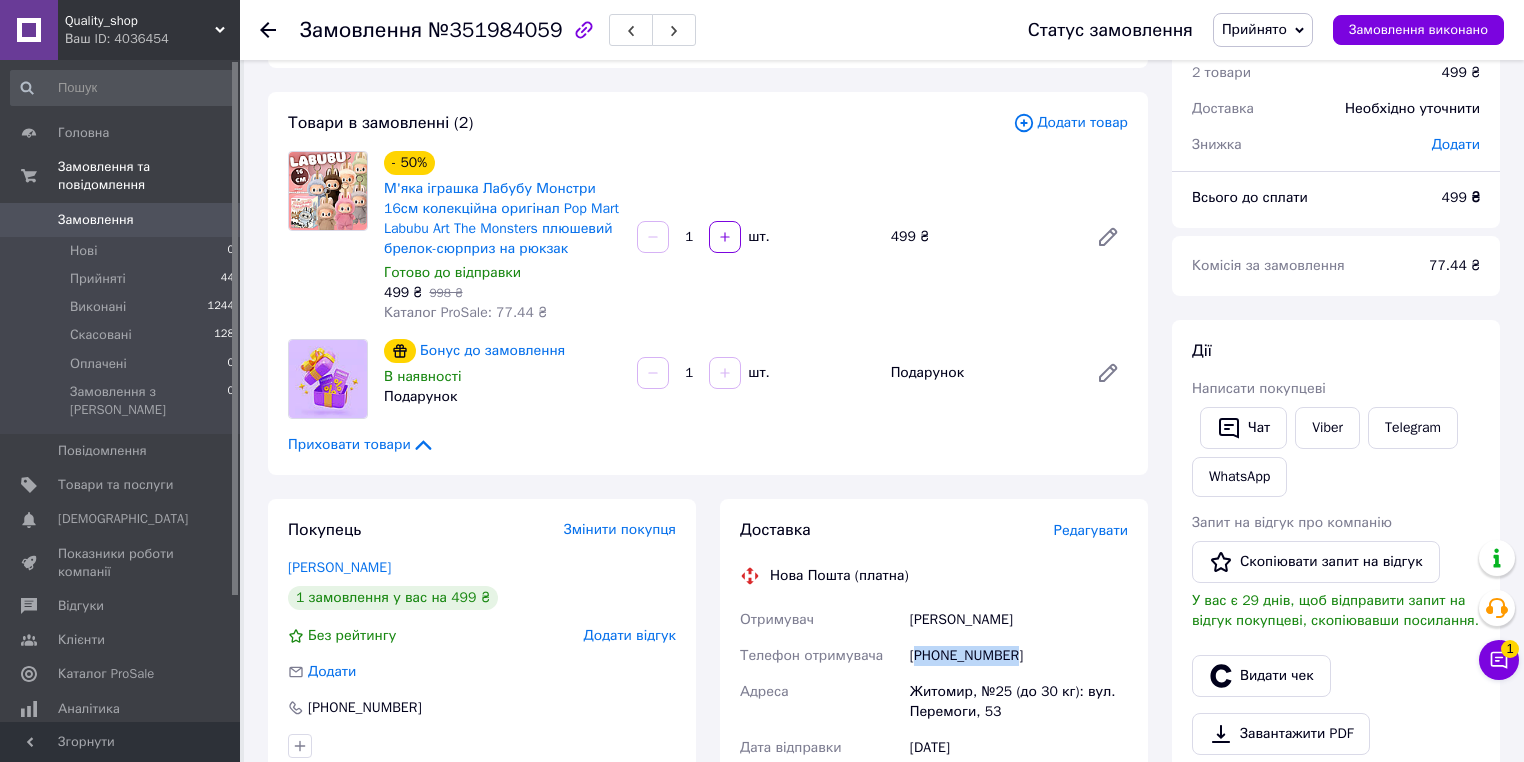 click on "+380970814491" at bounding box center [1019, 656] 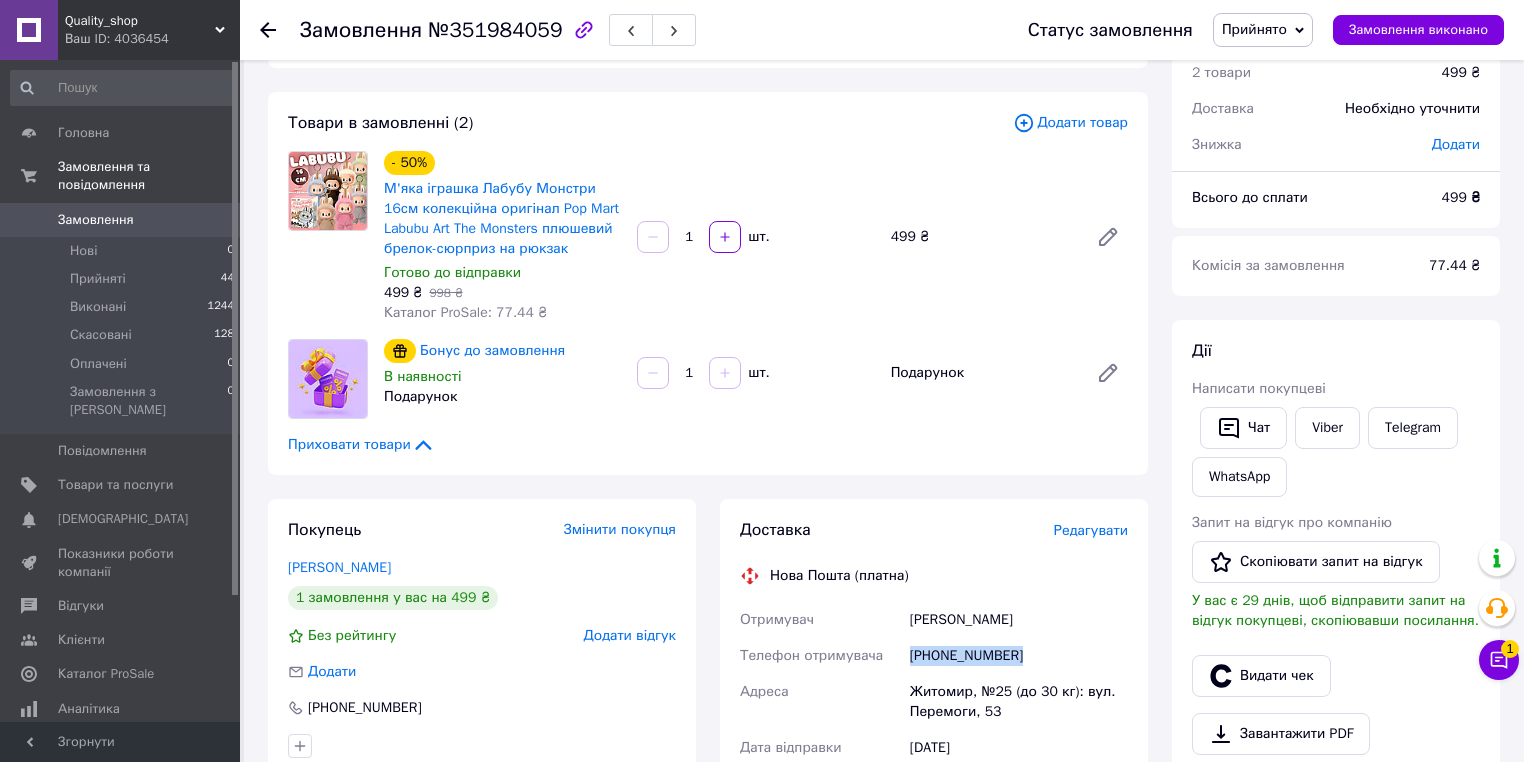 click on "+380970814491" at bounding box center [1019, 656] 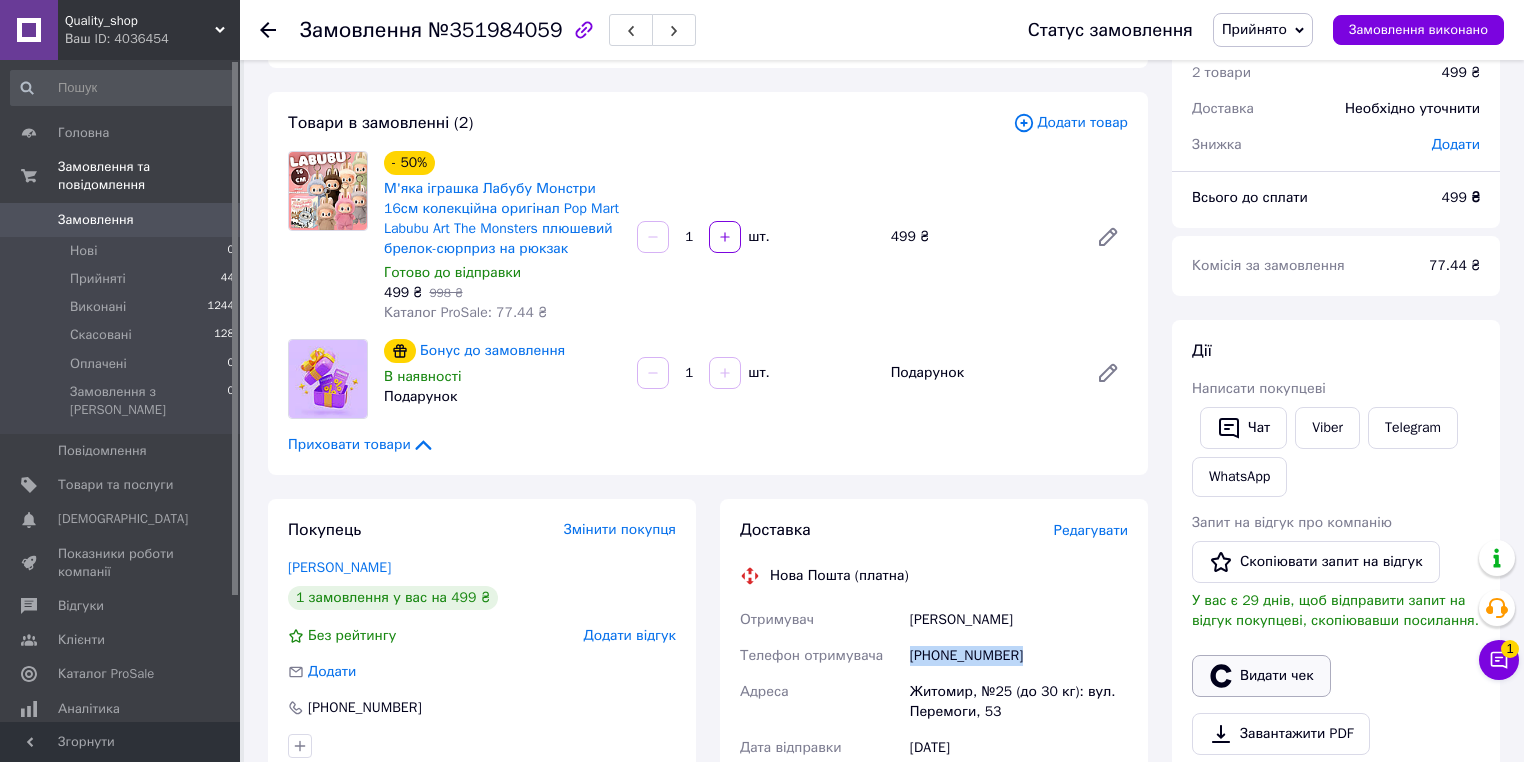 click on "Видати чек" at bounding box center [1261, 676] 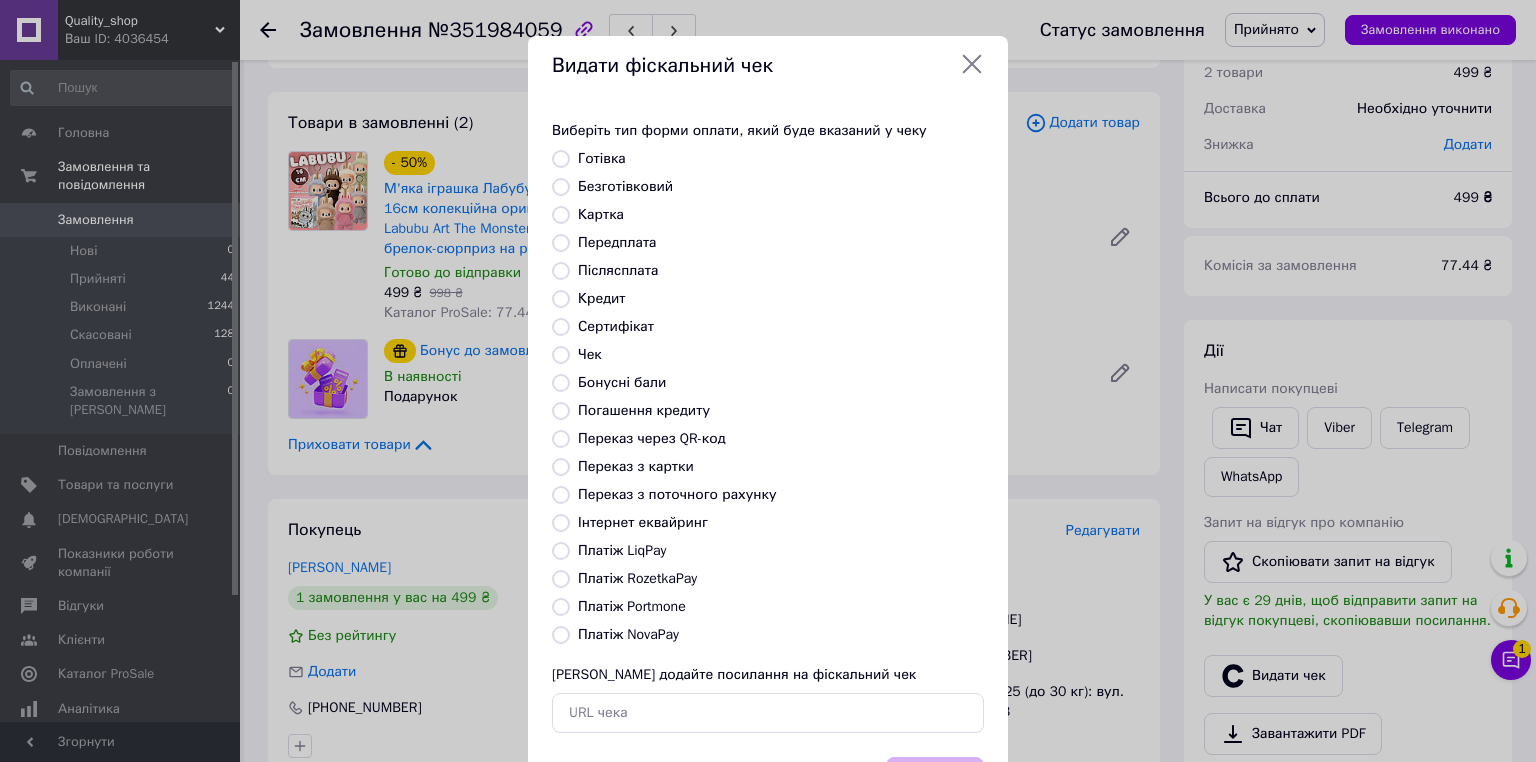 drag, startPoint x: 639, startPoint y: 184, endPoint x: 674, endPoint y: 230, distance: 57.801384 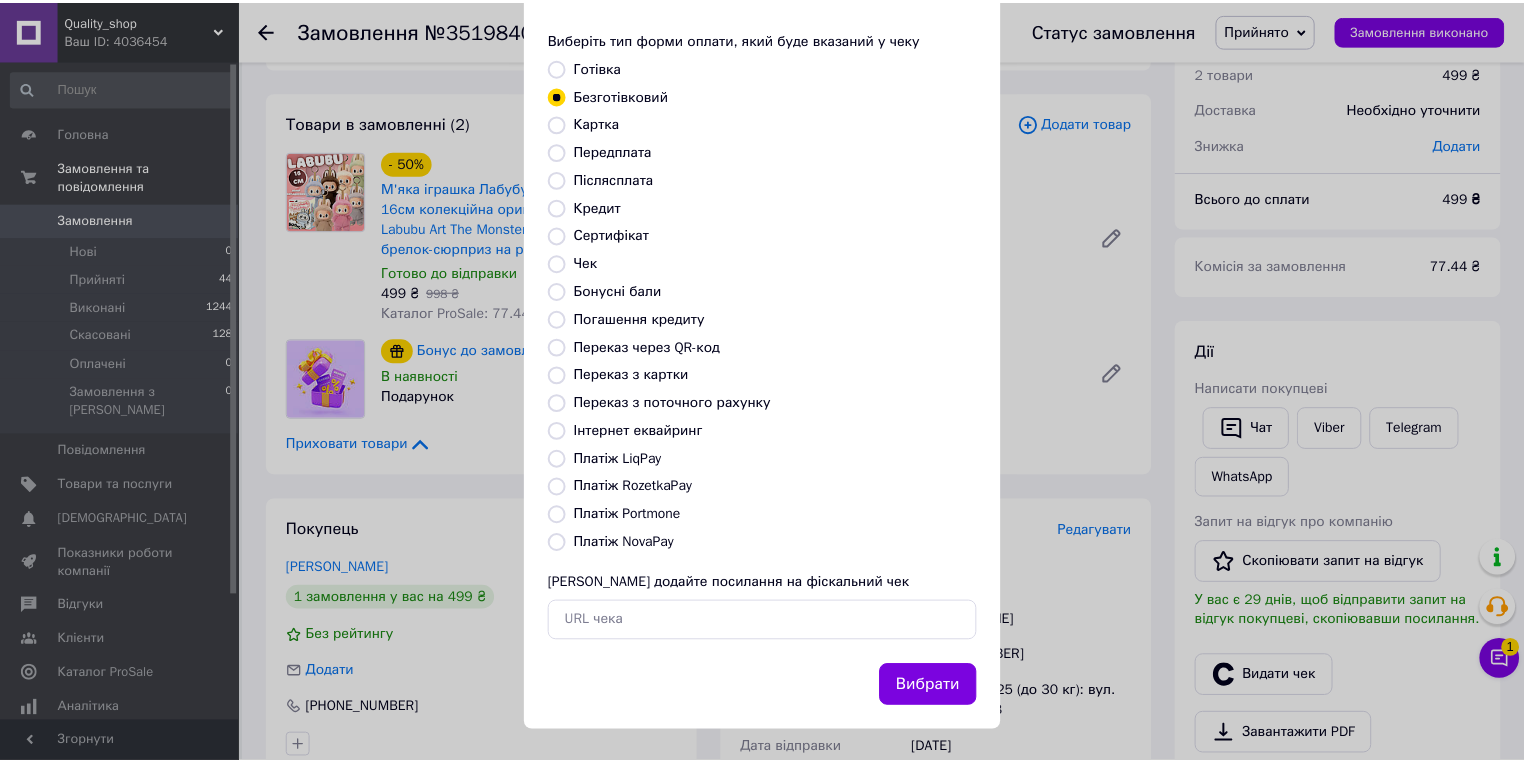 scroll, scrollTop: 96, scrollLeft: 0, axis: vertical 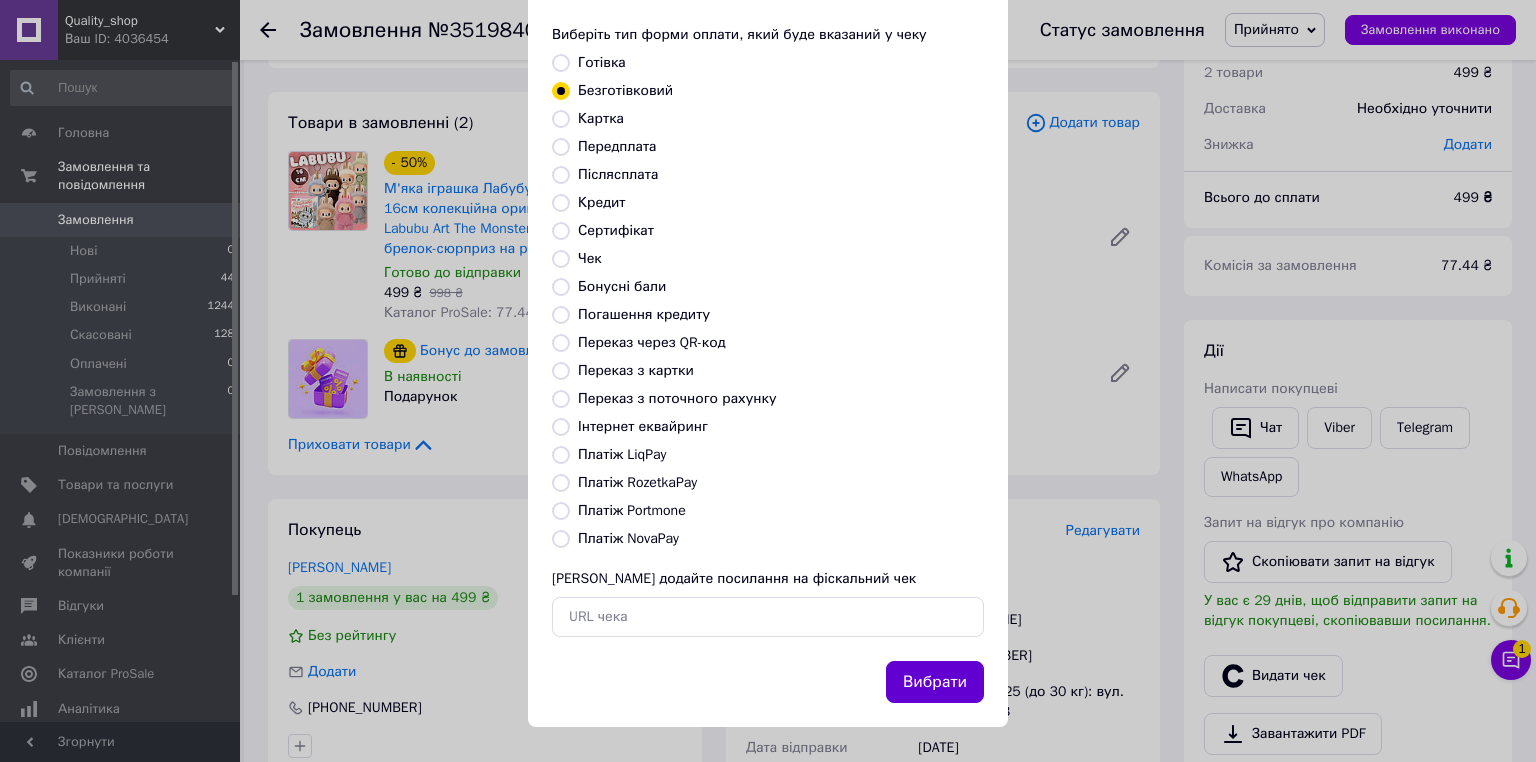 click on "Вибрати" at bounding box center [935, 682] 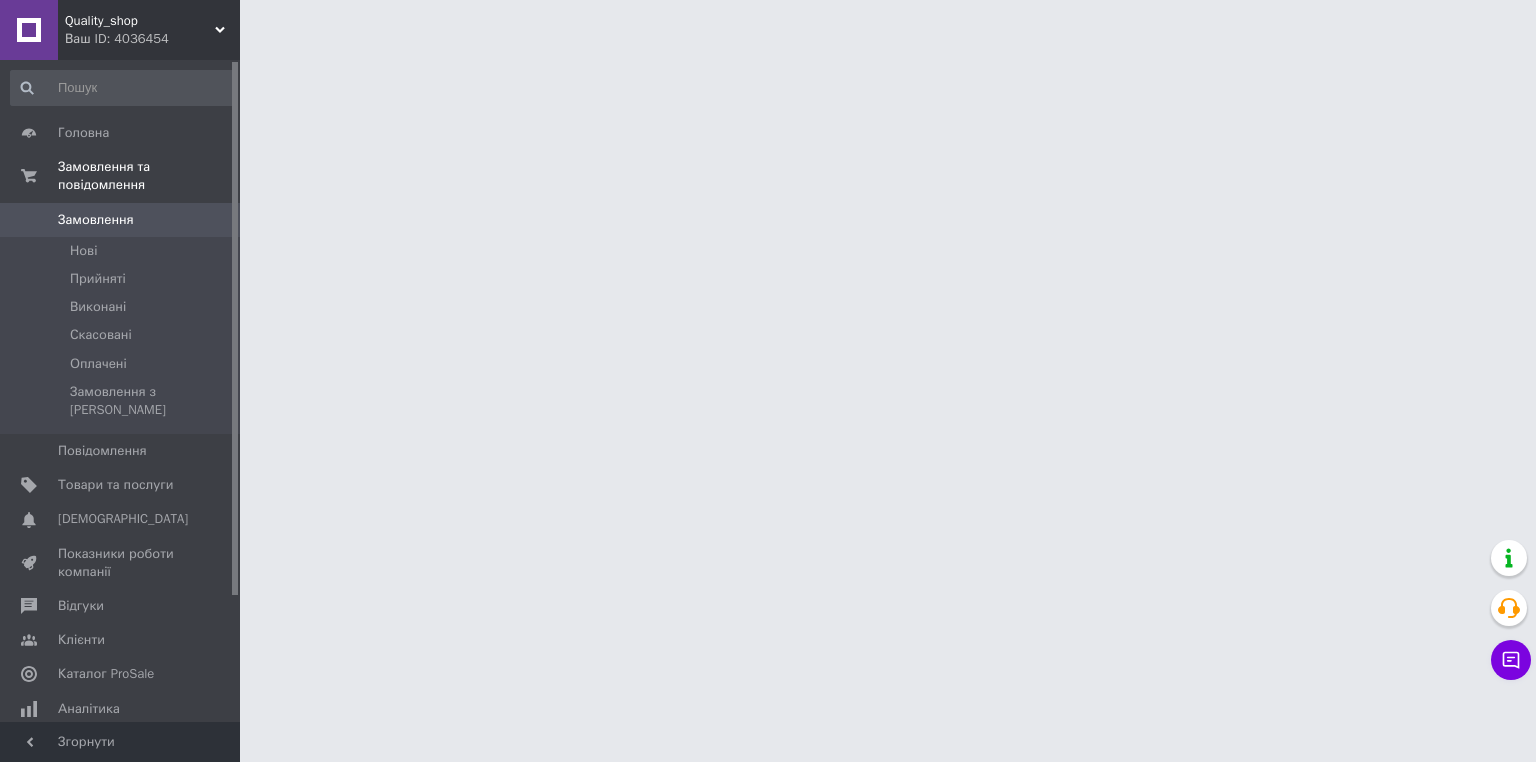 scroll, scrollTop: 0, scrollLeft: 0, axis: both 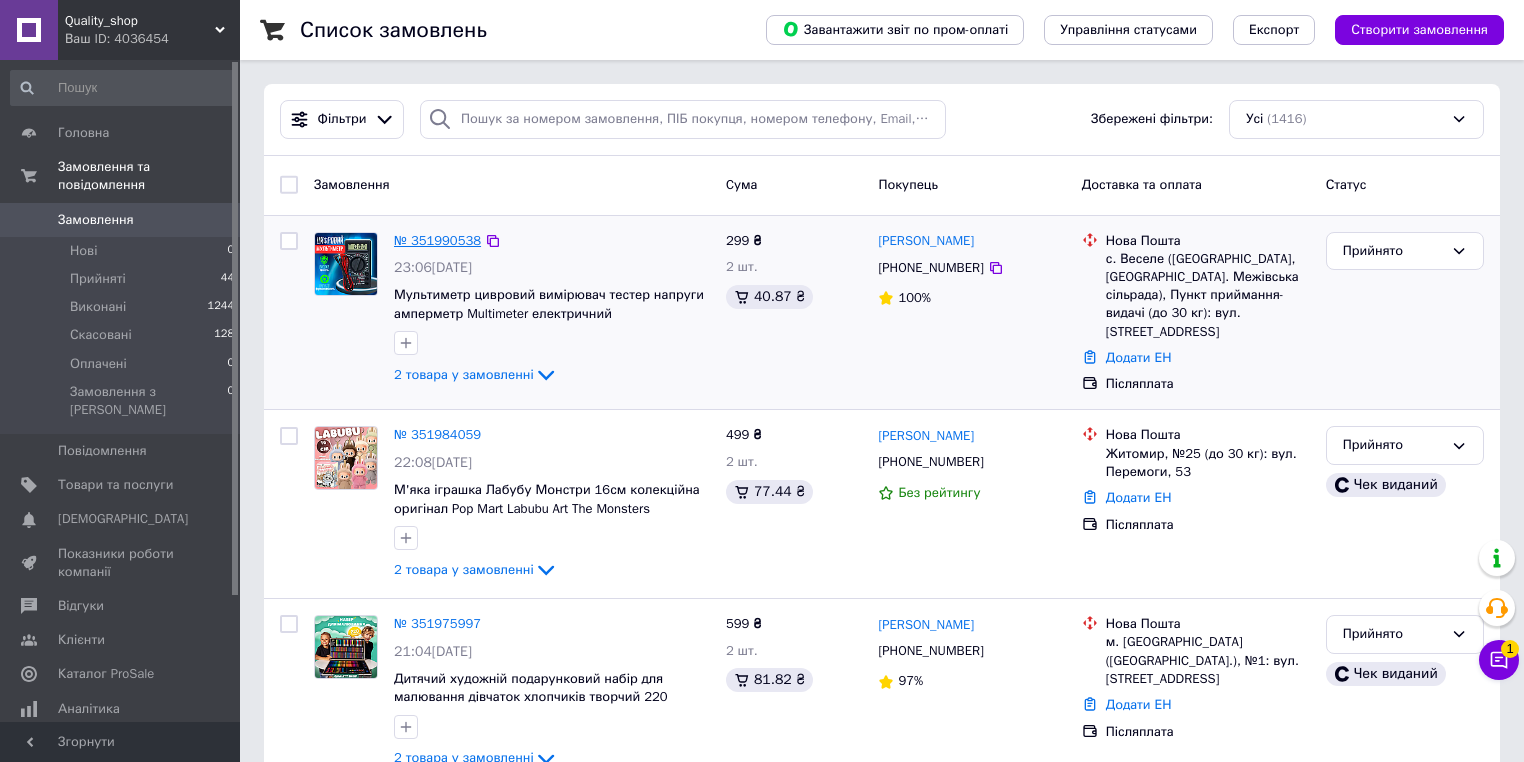 click on "№ 351990538" at bounding box center (437, 240) 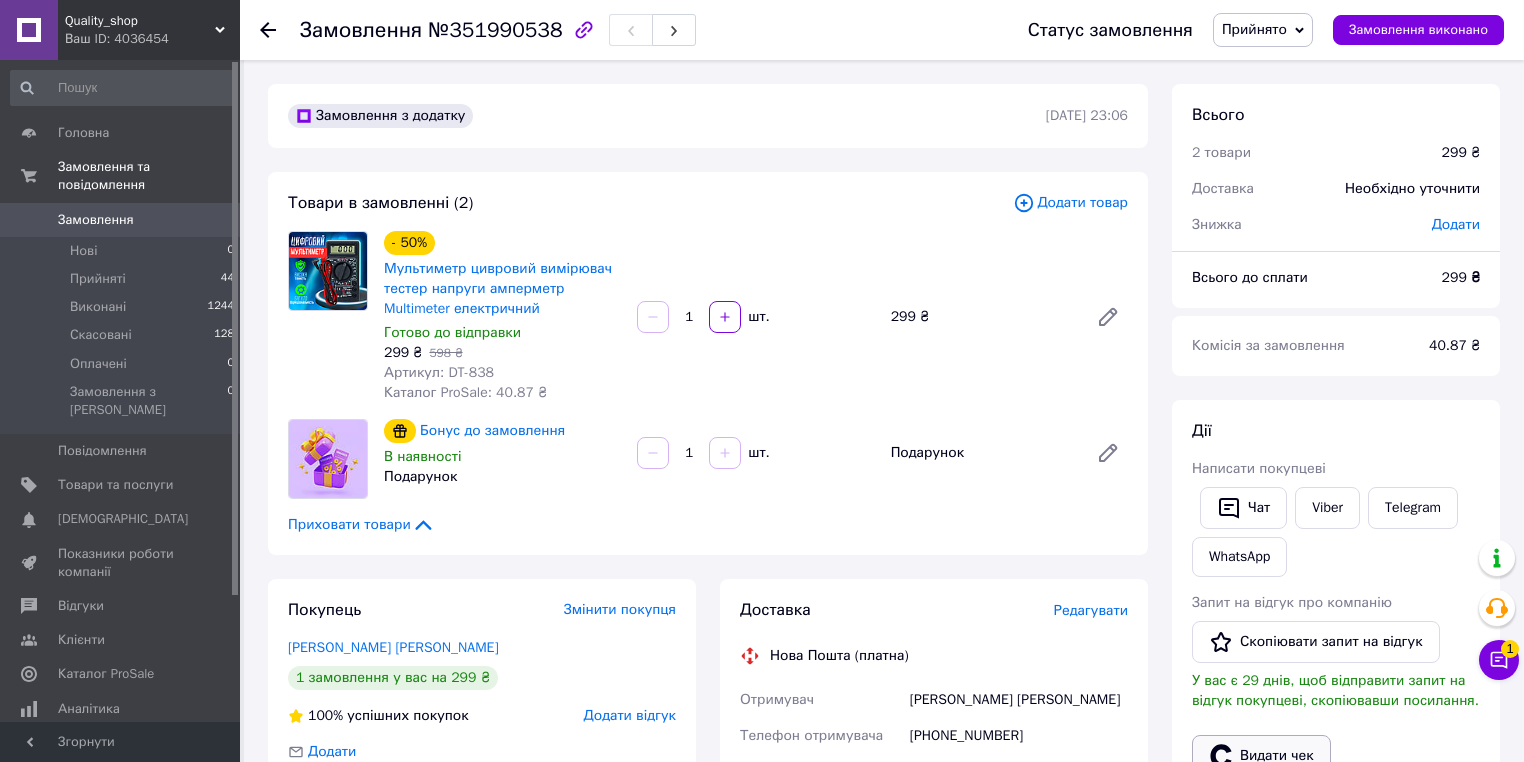 click on "Видати чек" at bounding box center [1261, 756] 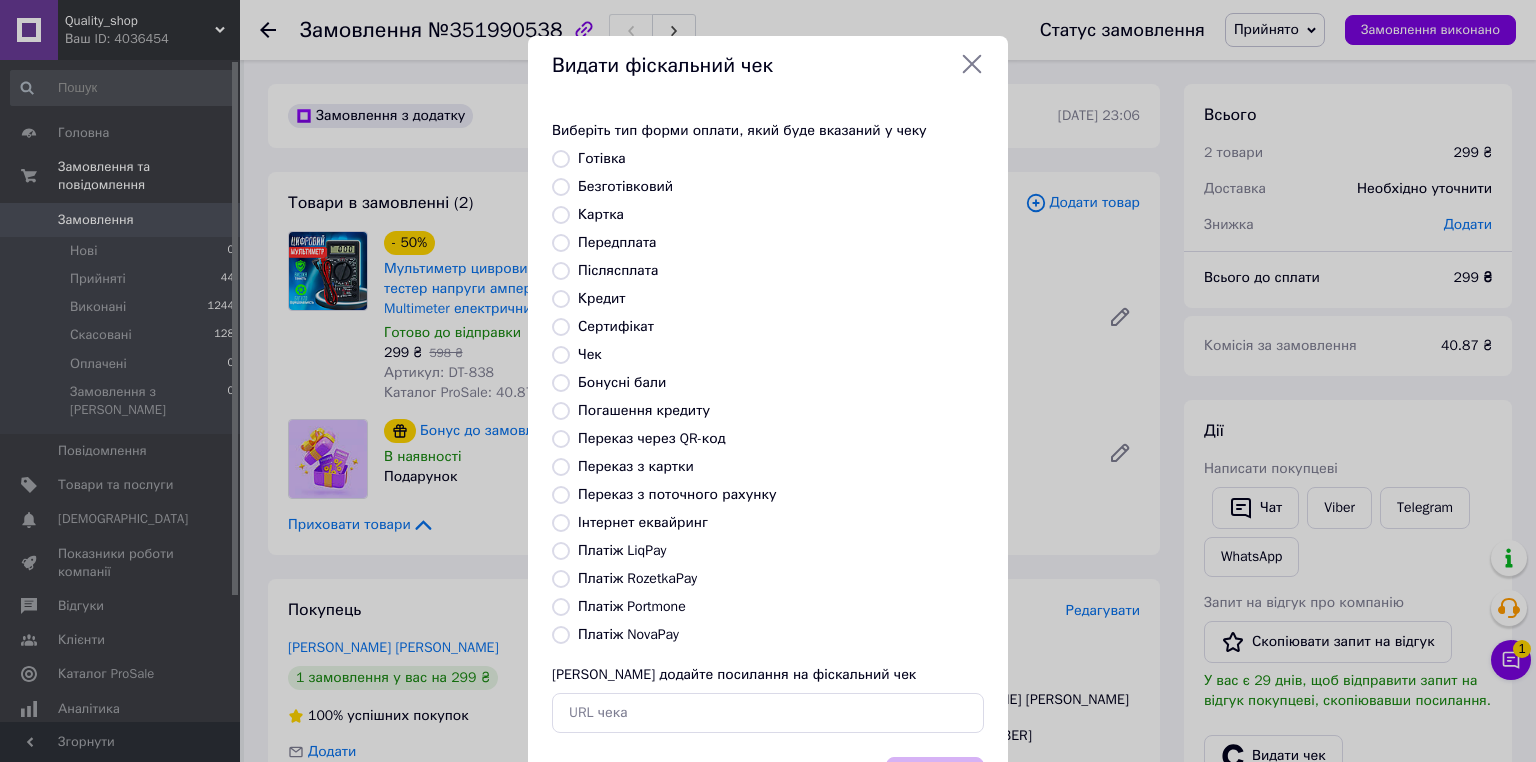 click on "Безготівковий" at bounding box center [781, 187] 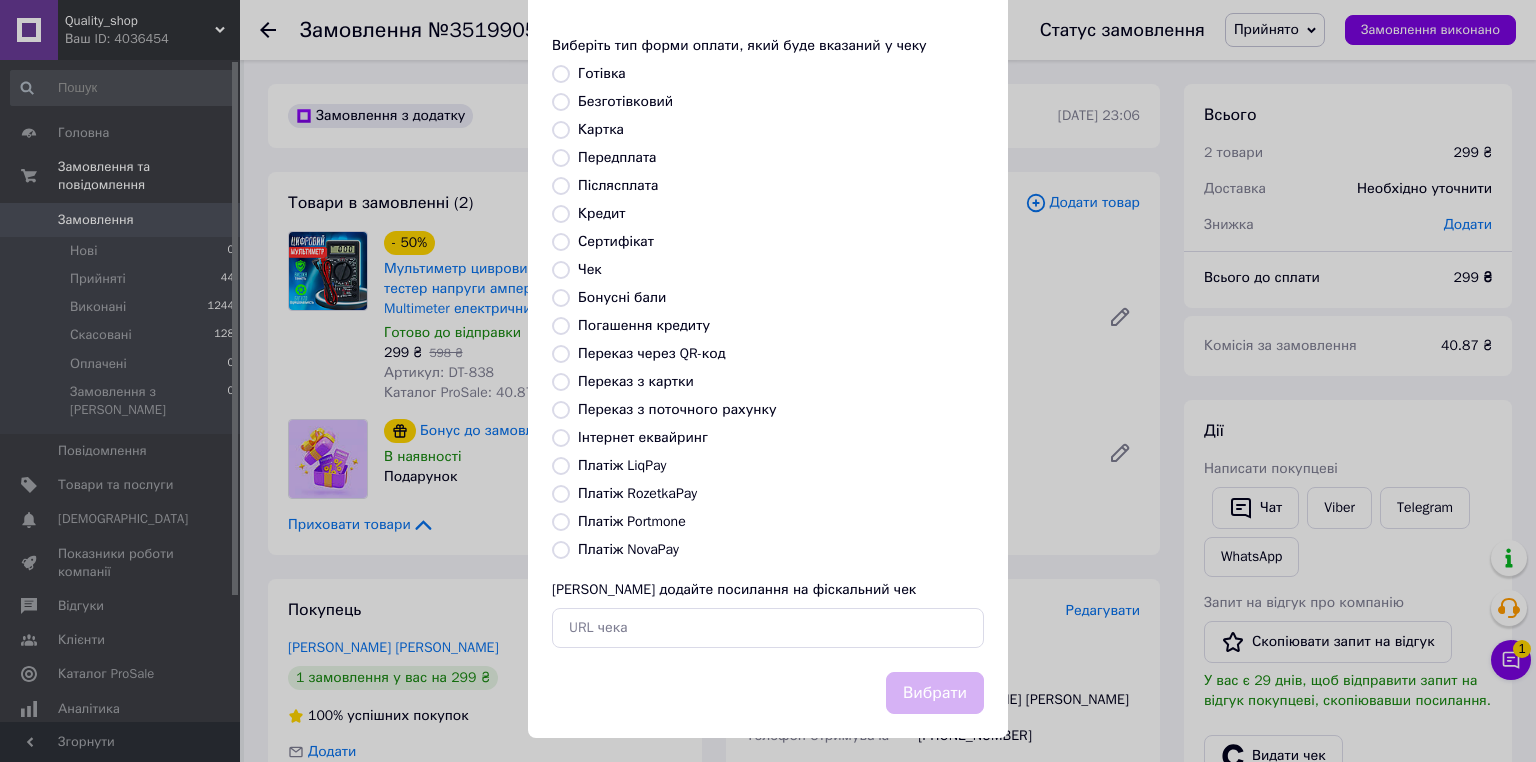 scroll, scrollTop: 96, scrollLeft: 0, axis: vertical 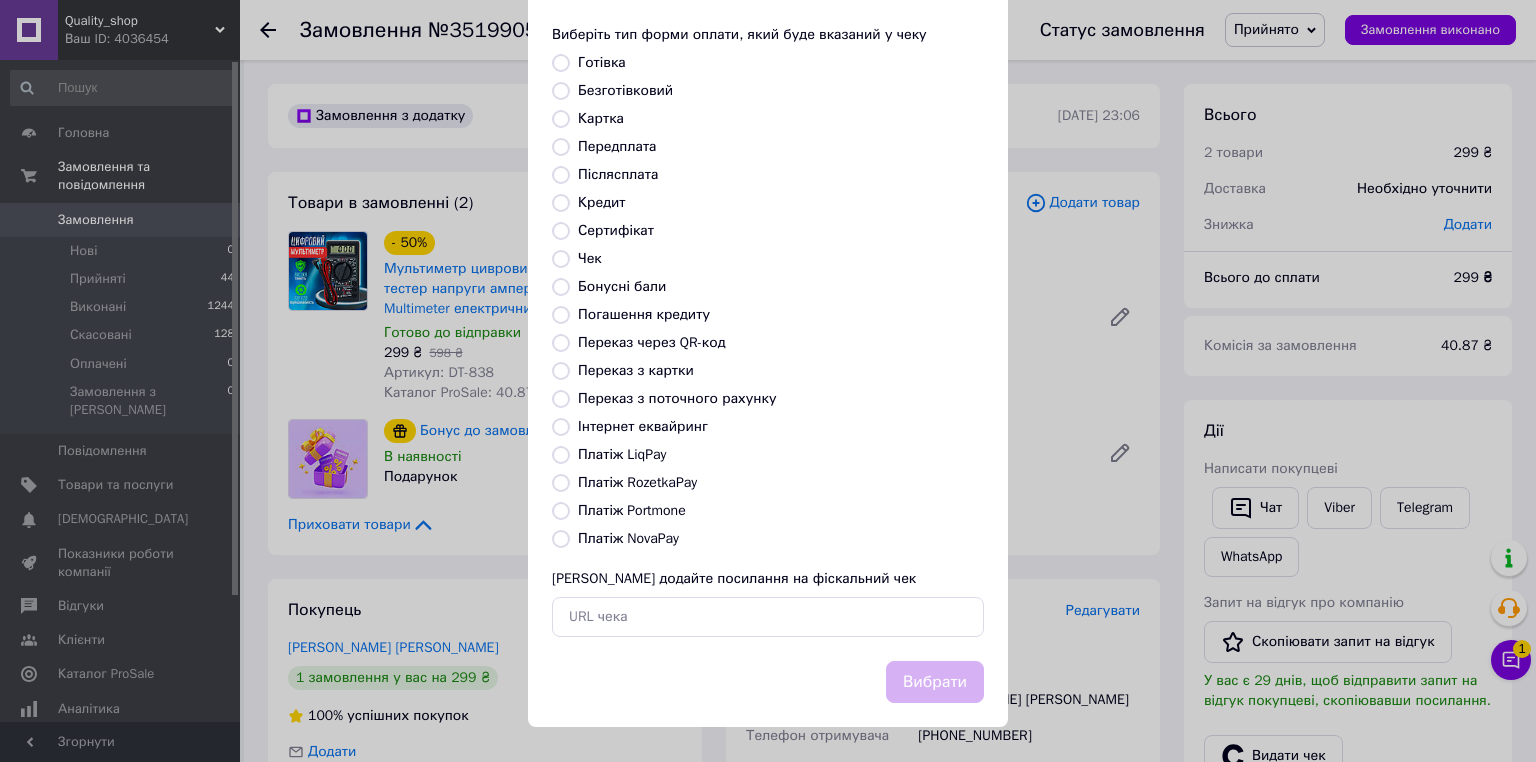 click on "Безготівковий" at bounding box center (625, 90) 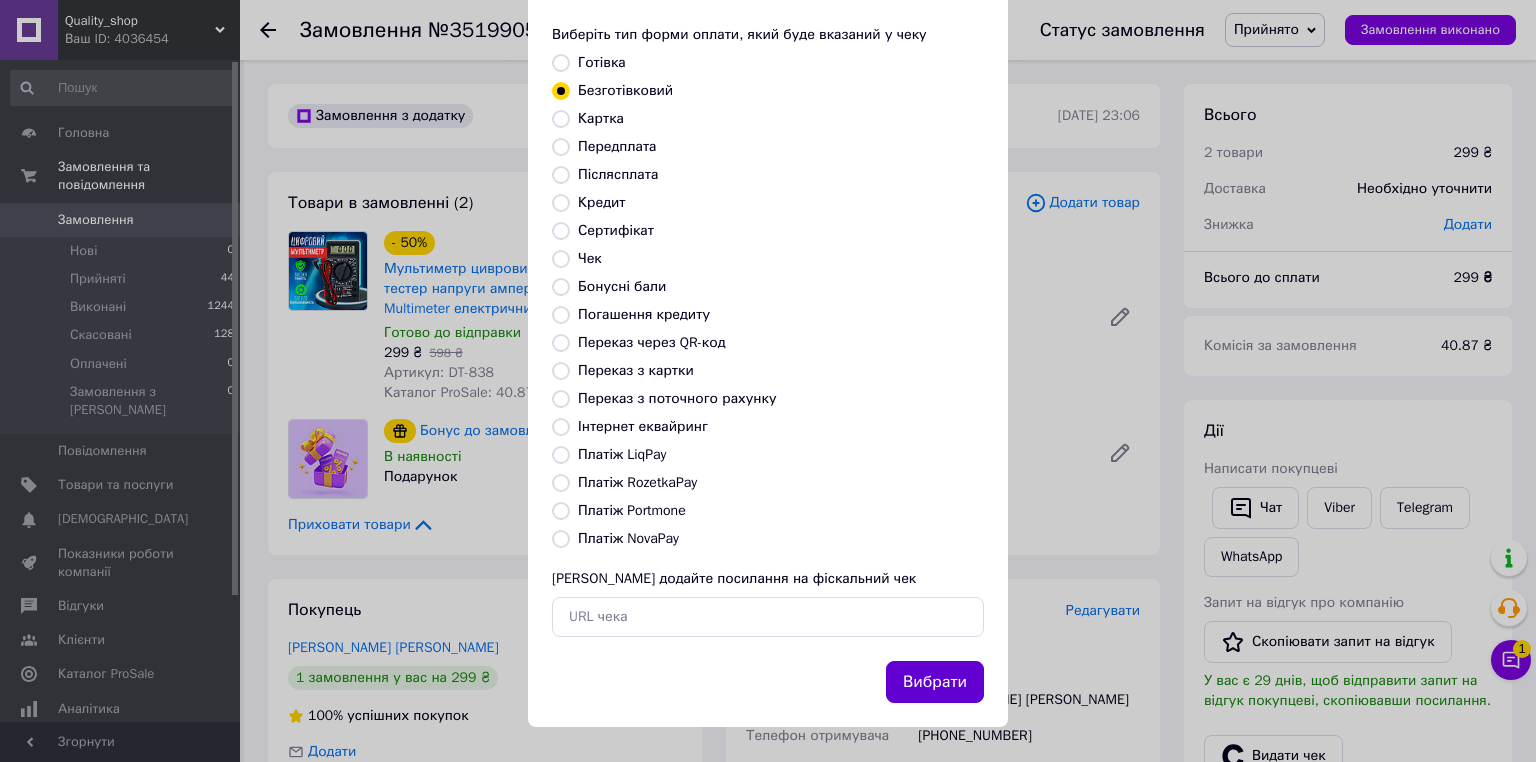 click on "Вибрати" at bounding box center (935, 682) 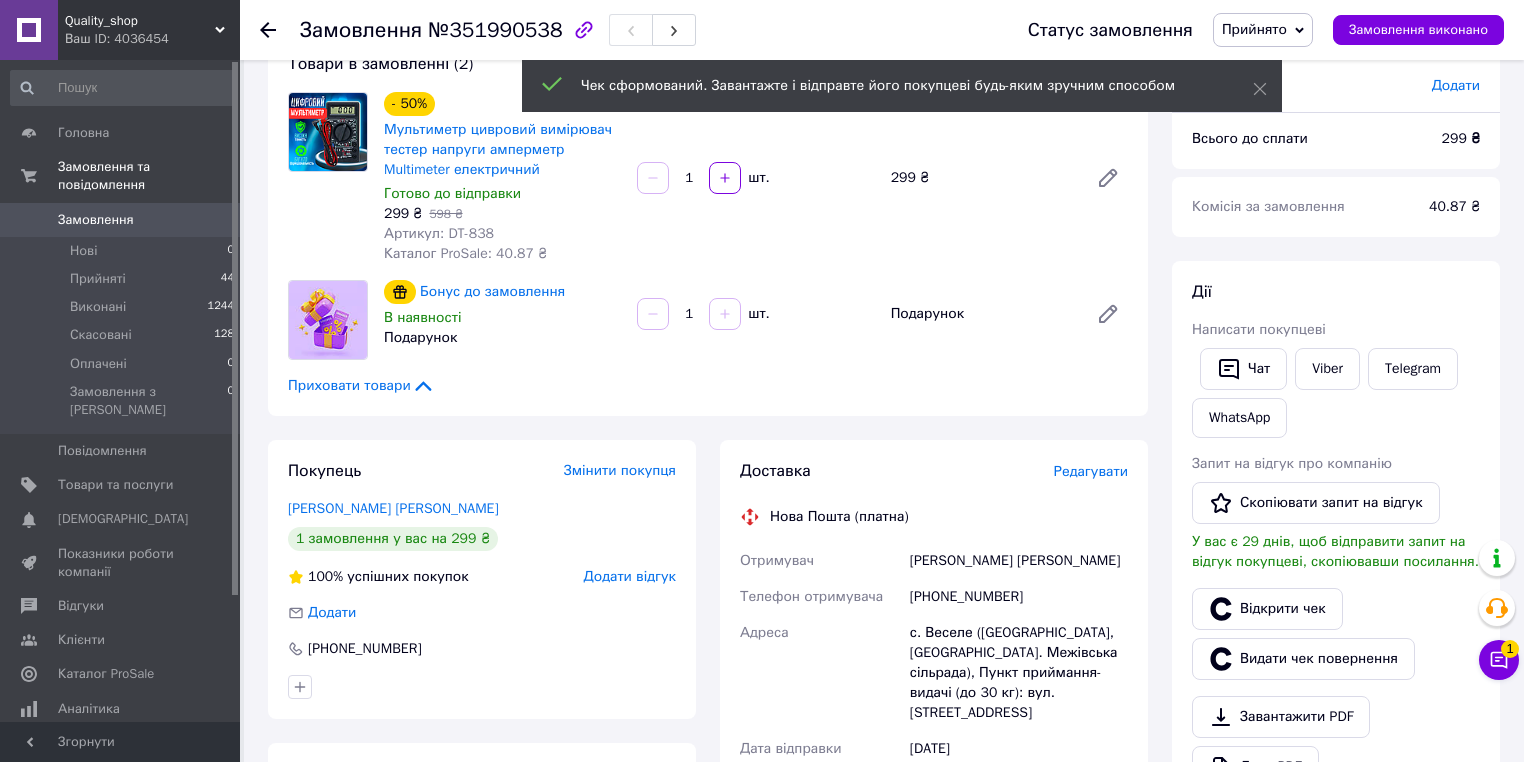scroll, scrollTop: 160, scrollLeft: 0, axis: vertical 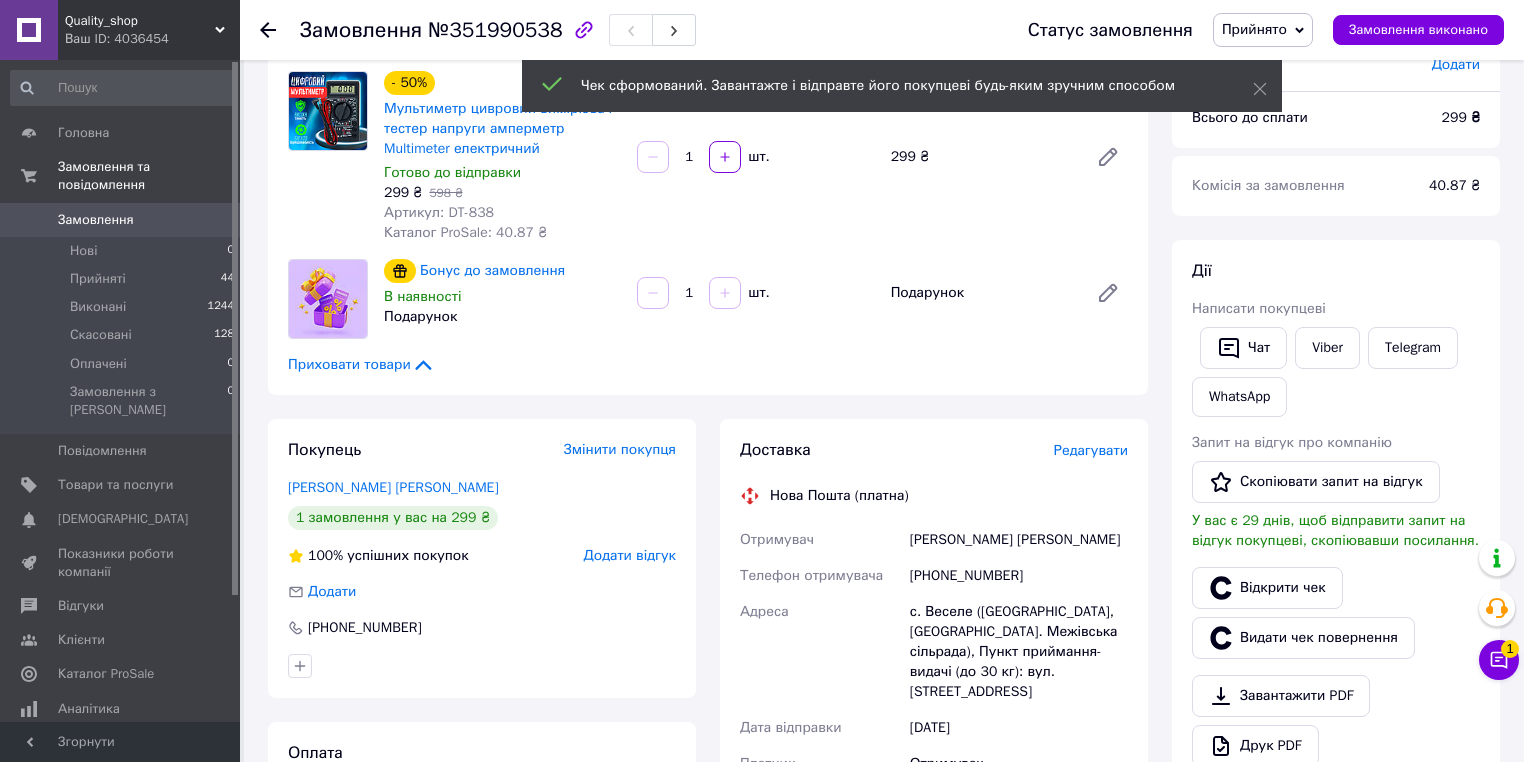 click on "Чужченко Егор" at bounding box center (1019, 540) 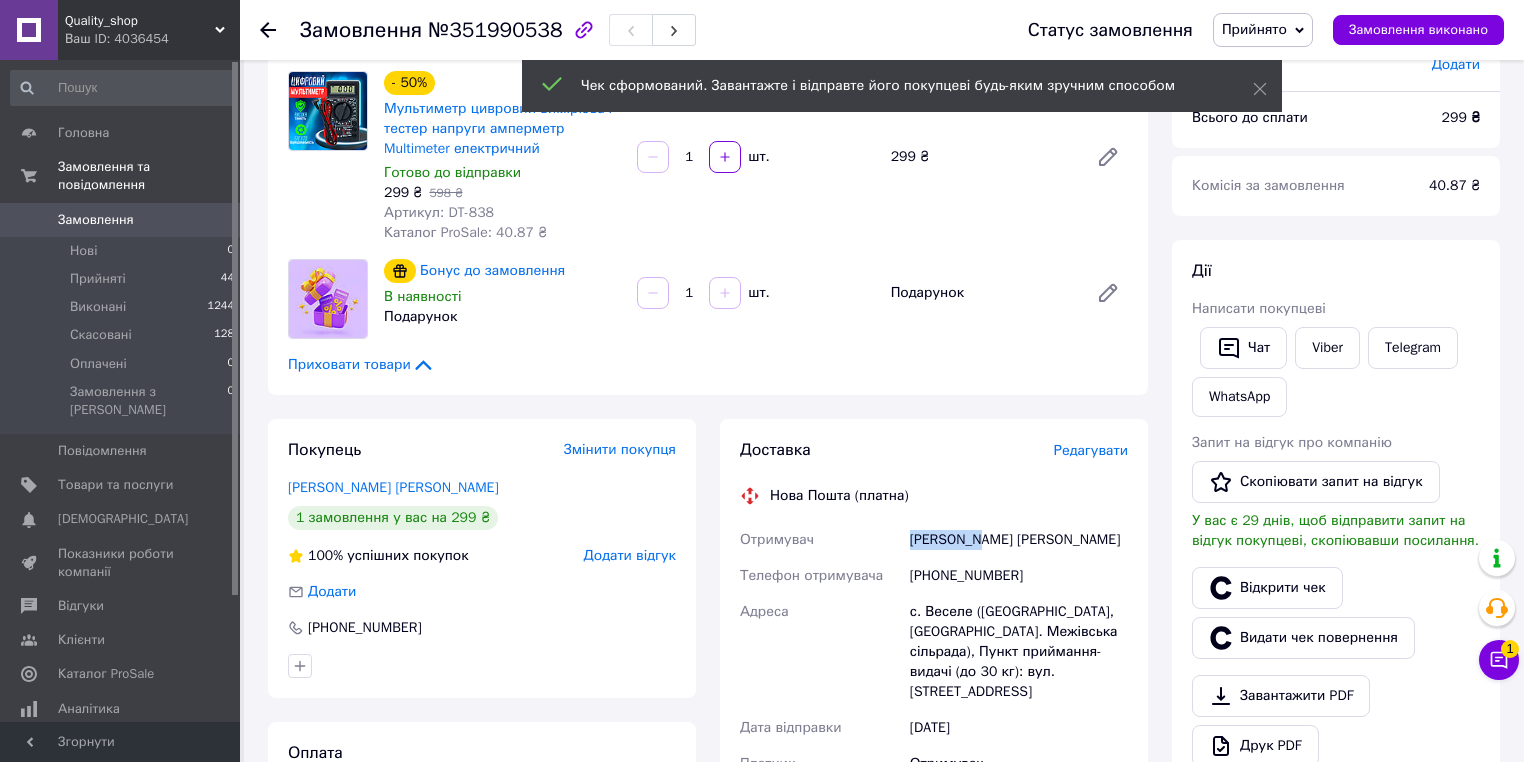 click on "Чужченко Егор" at bounding box center (1019, 540) 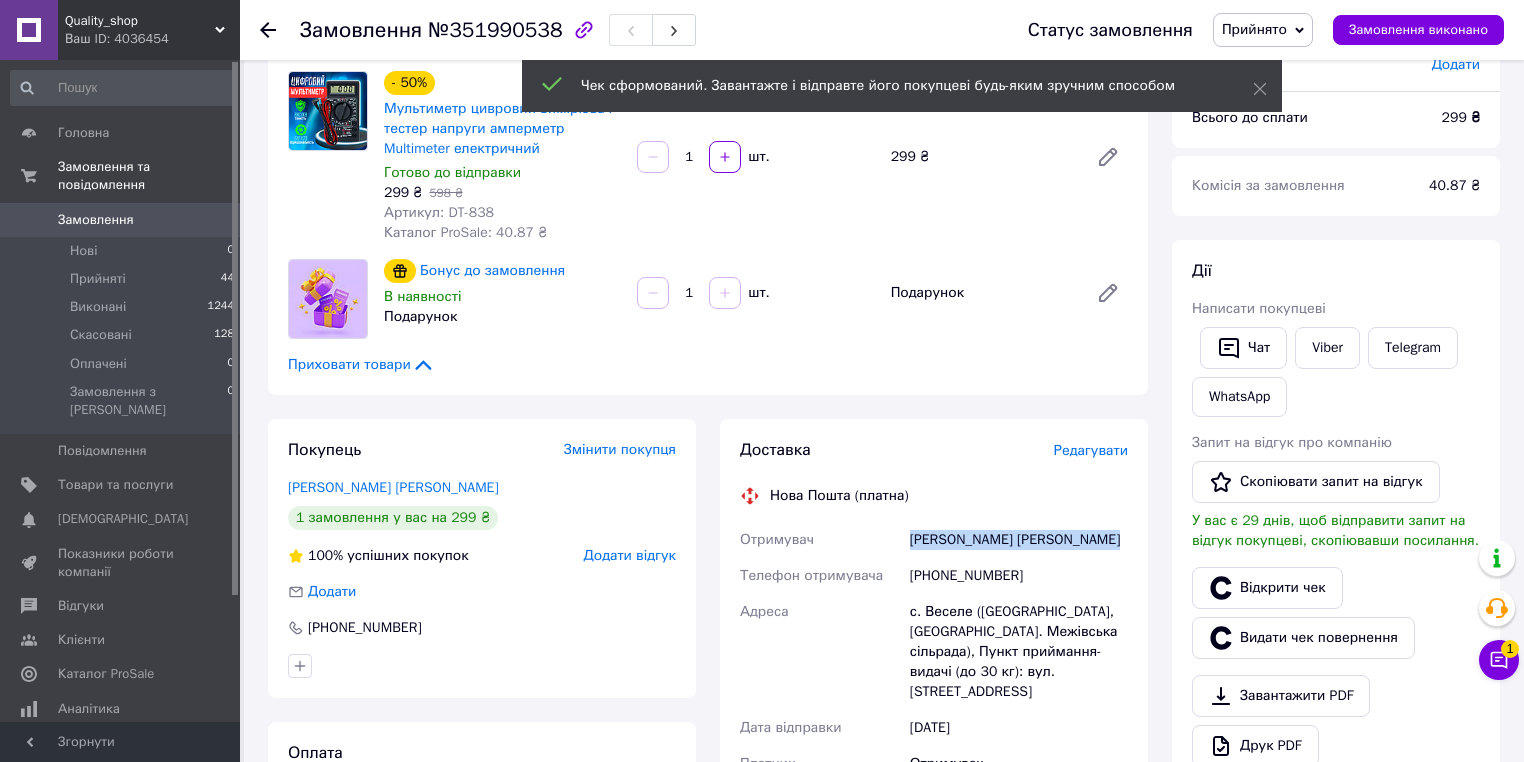 click on "Чужченко Егор" at bounding box center [1019, 540] 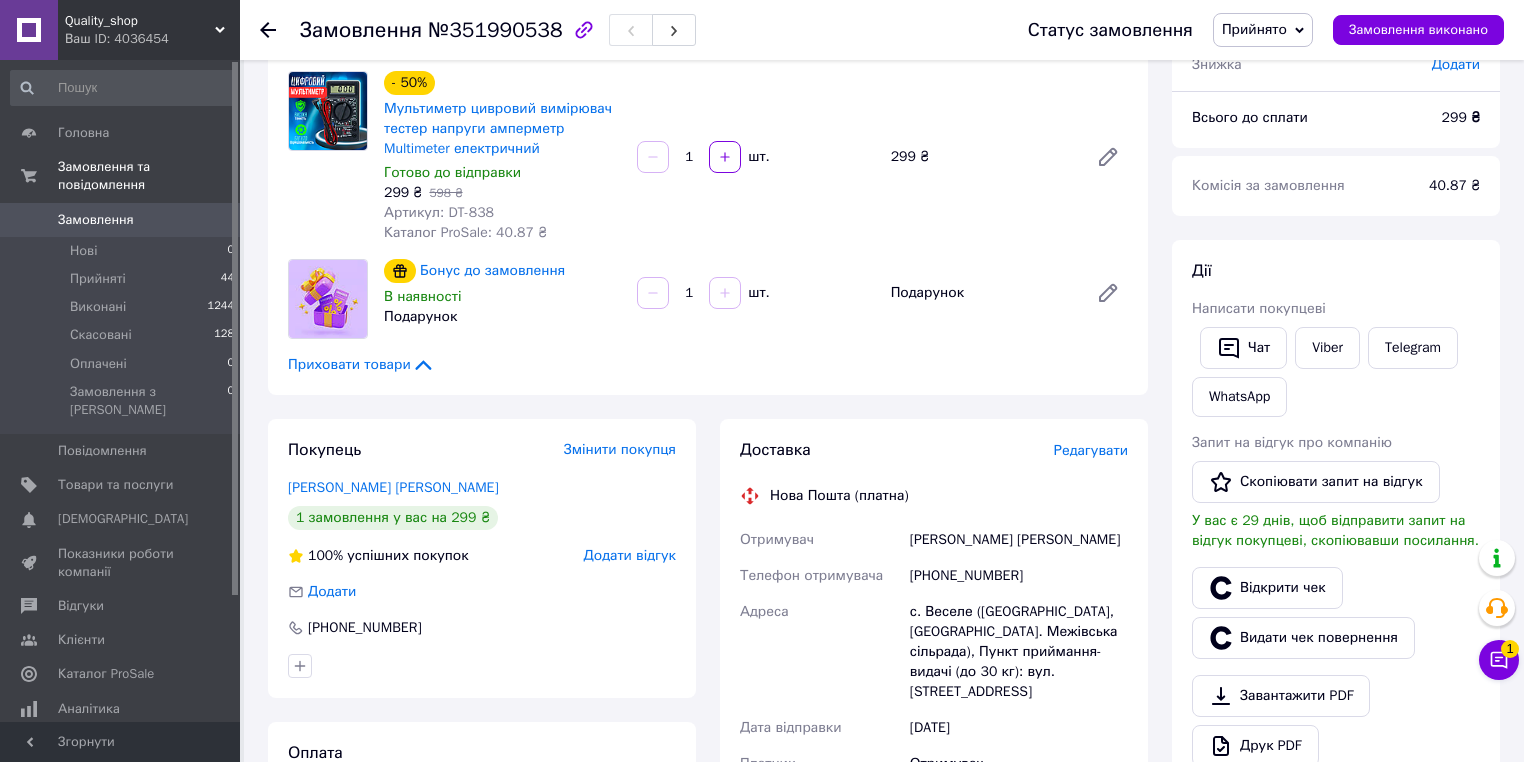 click on "+380668155668" at bounding box center [1019, 576] 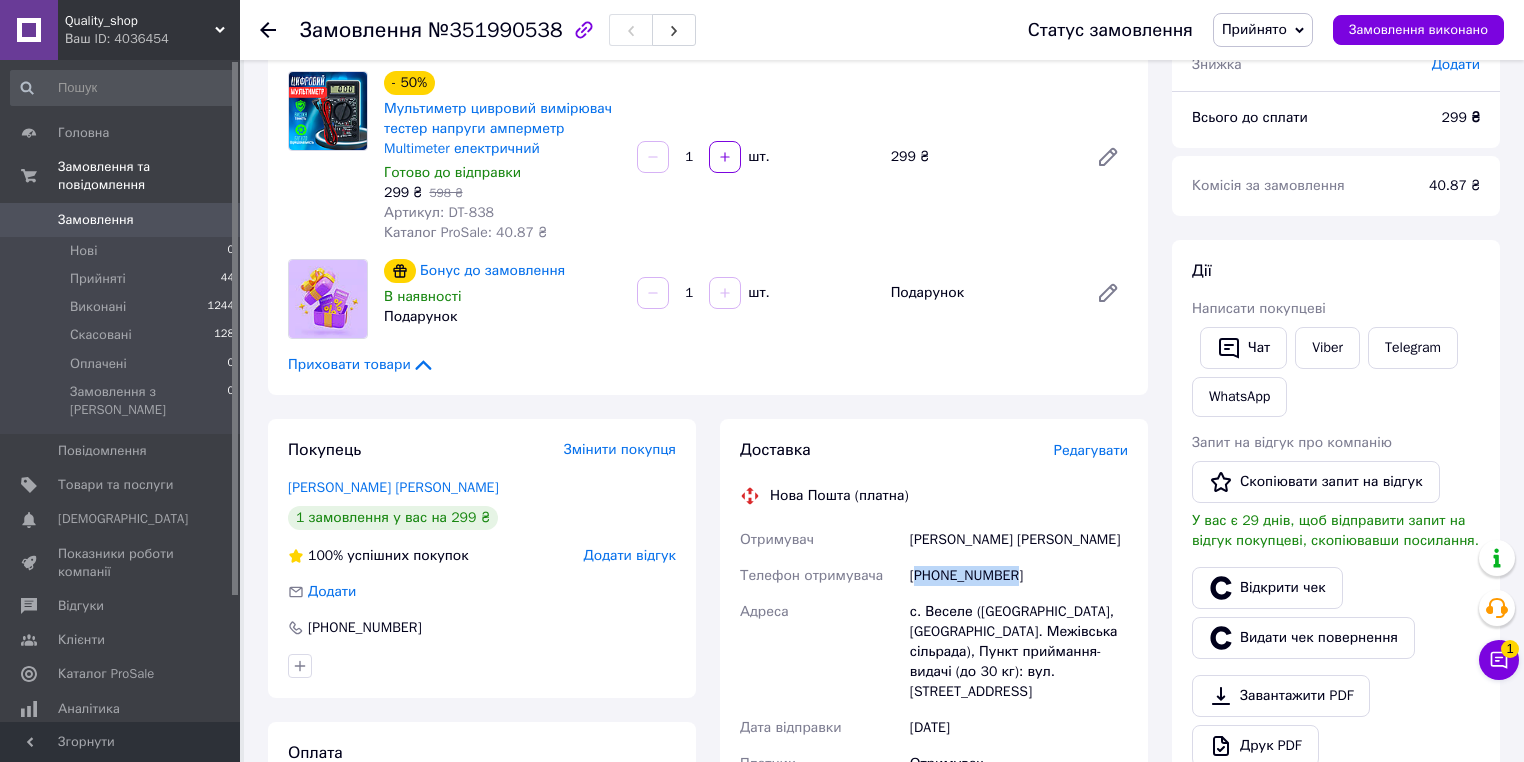 click on "+380668155668" at bounding box center [1019, 576] 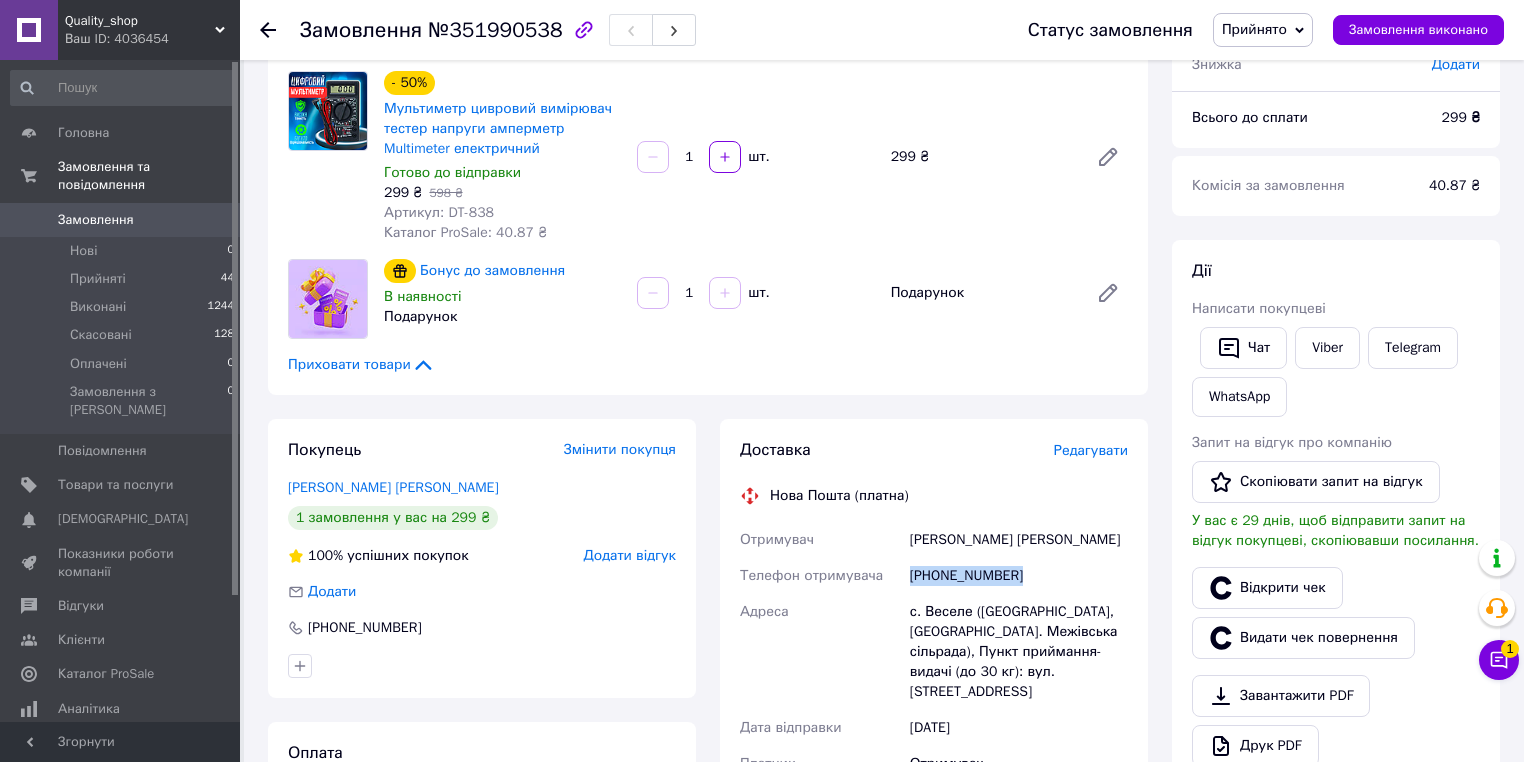 click on "+380668155668" at bounding box center [1019, 576] 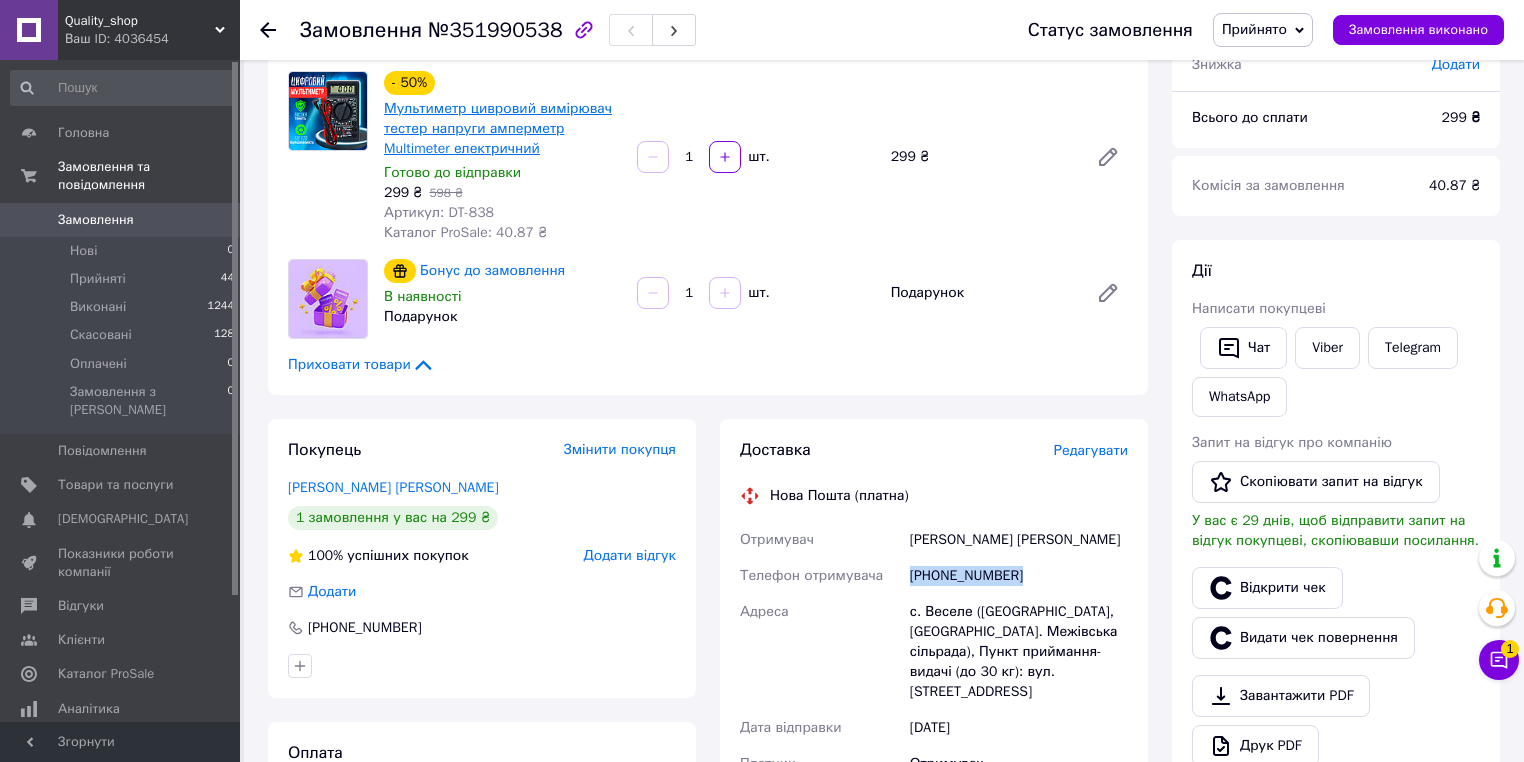 copy on "+380668155668" 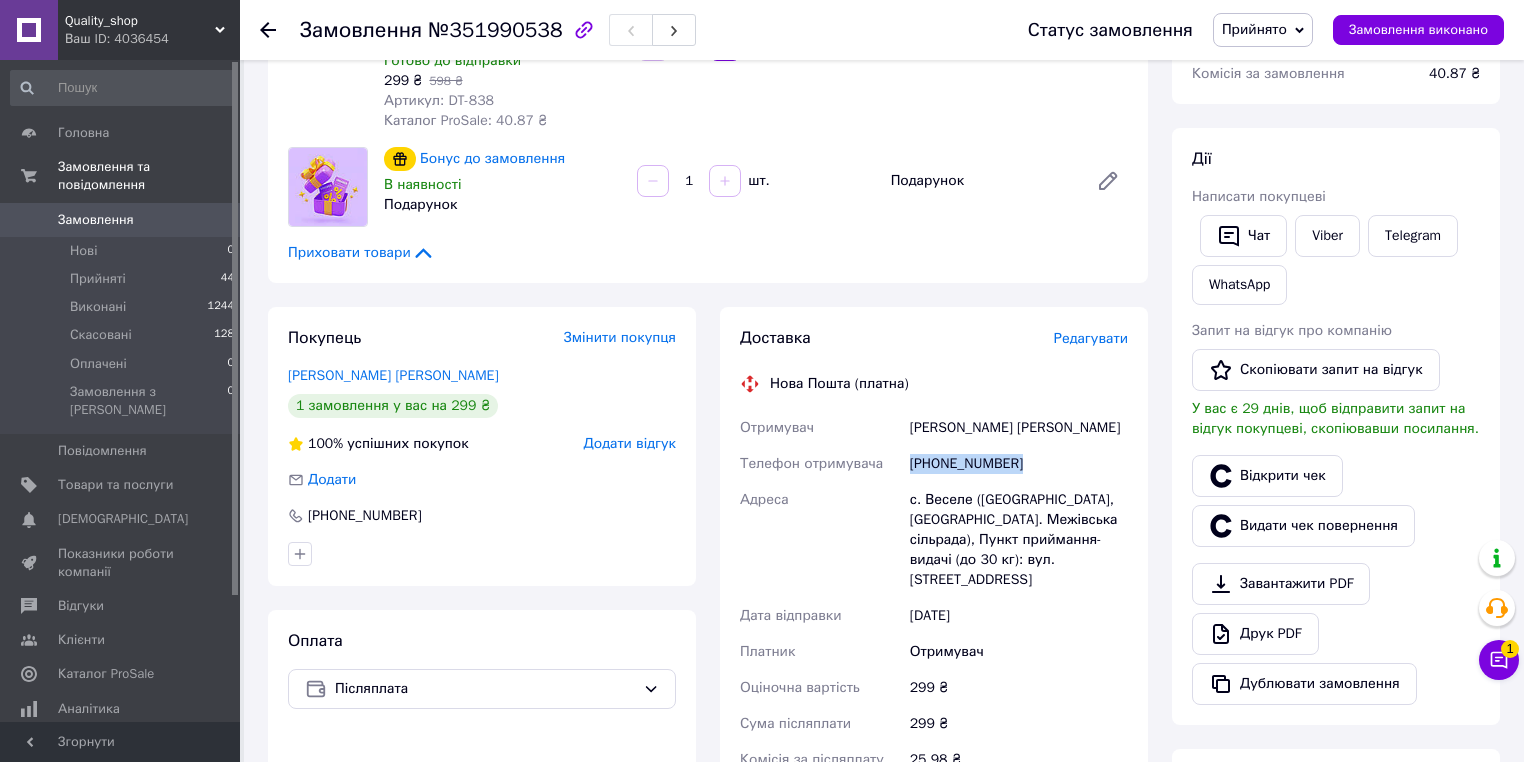 scroll, scrollTop: 160, scrollLeft: 0, axis: vertical 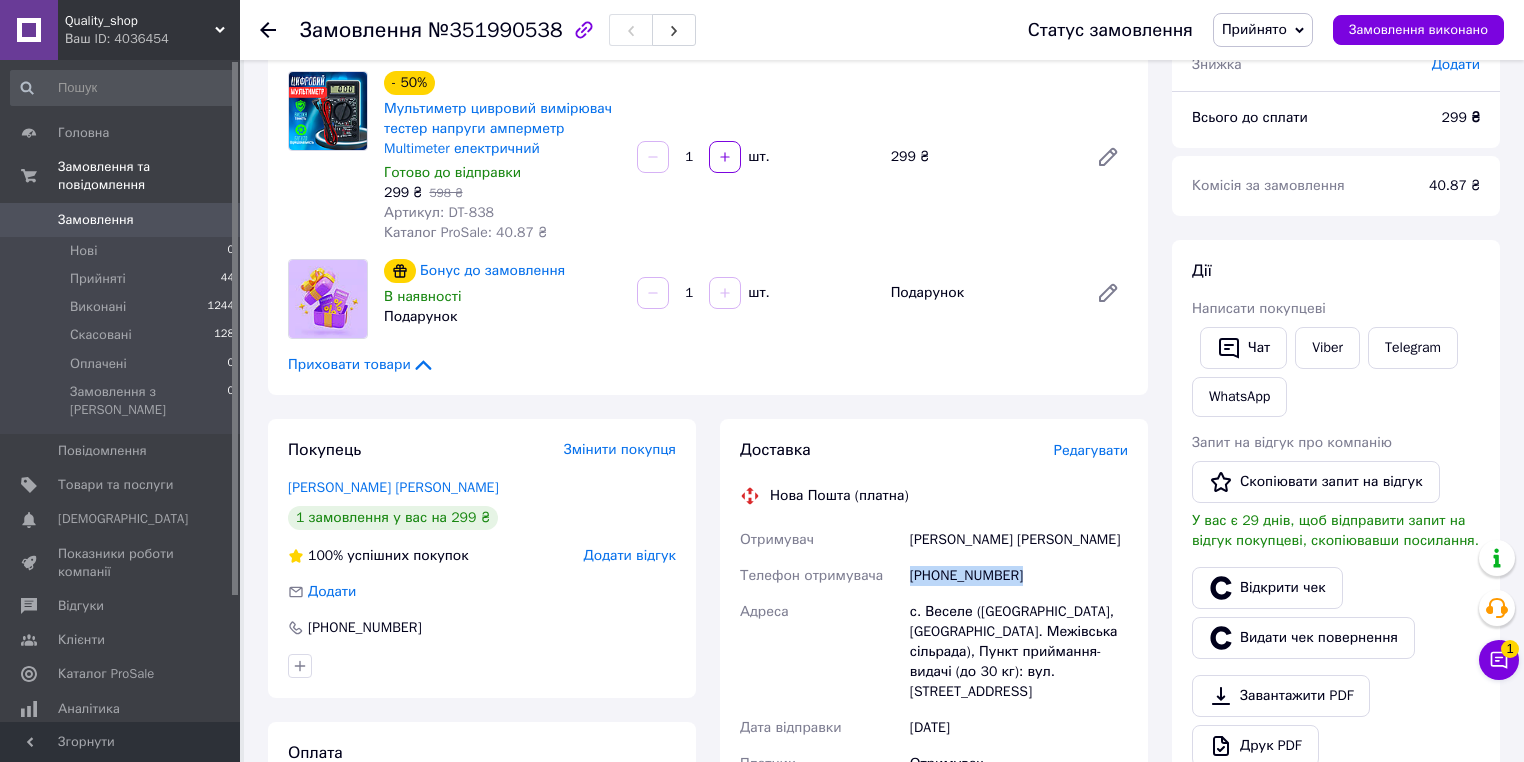 click on "Замовлення" at bounding box center [96, 220] 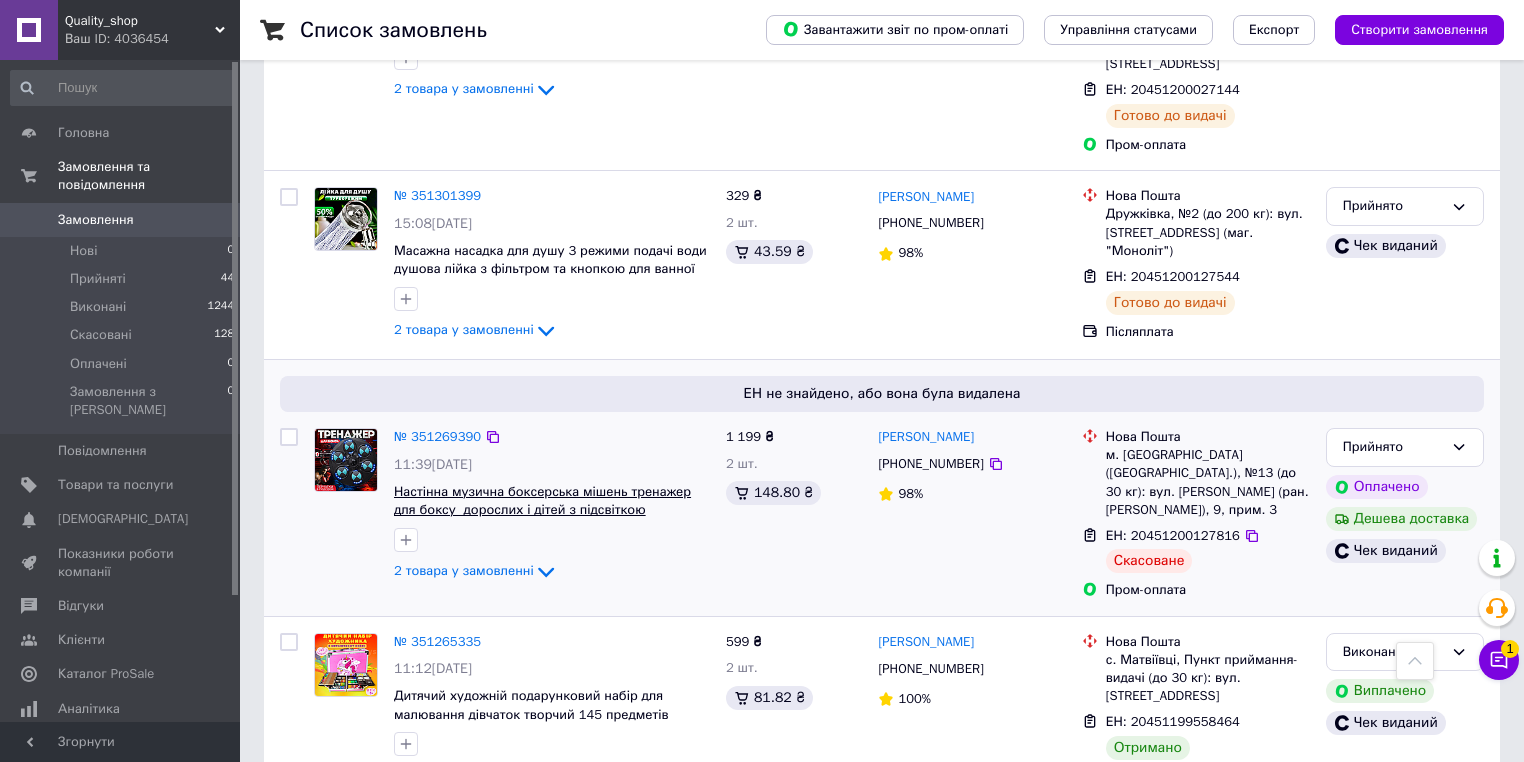 scroll, scrollTop: 6080, scrollLeft: 0, axis: vertical 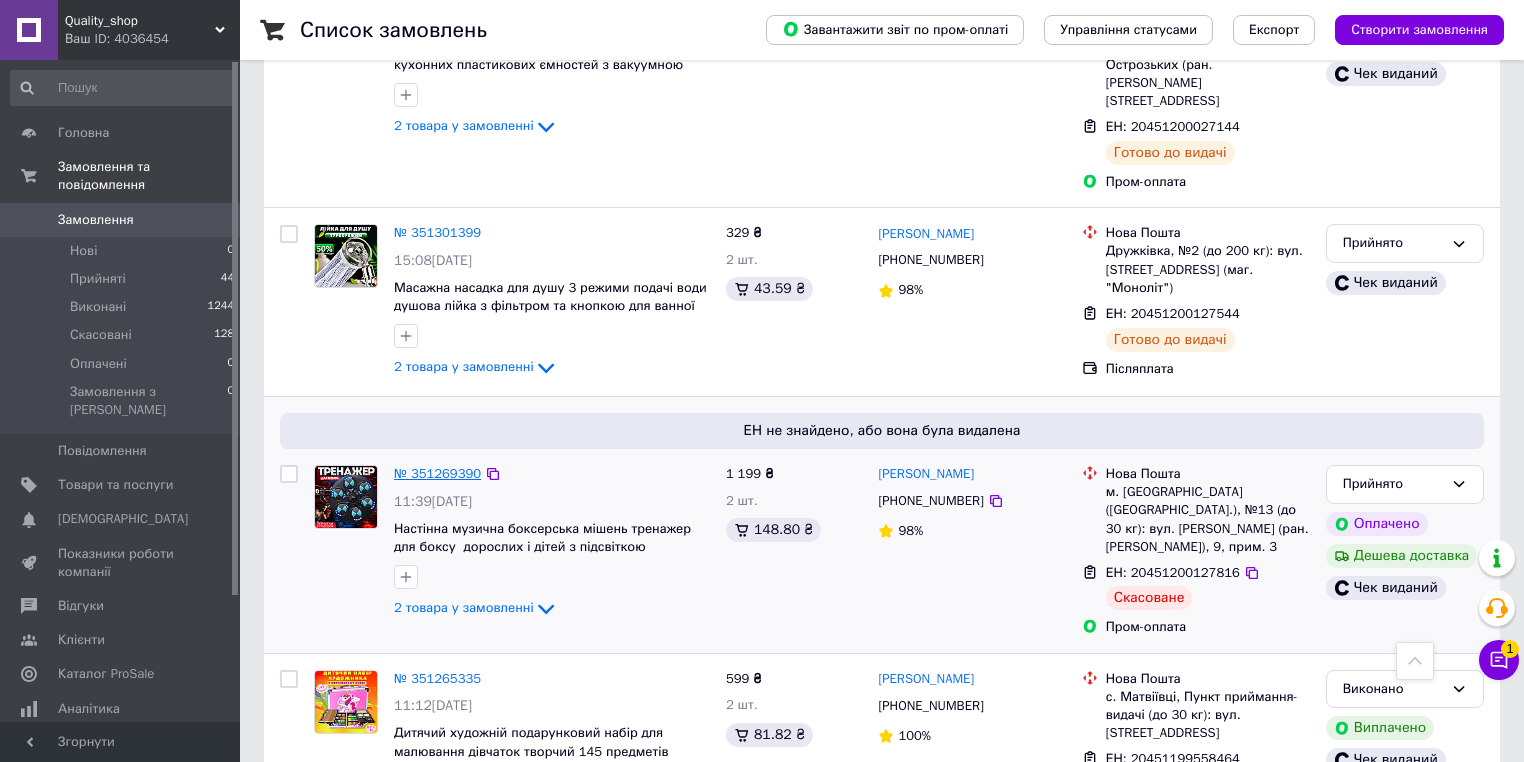 click on "№ 351269390" at bounding box center [437, 473] 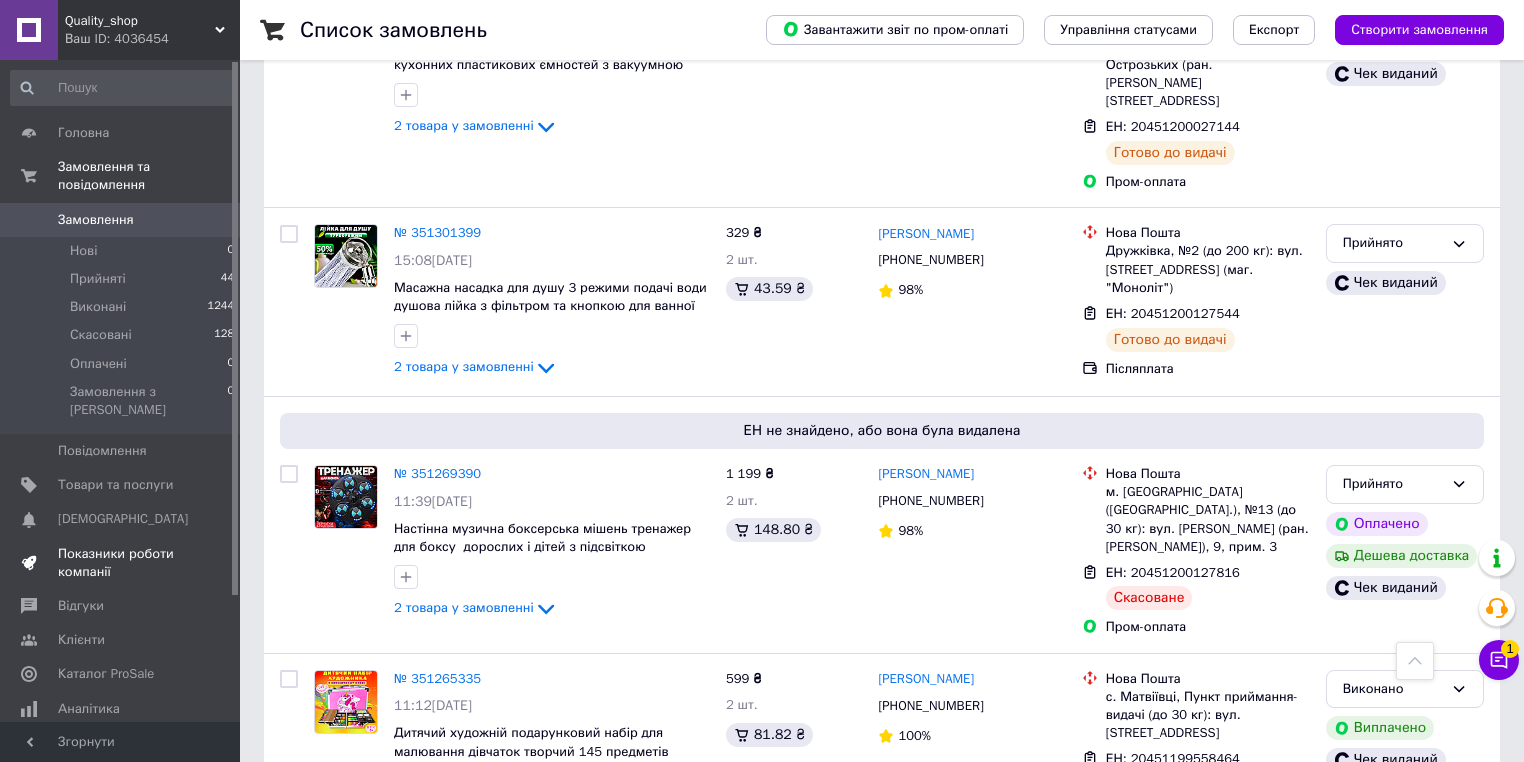 scroll, scrollTop: 0, scrollLeft: 0, axis: both 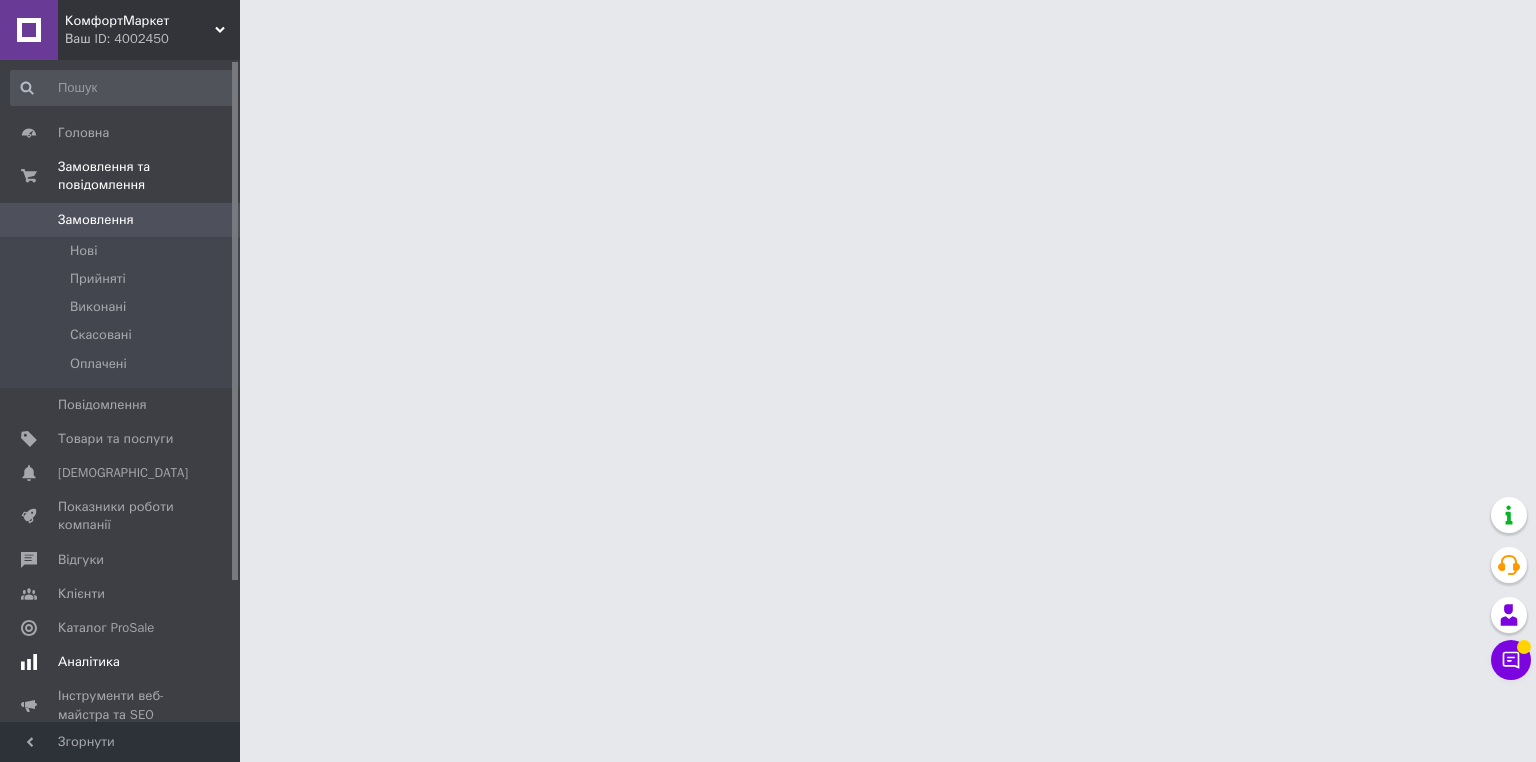 click on "Аналітика" at bounding box center (89, 662) 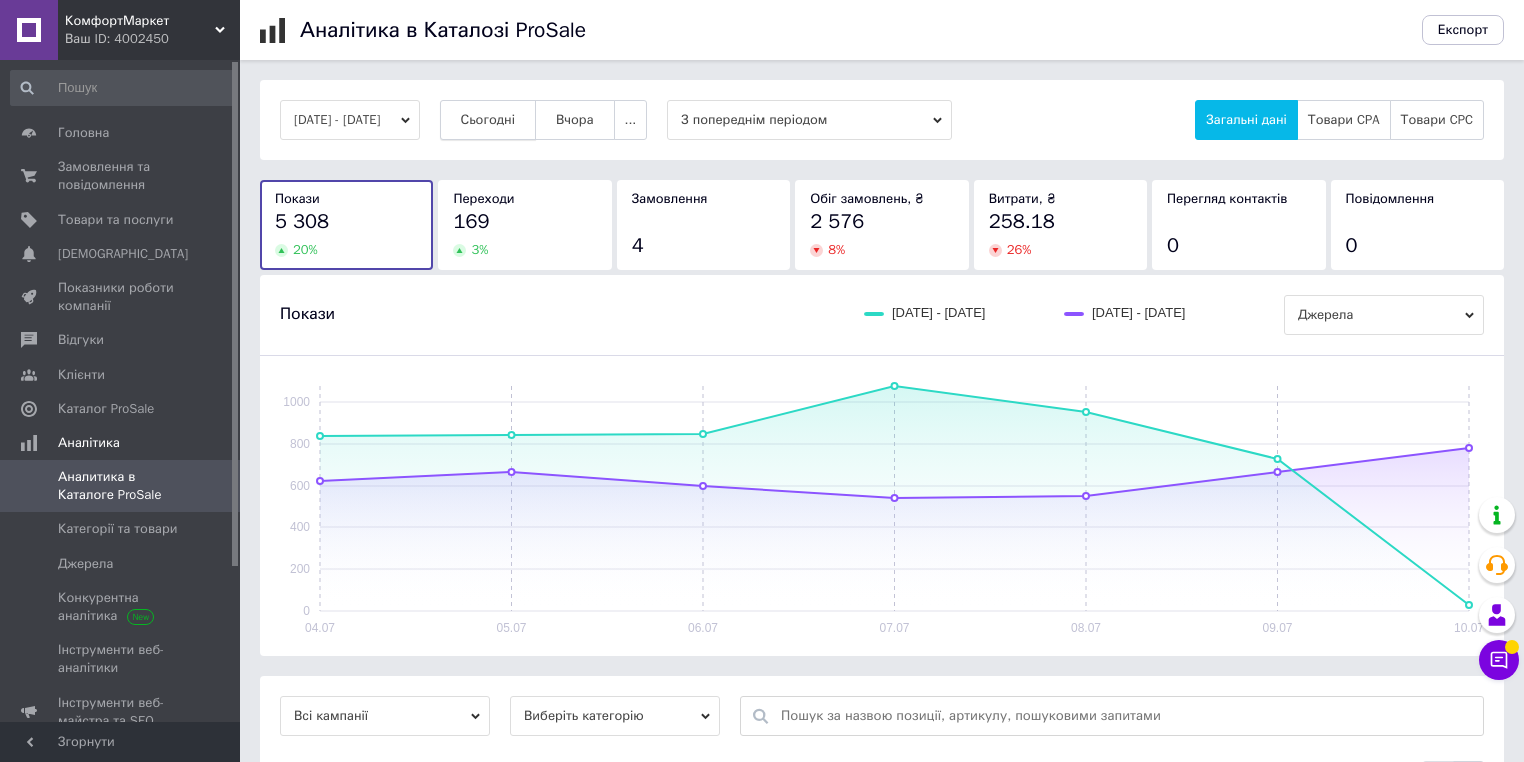 click on "Сьогодні" at bounding box center [488, 120] 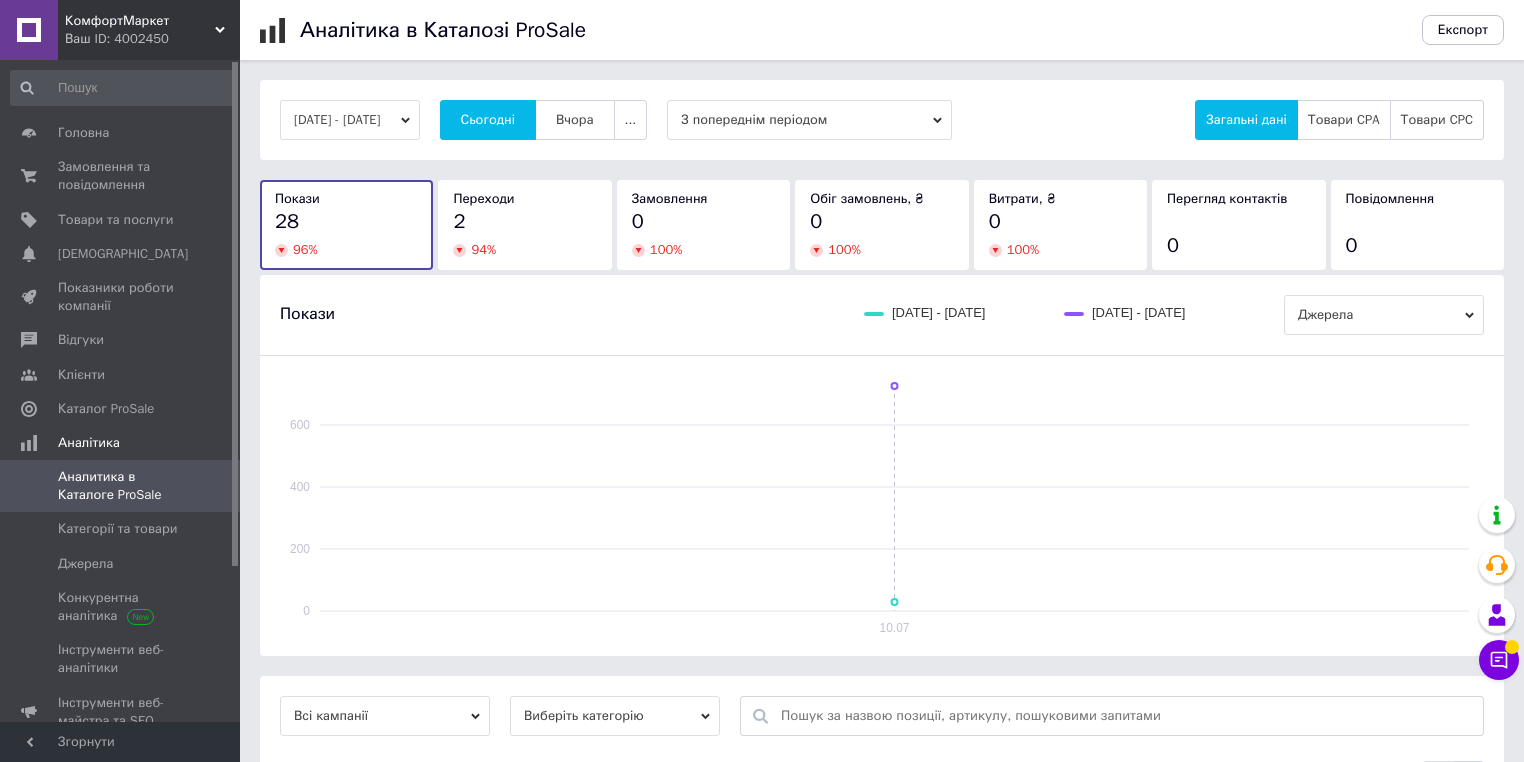 click on "Ваш ID: 4002450" at bounding box center (152, 39) 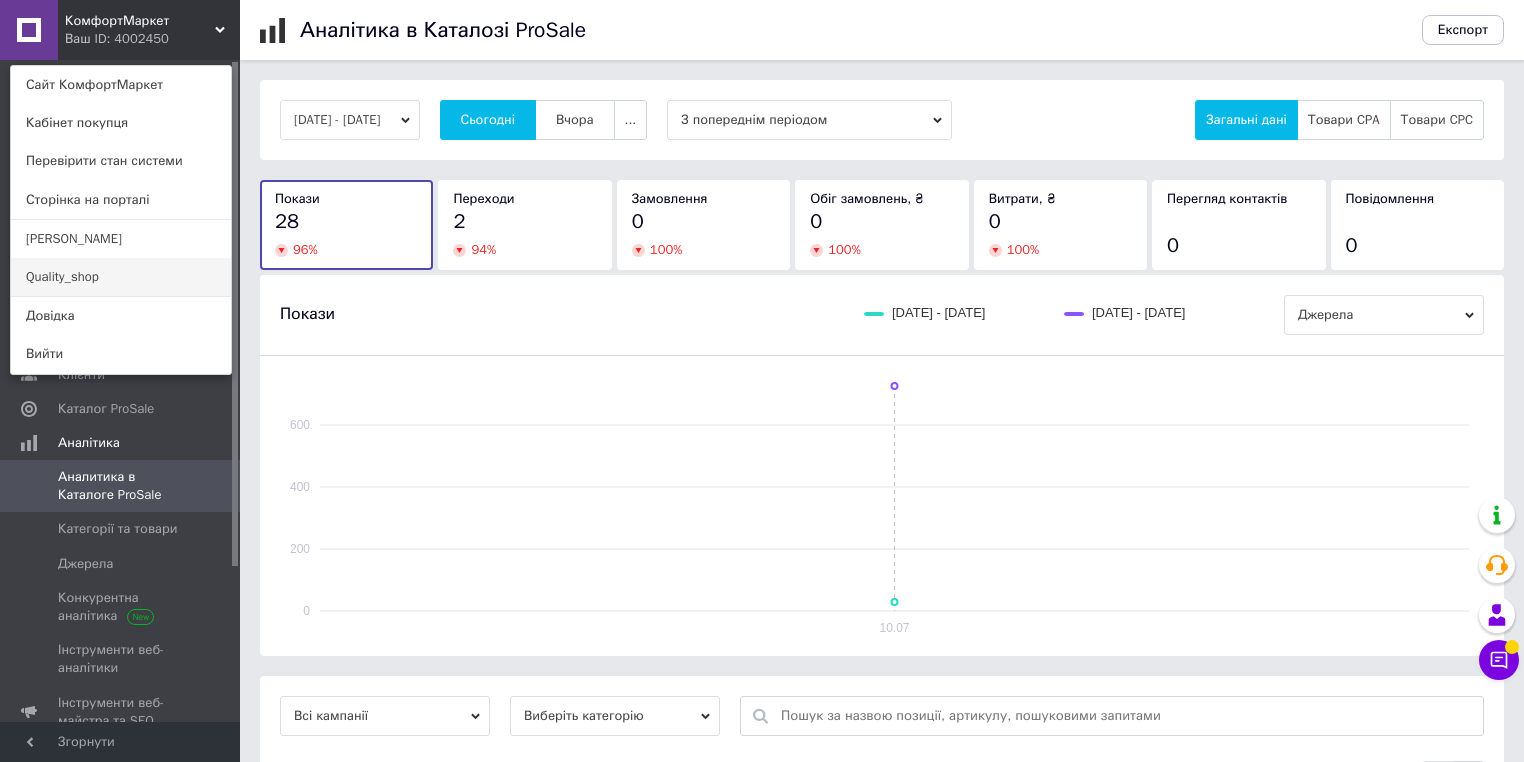 click on "Quality_shop" at bounding box center [121, 277] 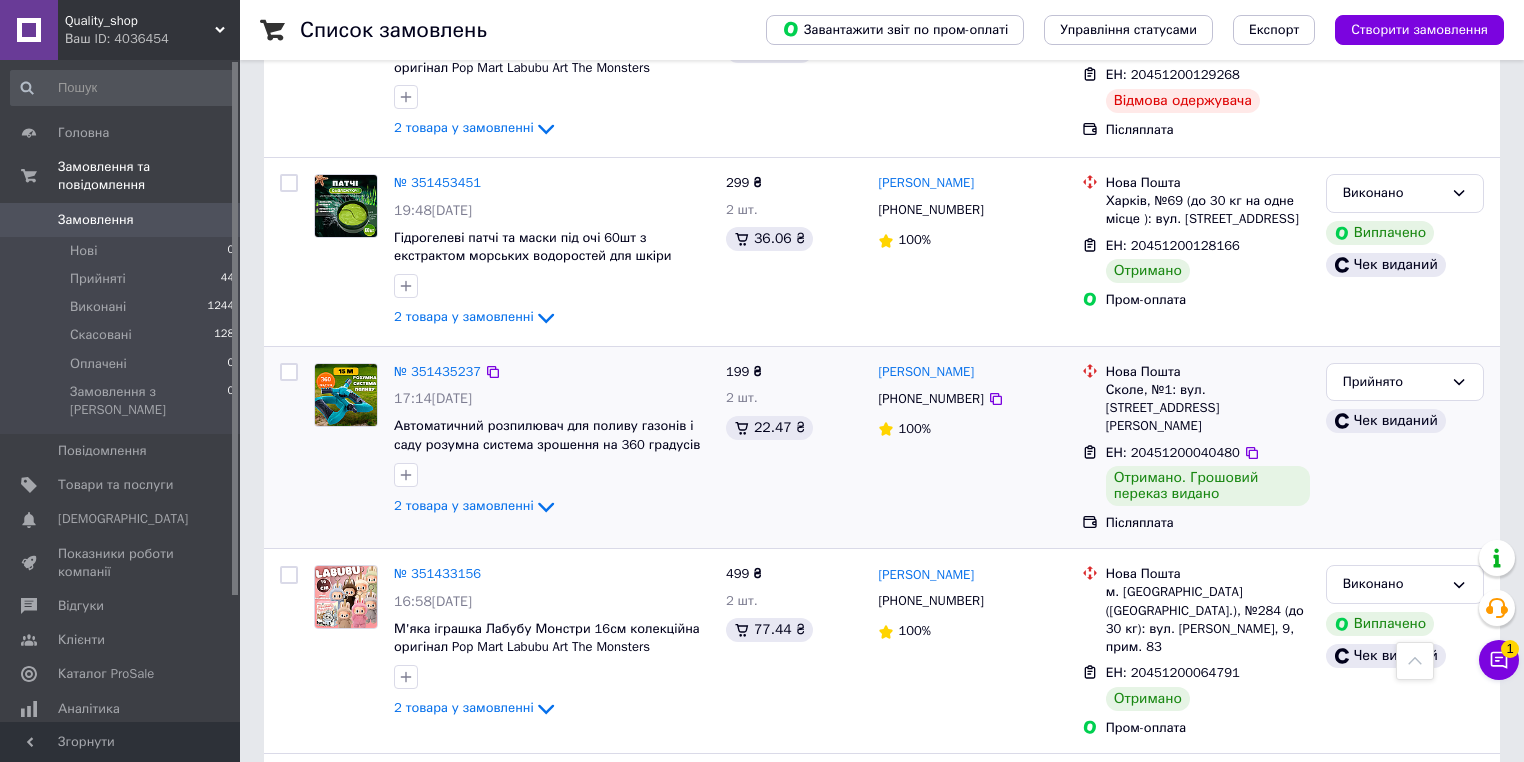 scroll, scrollTop: 3920, scrollLeft: 0, axis: vertical 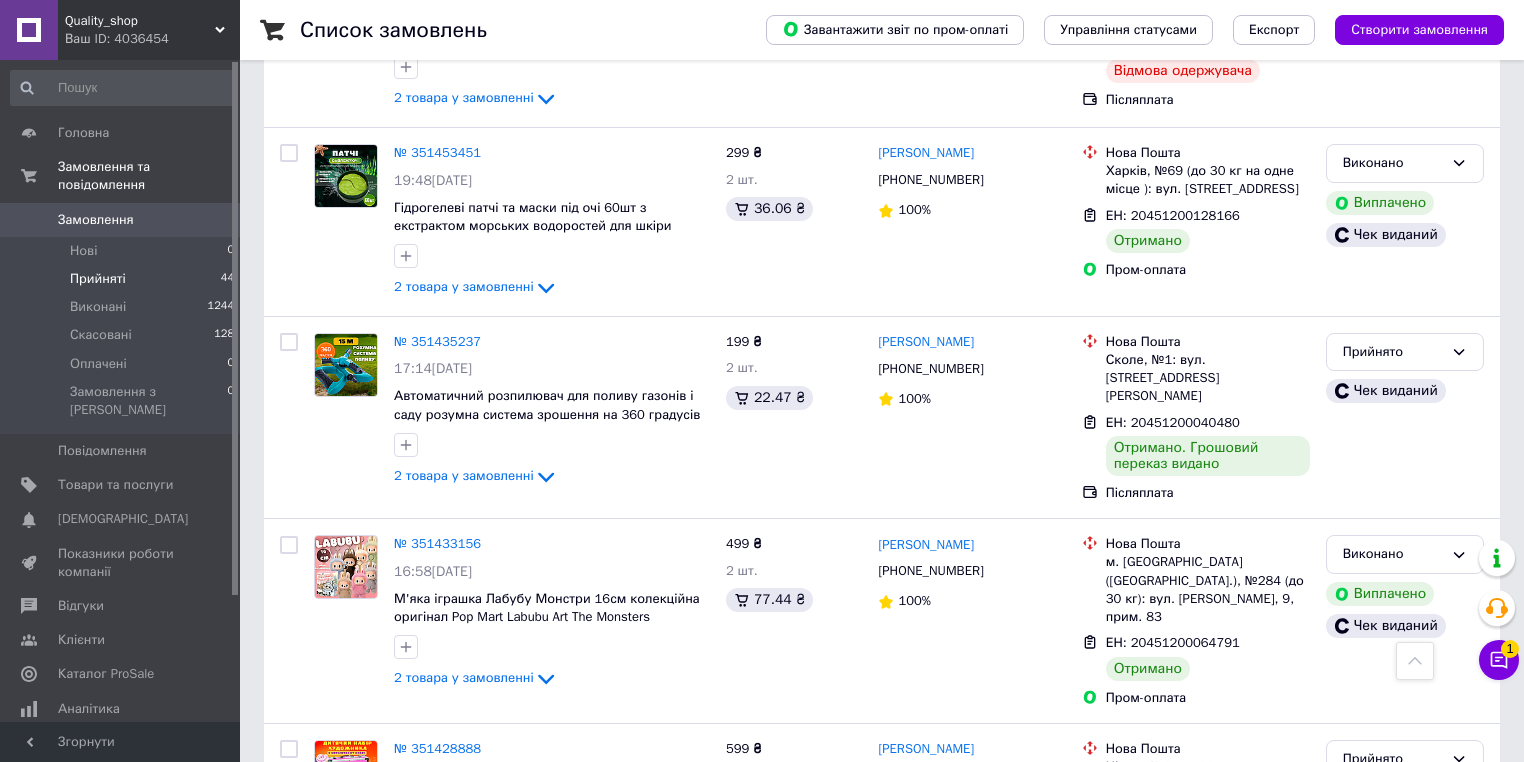 click on "Прийняті" at bounding box center [98, 279] 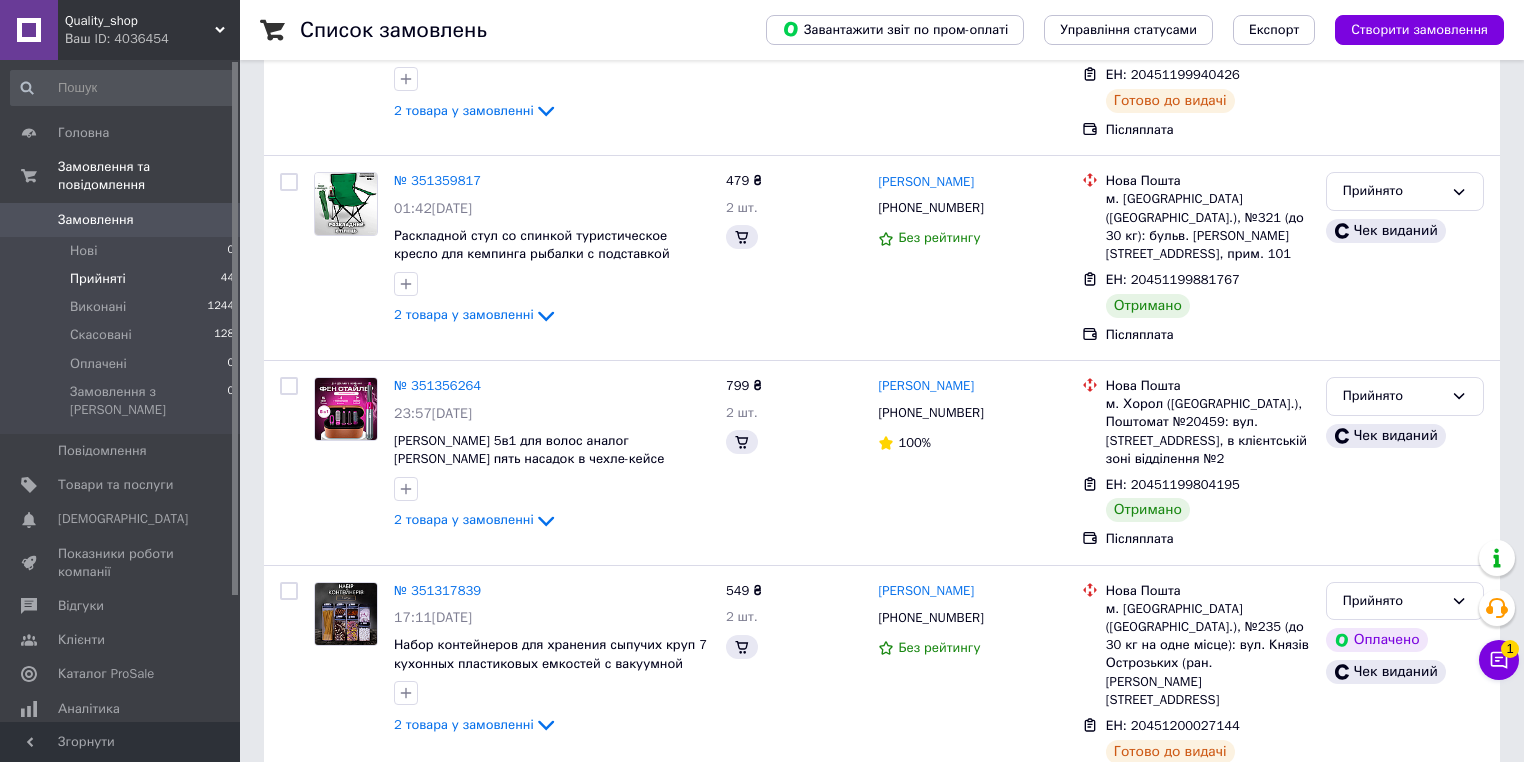 scroll, scrollTop: 0, scrollLeft: 0, axis: both 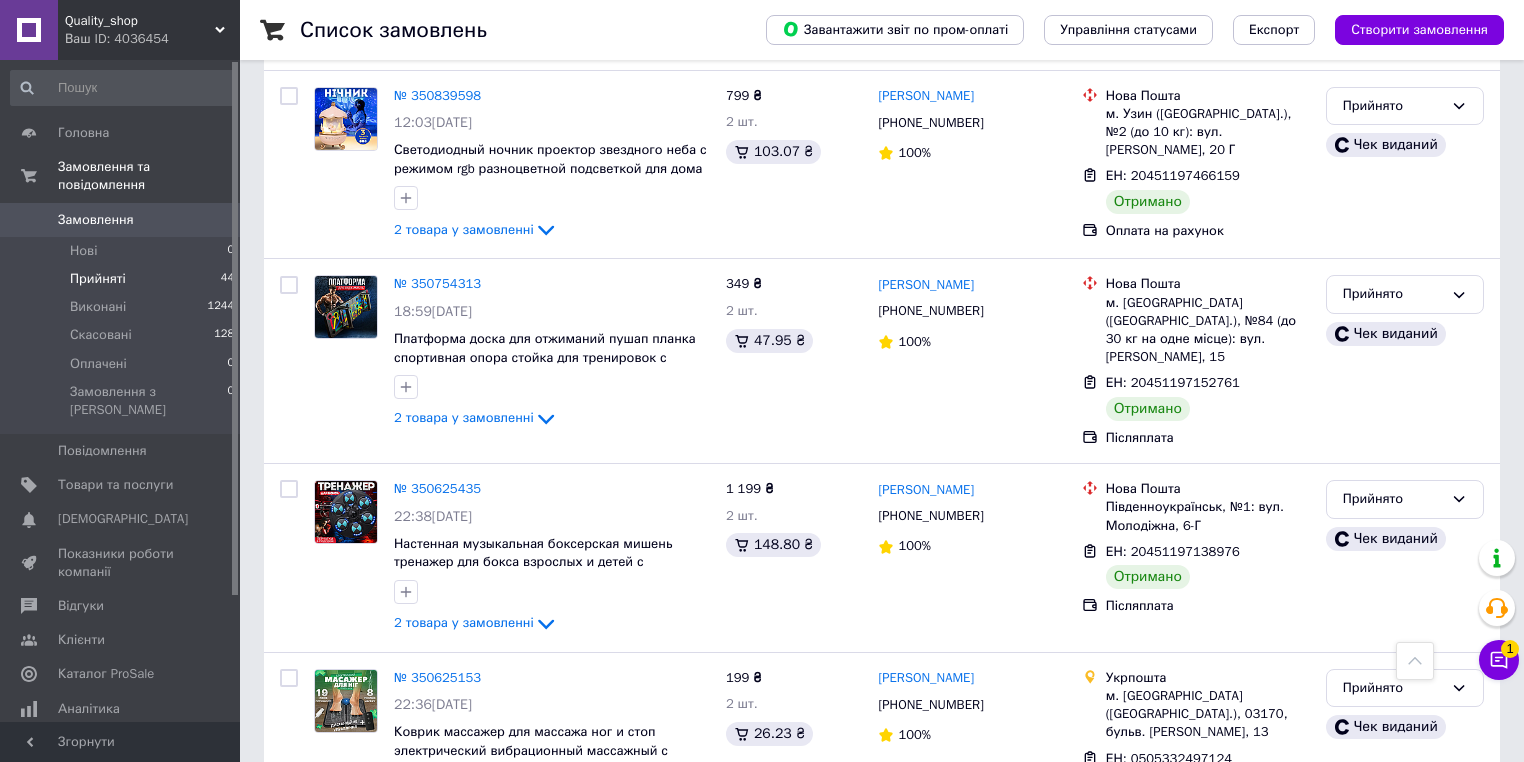 click on "Прийнято" at bounding box center [1393, 877] 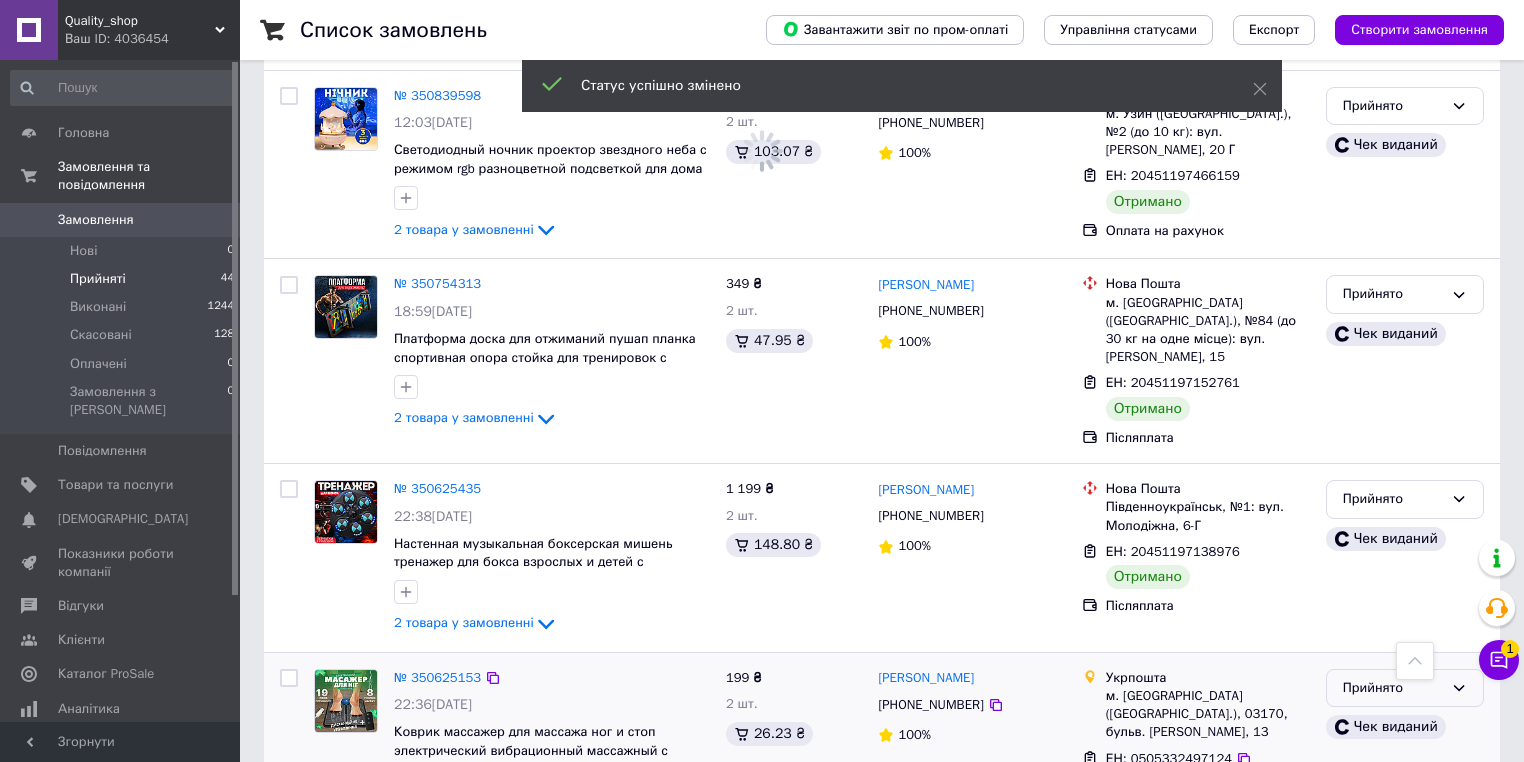 click on "Прийнято" at bounding box center [1393, 688] 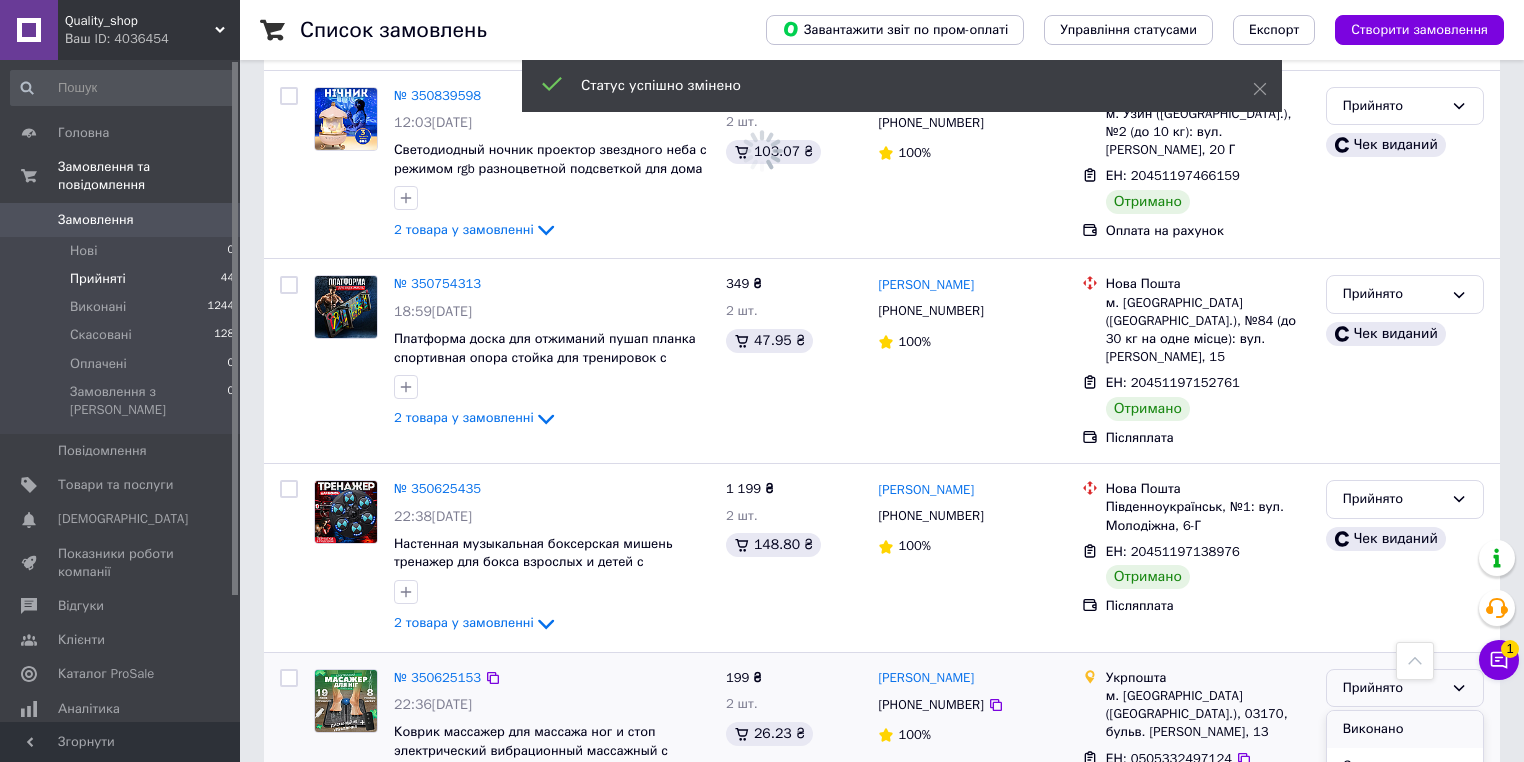 click on "Виконано" at bounding box center (1405, 729) 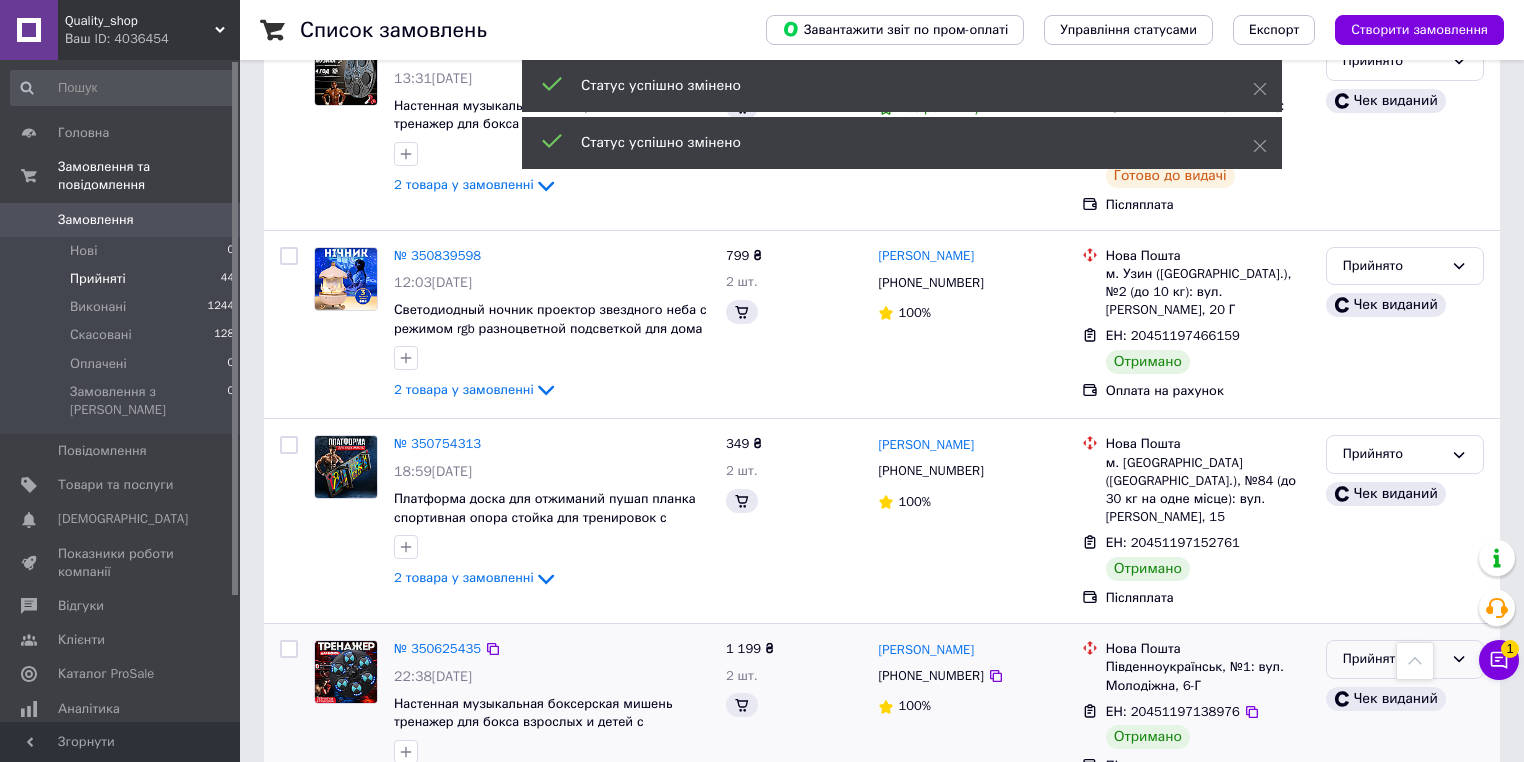 click on "Прийнято" at bounding box center (1393, 659) 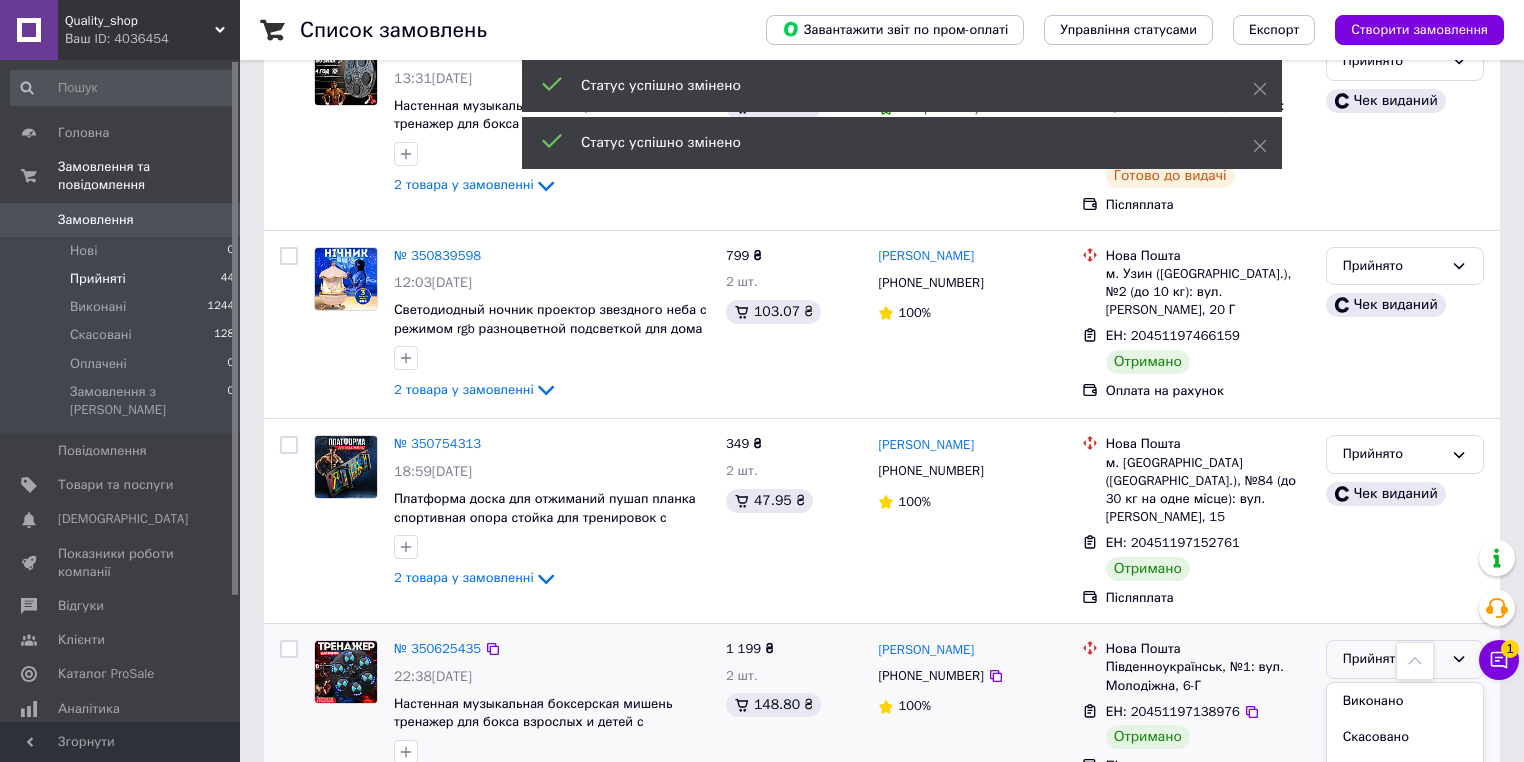 click on "Виконано" at bounding box center (1405, 701) 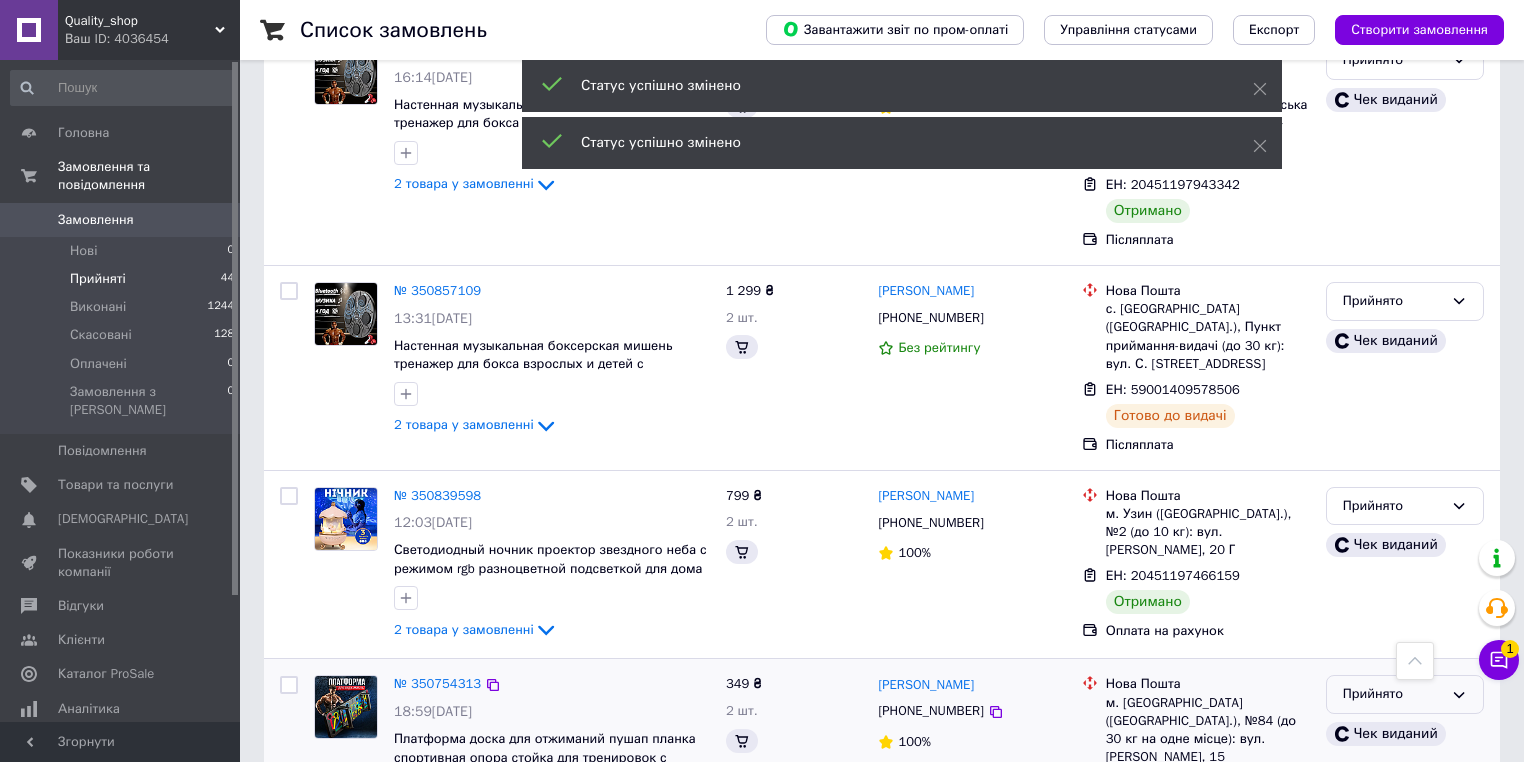 click on "Прийнято" at bounding box center (1405, 694) 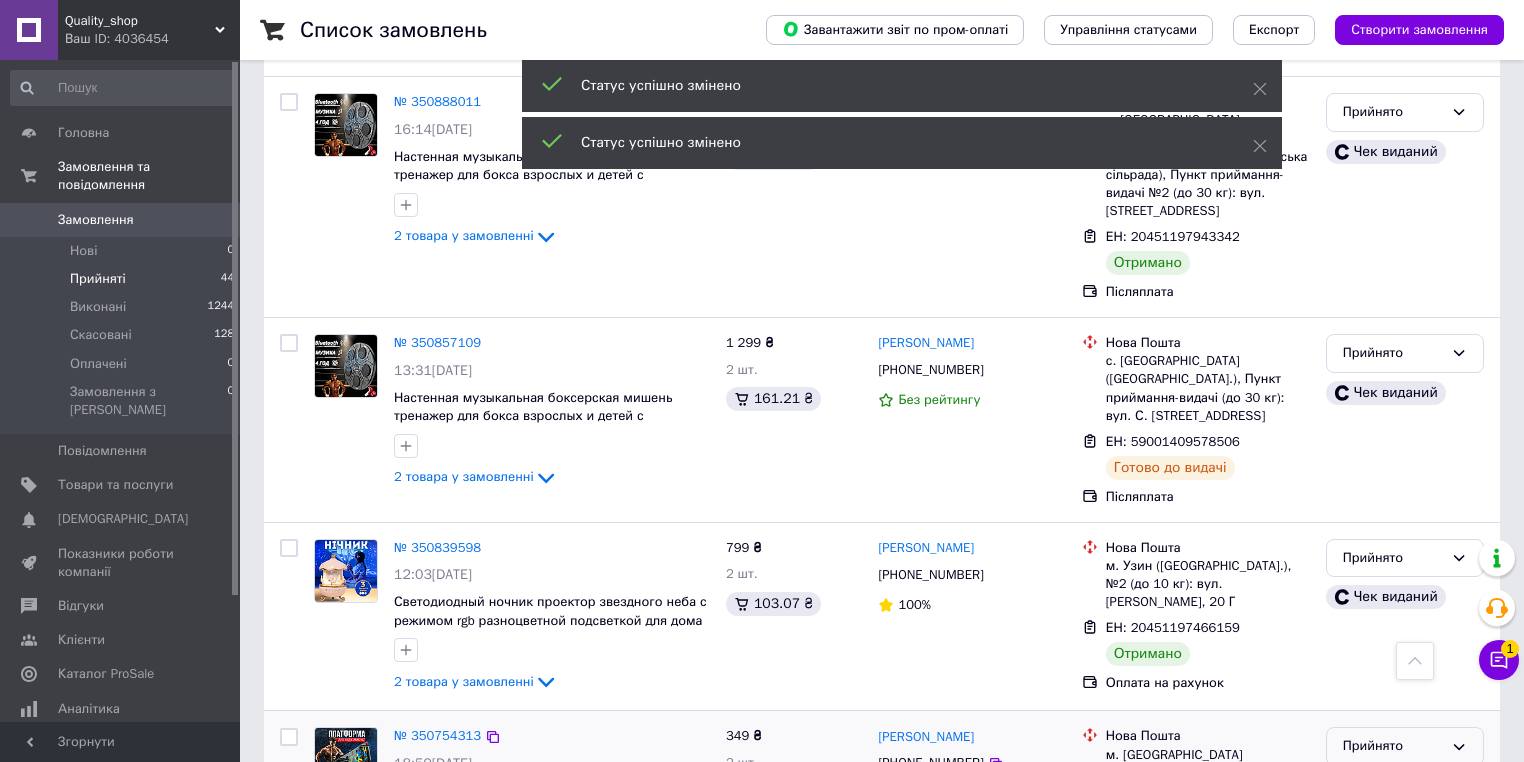 scroll, scrollTop: 7854, scrollLeft: 0, axis: vertical 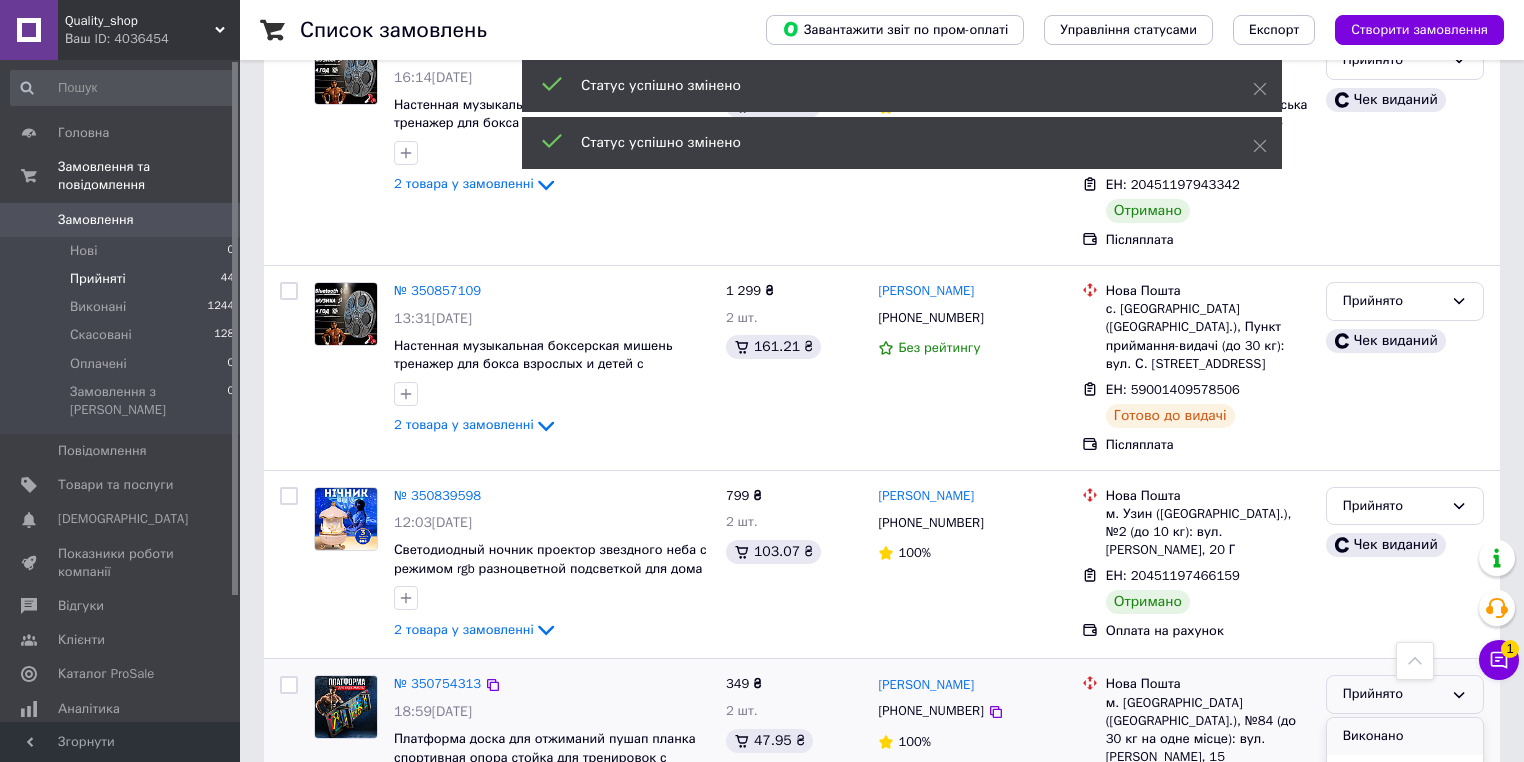 click on "Виконано" at bounding box center [1405, 736] 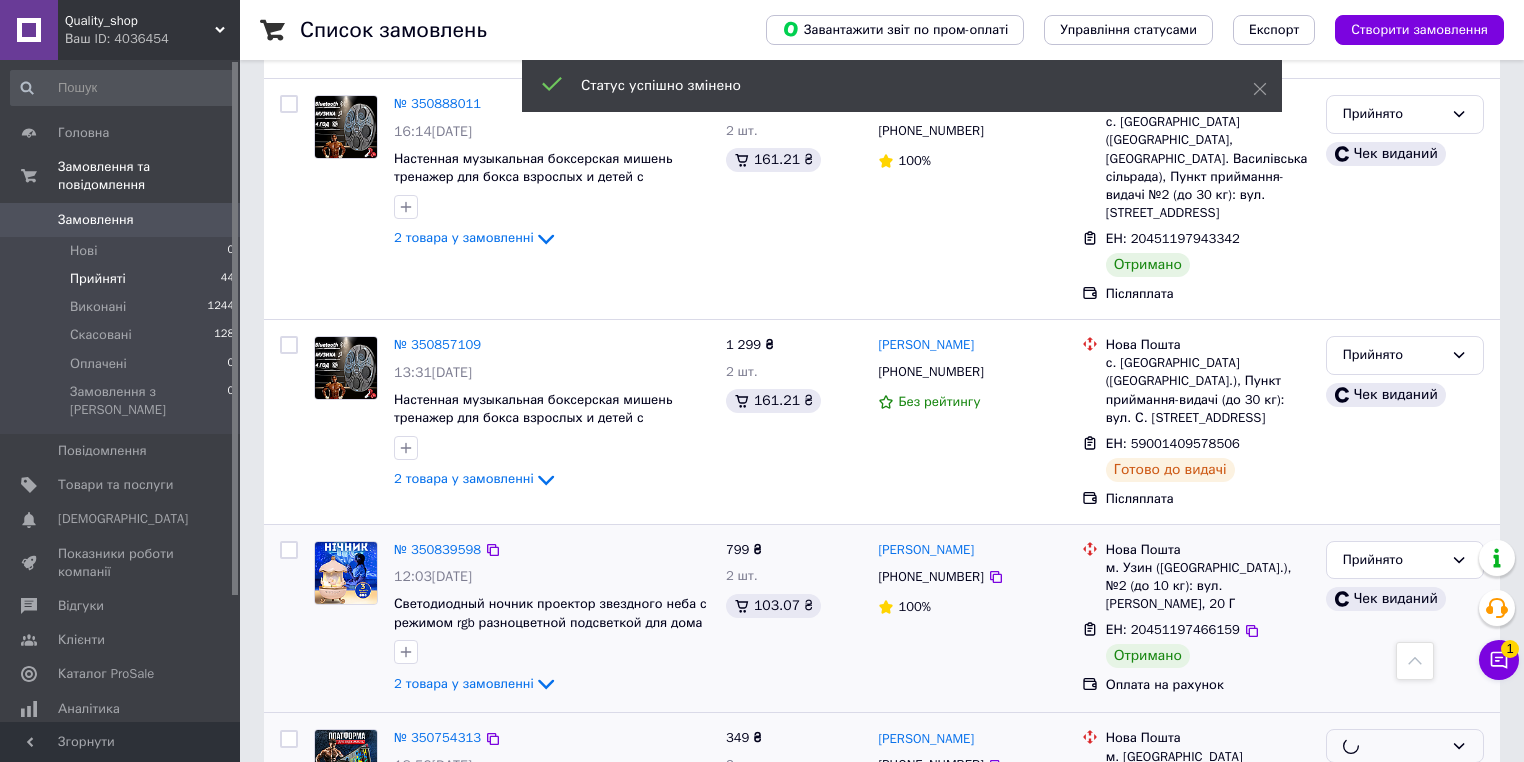 scroll, scrollTop: 7773, scrollLeft: 0, axis: vertical 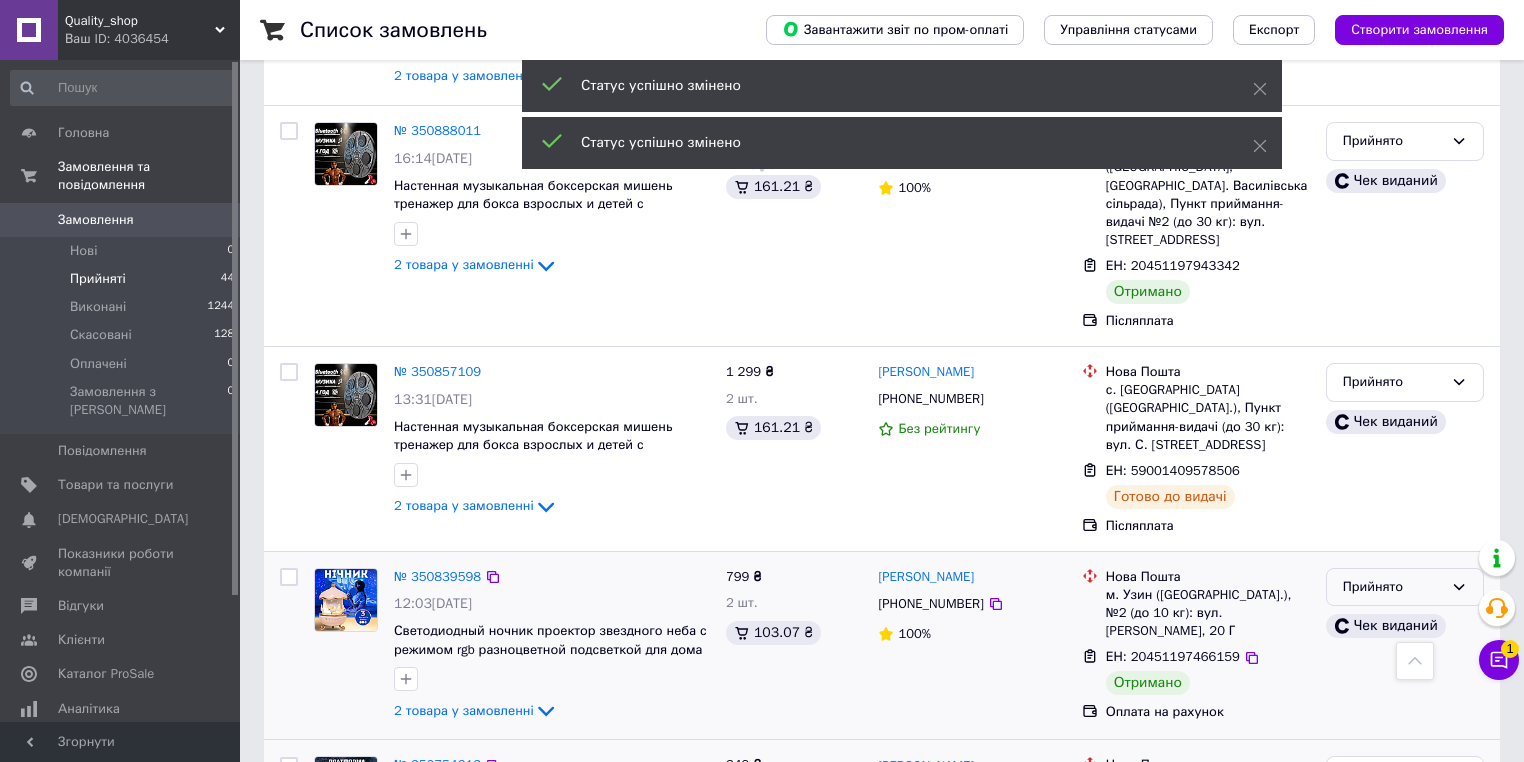 click on "Прийнято" at bounding box center (1393, 587) 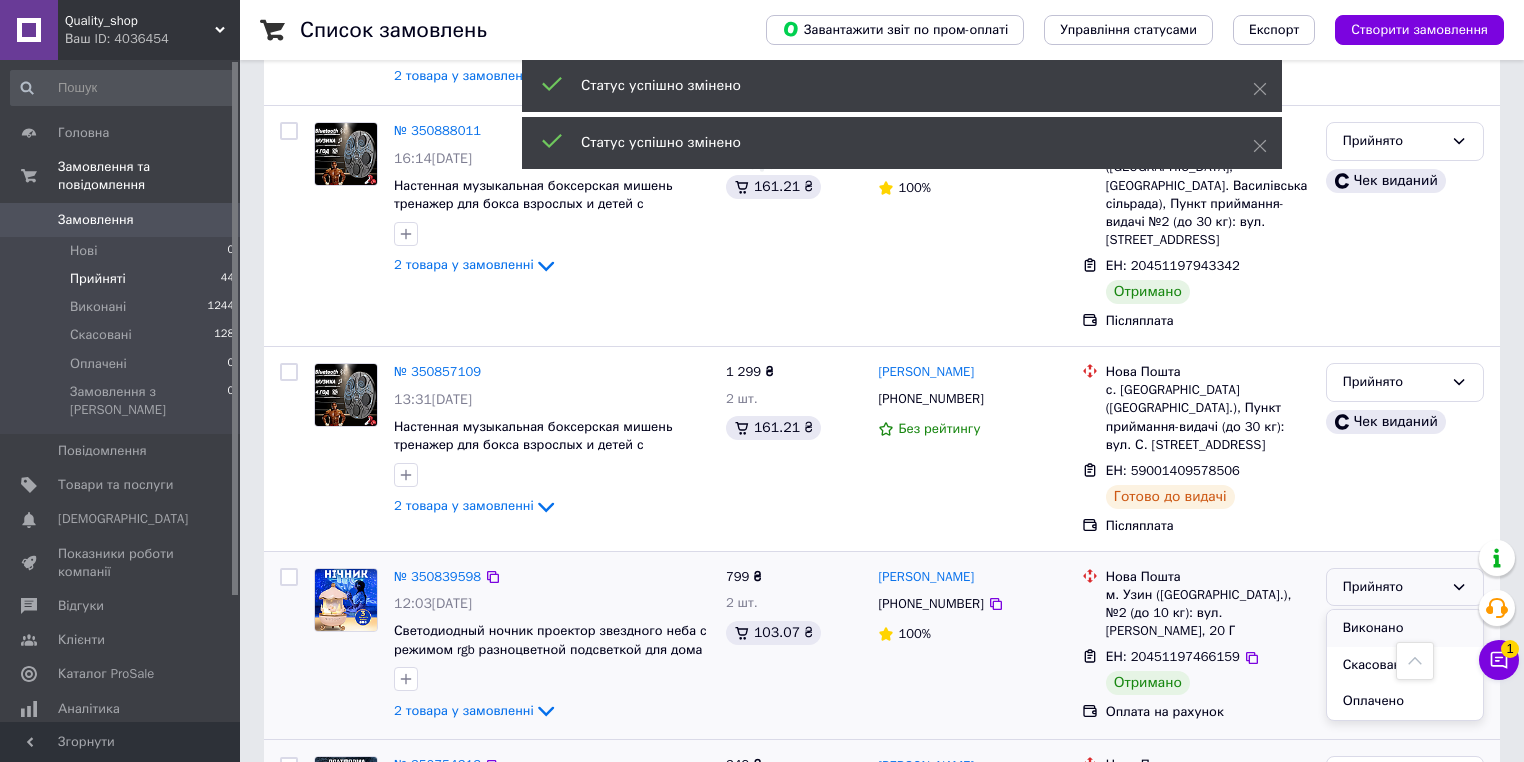click on "Виконано" at bounding box center [1405, 628] 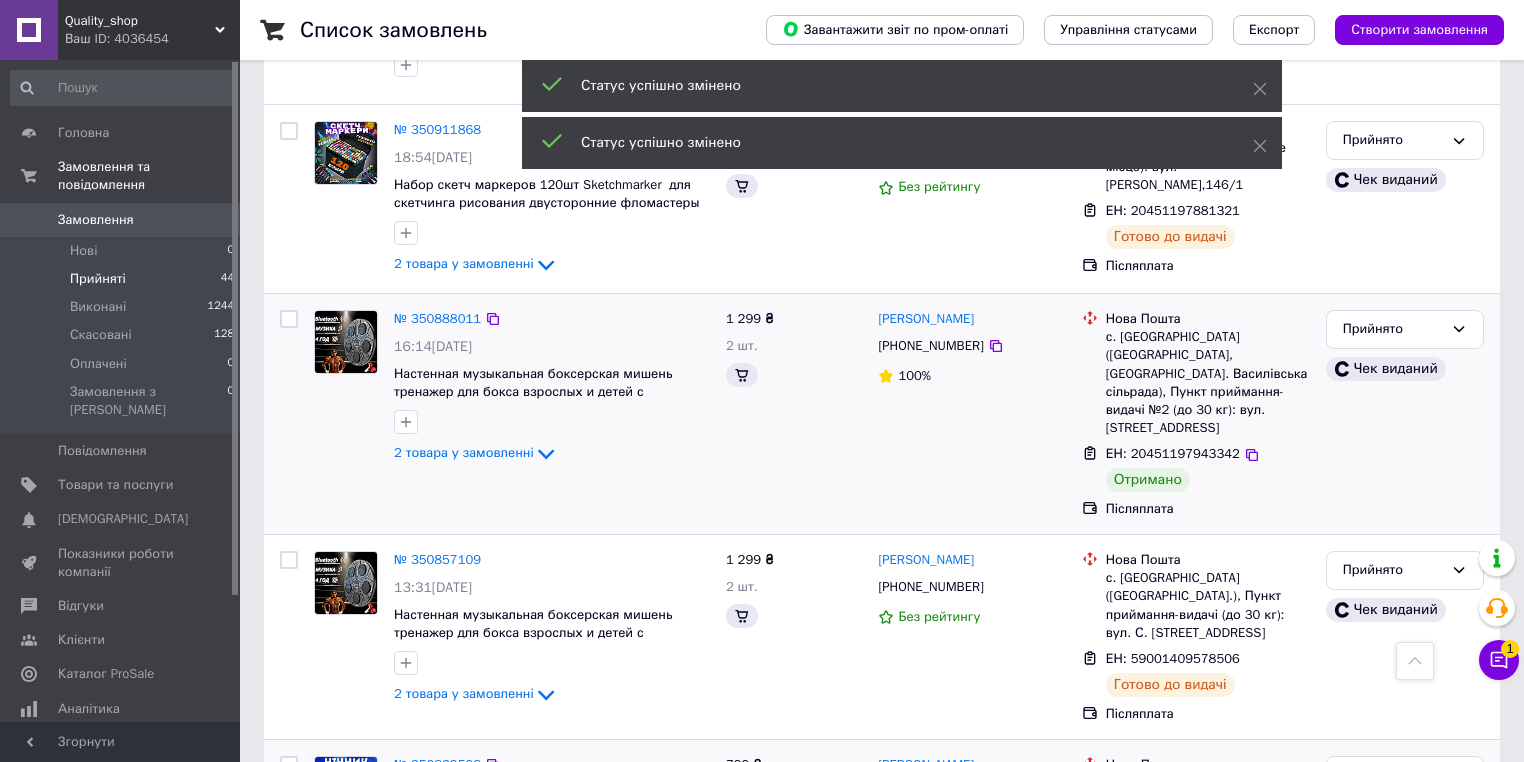 scroll, scrollTop: 7293, scrollLeft: 0, axis: vertical 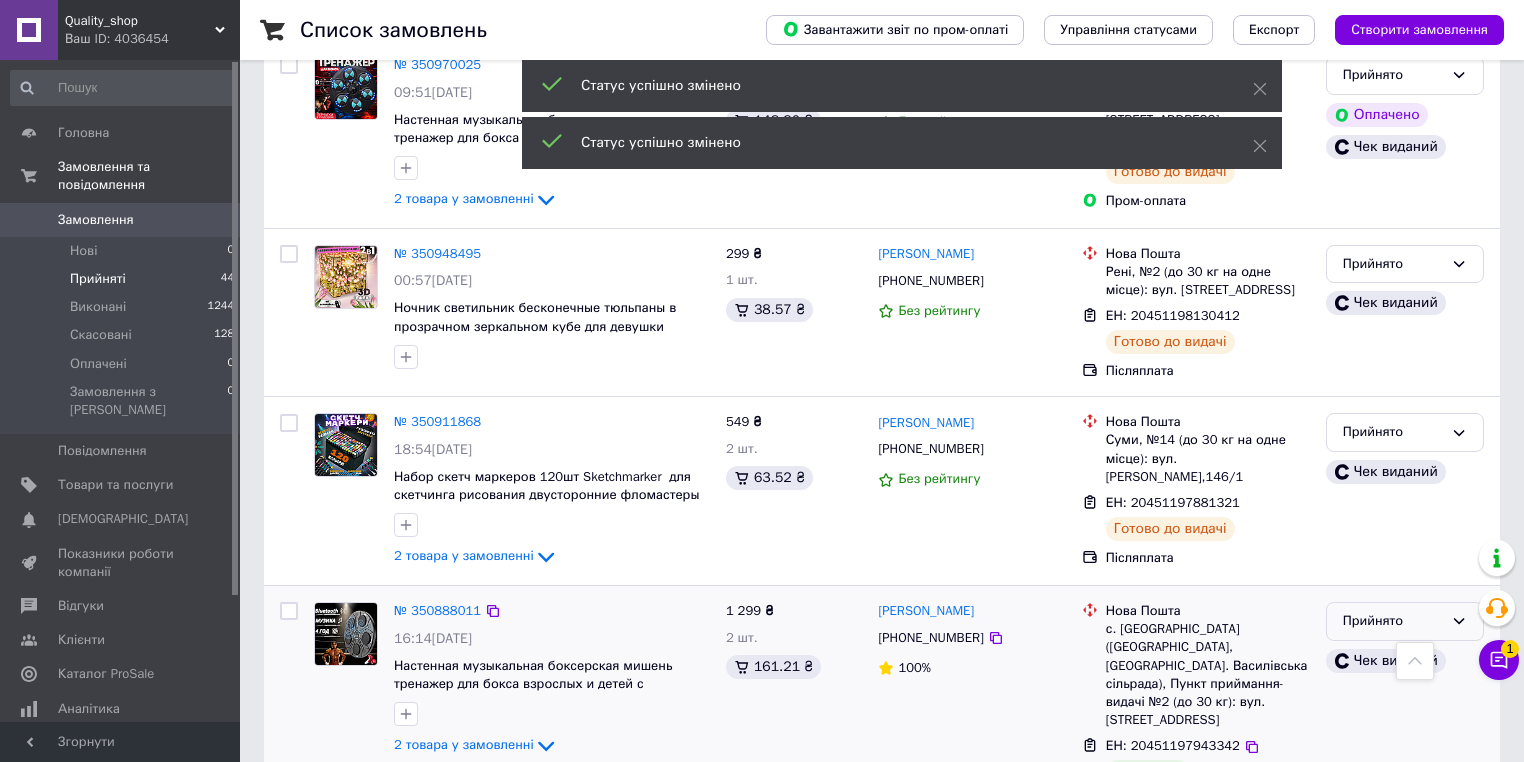 click on "Прийнято" at bounding box center [1393, 621] 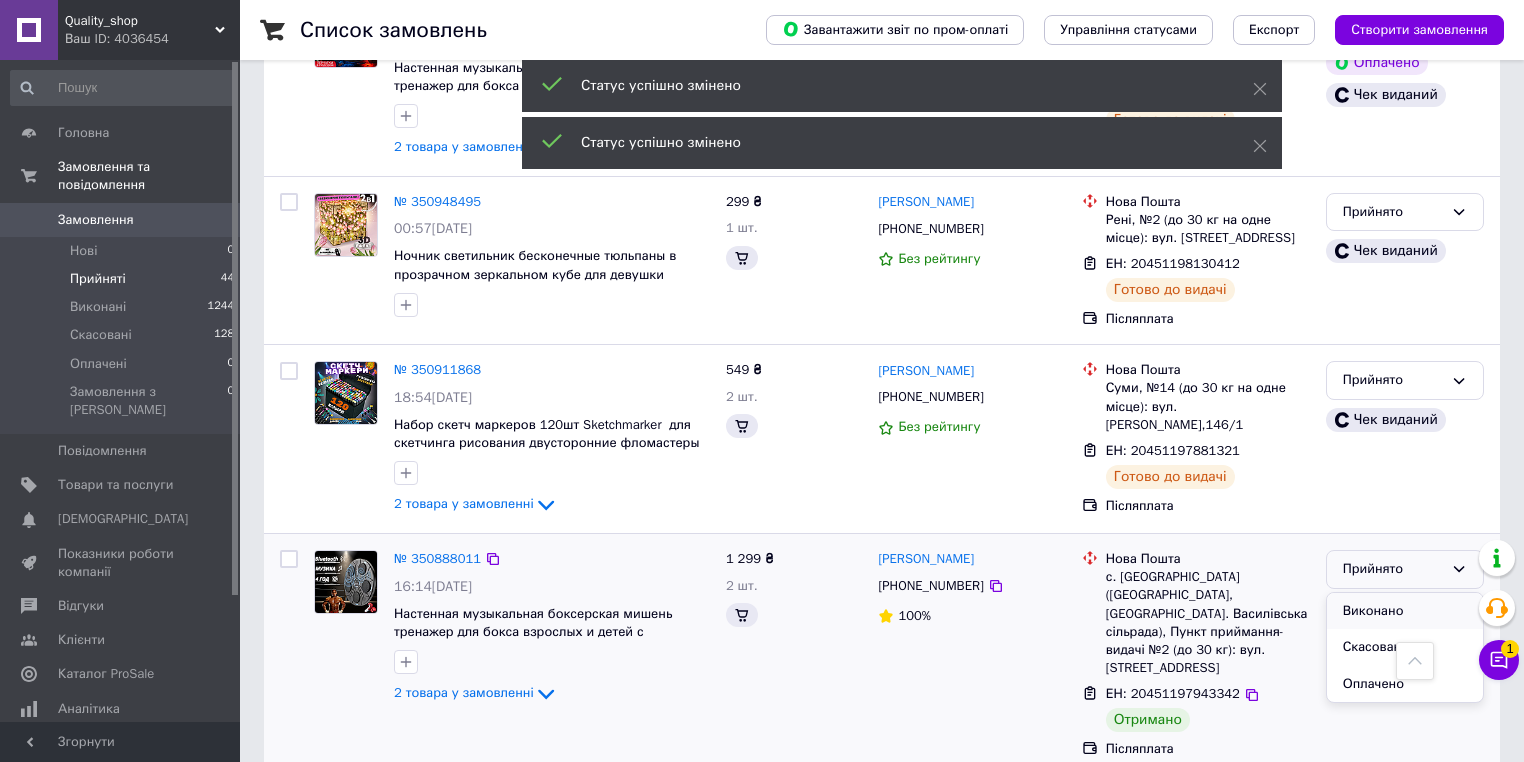 click on "Виконано" at bounding box center (1405, 611) 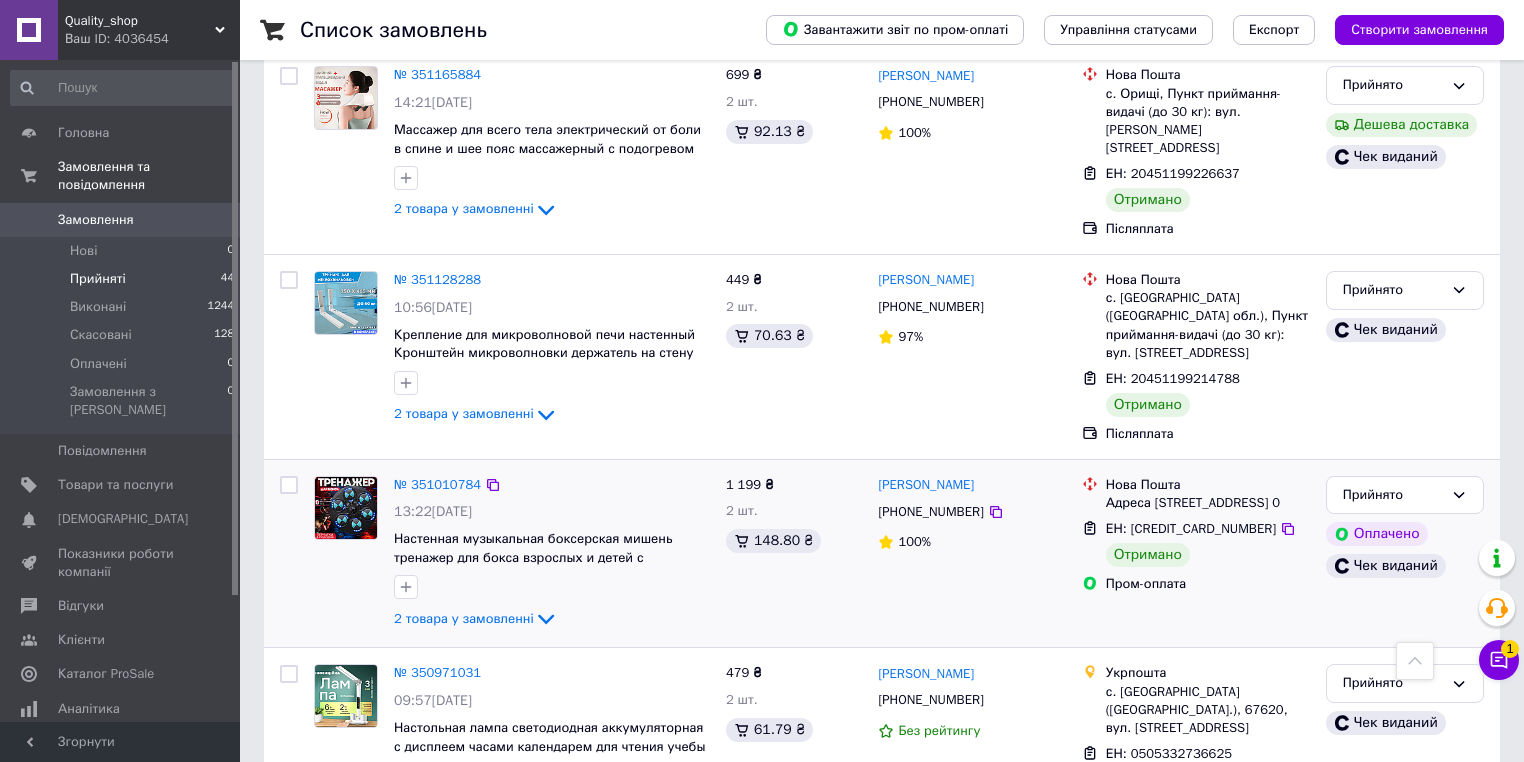 scroll, scrollTop: 6493, scrollLeft: 0, axis: vertical 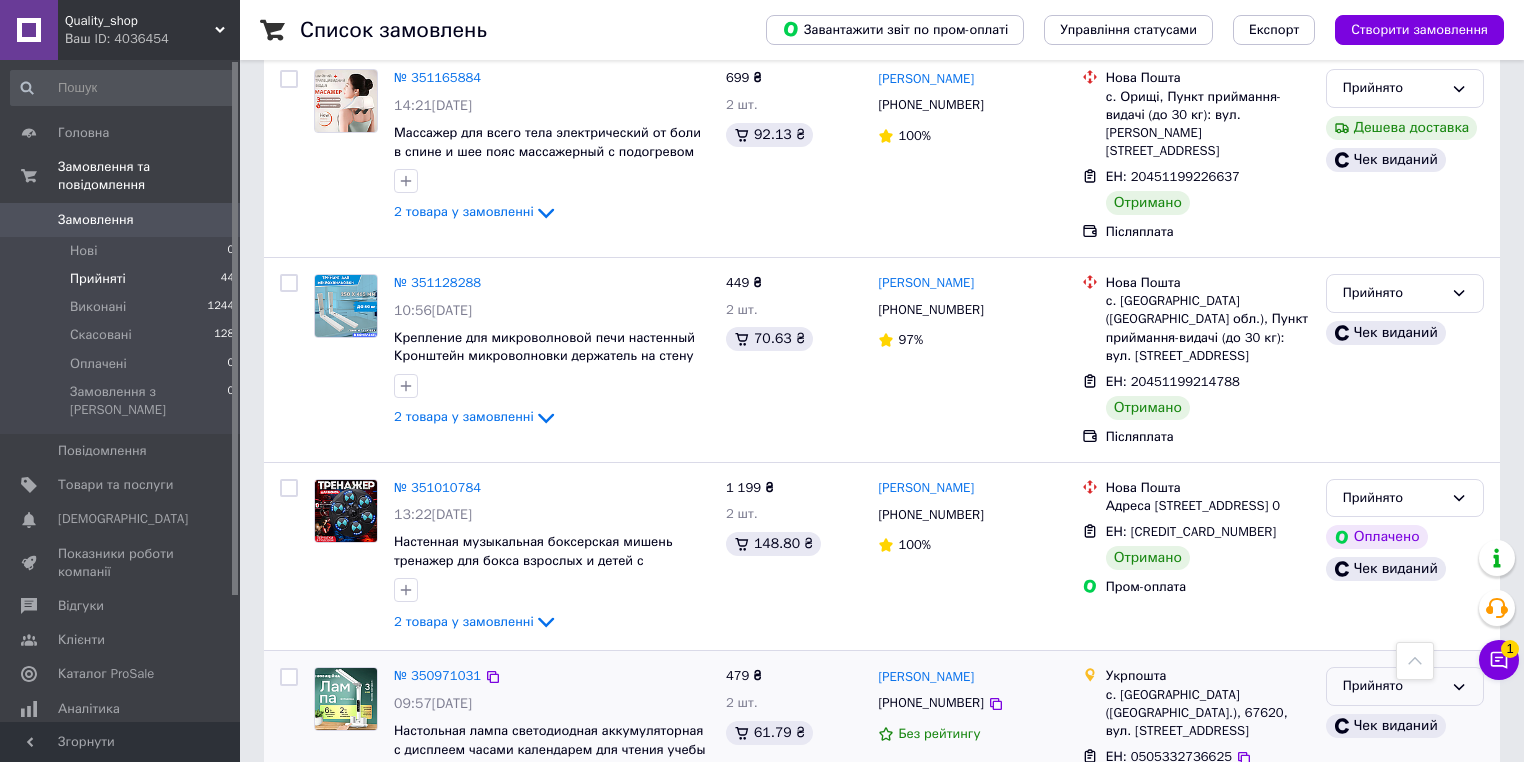 click on "Прийнято" at bounding box center (1393, 686) 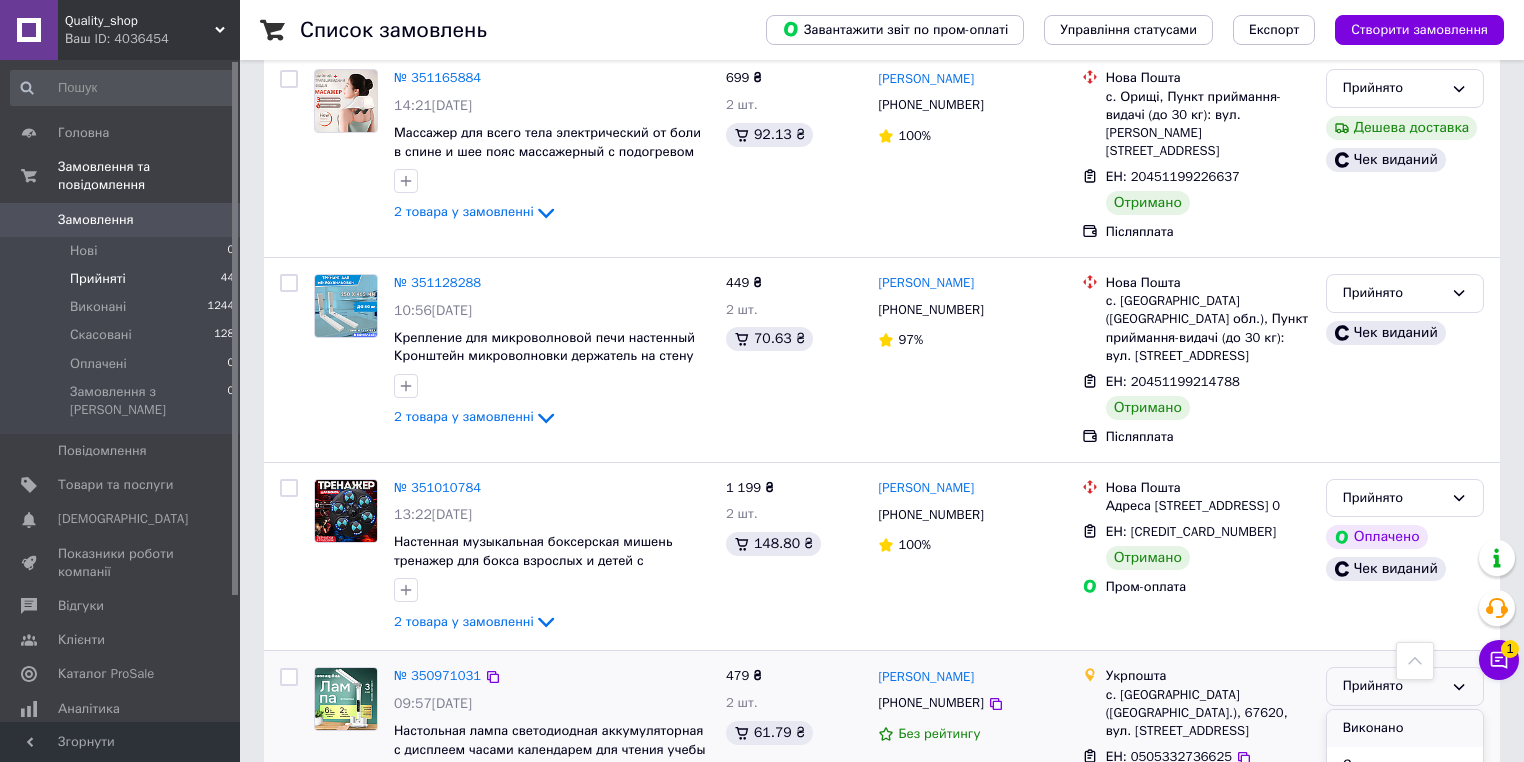 click on "Виконано" at bounding box center (1405, 728) 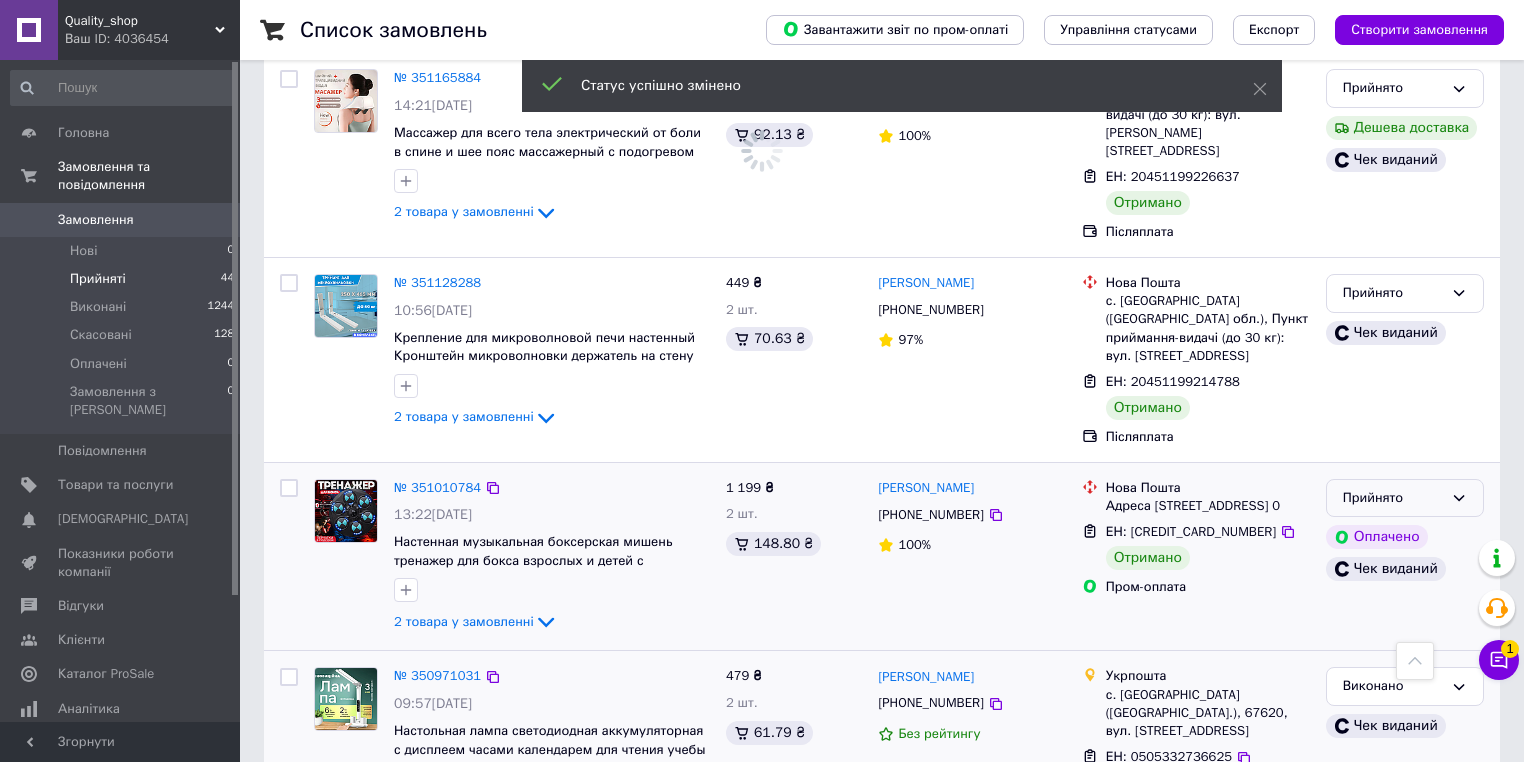 click on "Прийнято" at bounding box center (1393, 498) 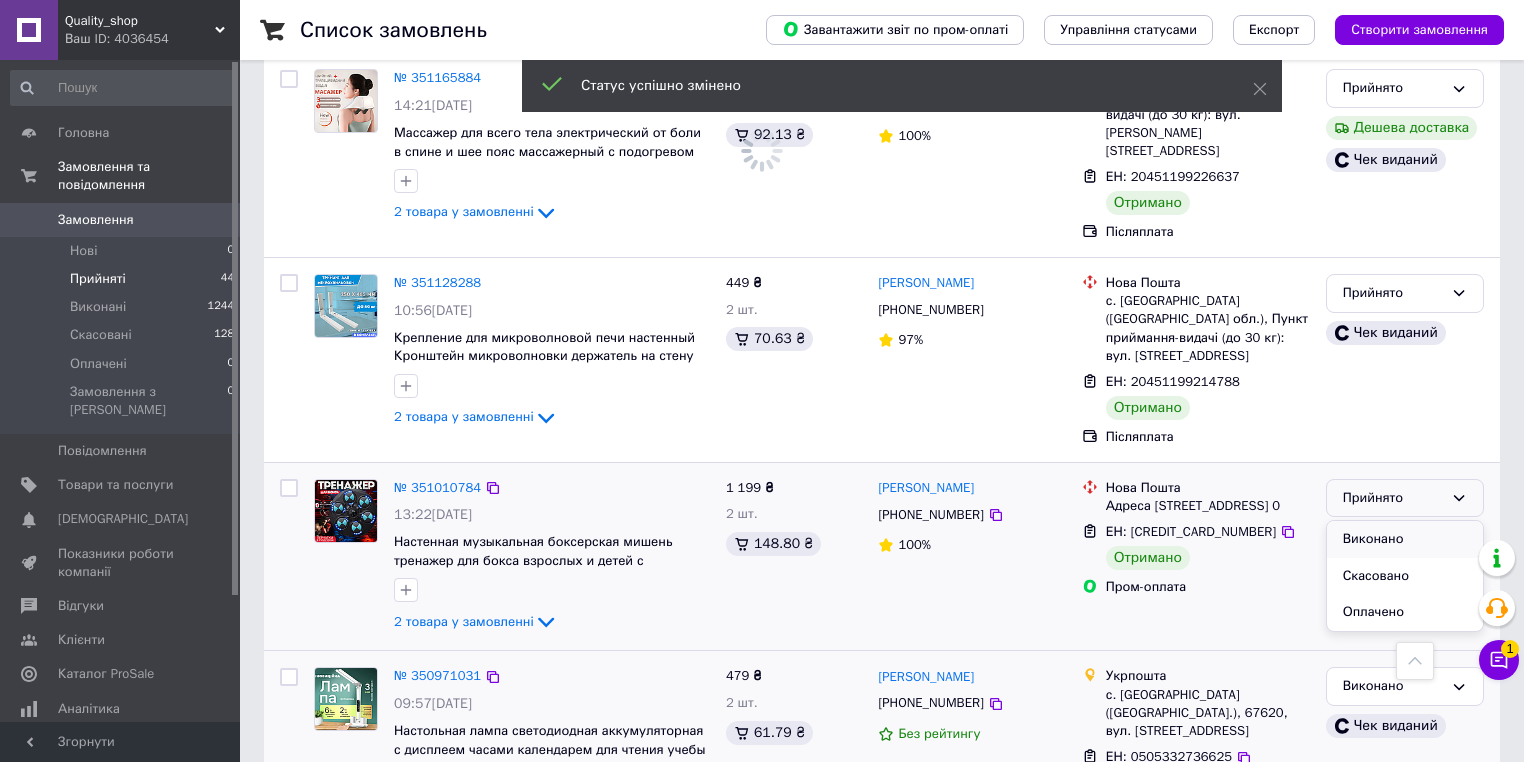 click on "Виконано" at bounding box center [1405, 539] 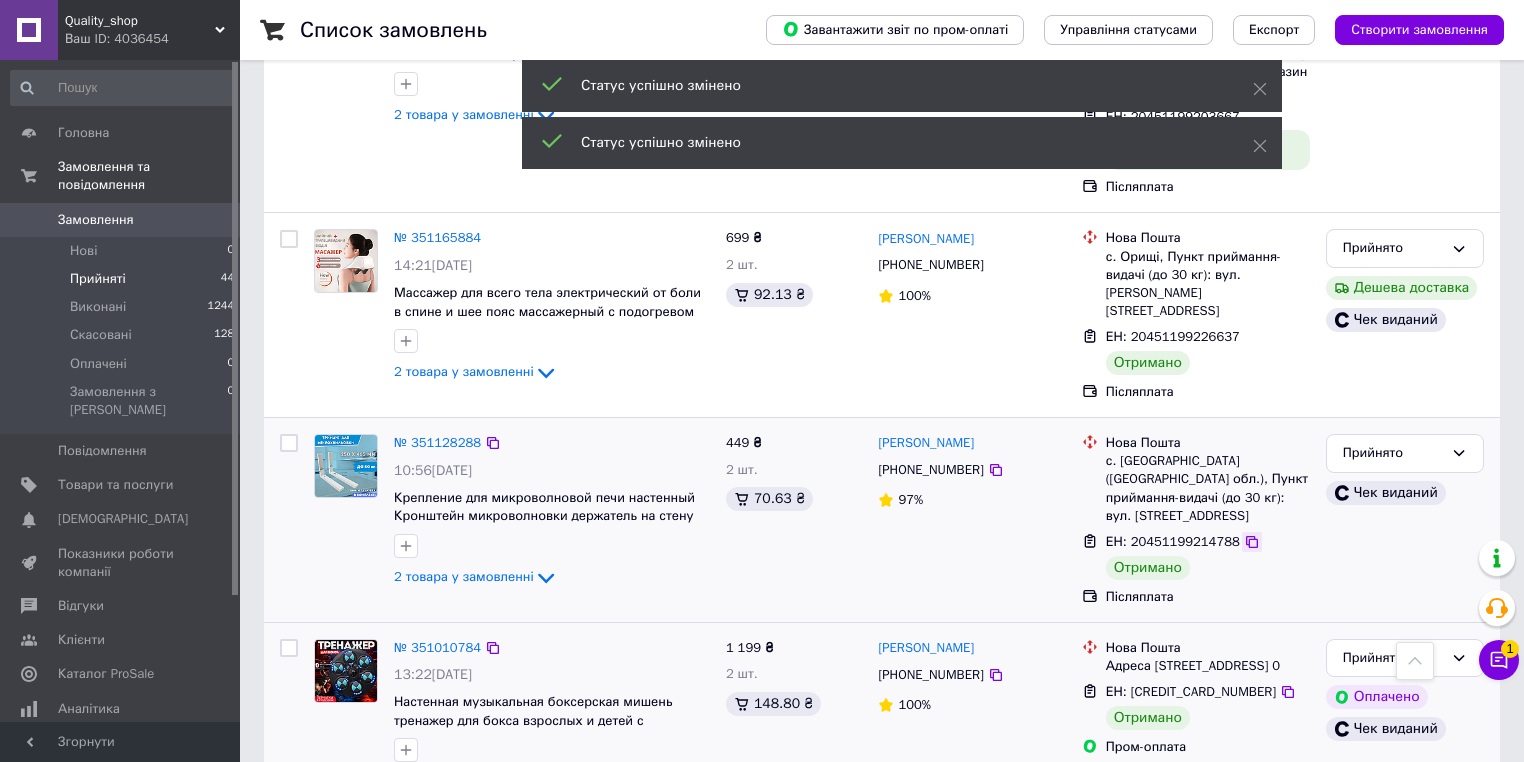 scroll, scrollTop: 6173, scrollLeft: 0, axis: vertical 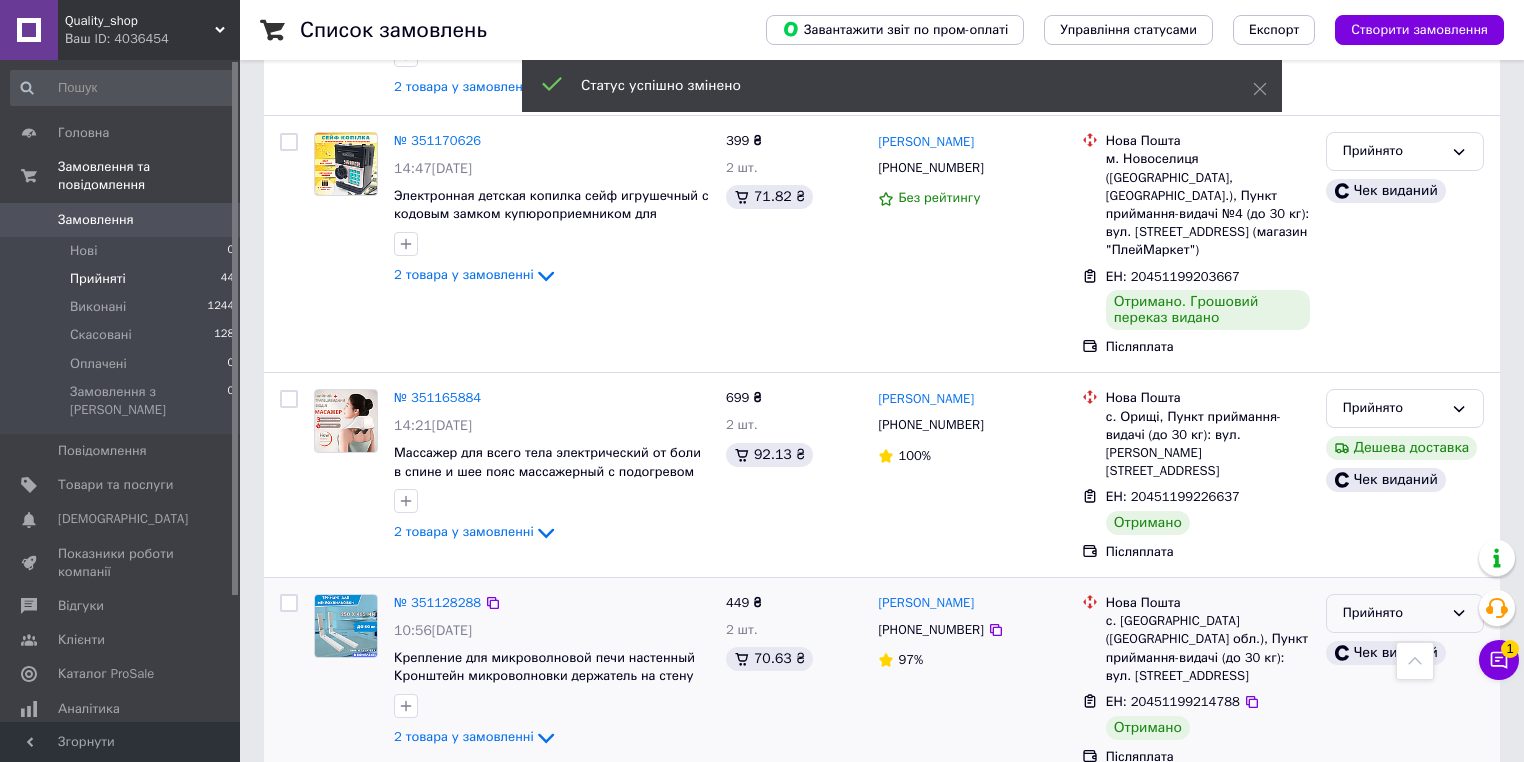 click on "Прийнято" at bounding box center [1405, 613] 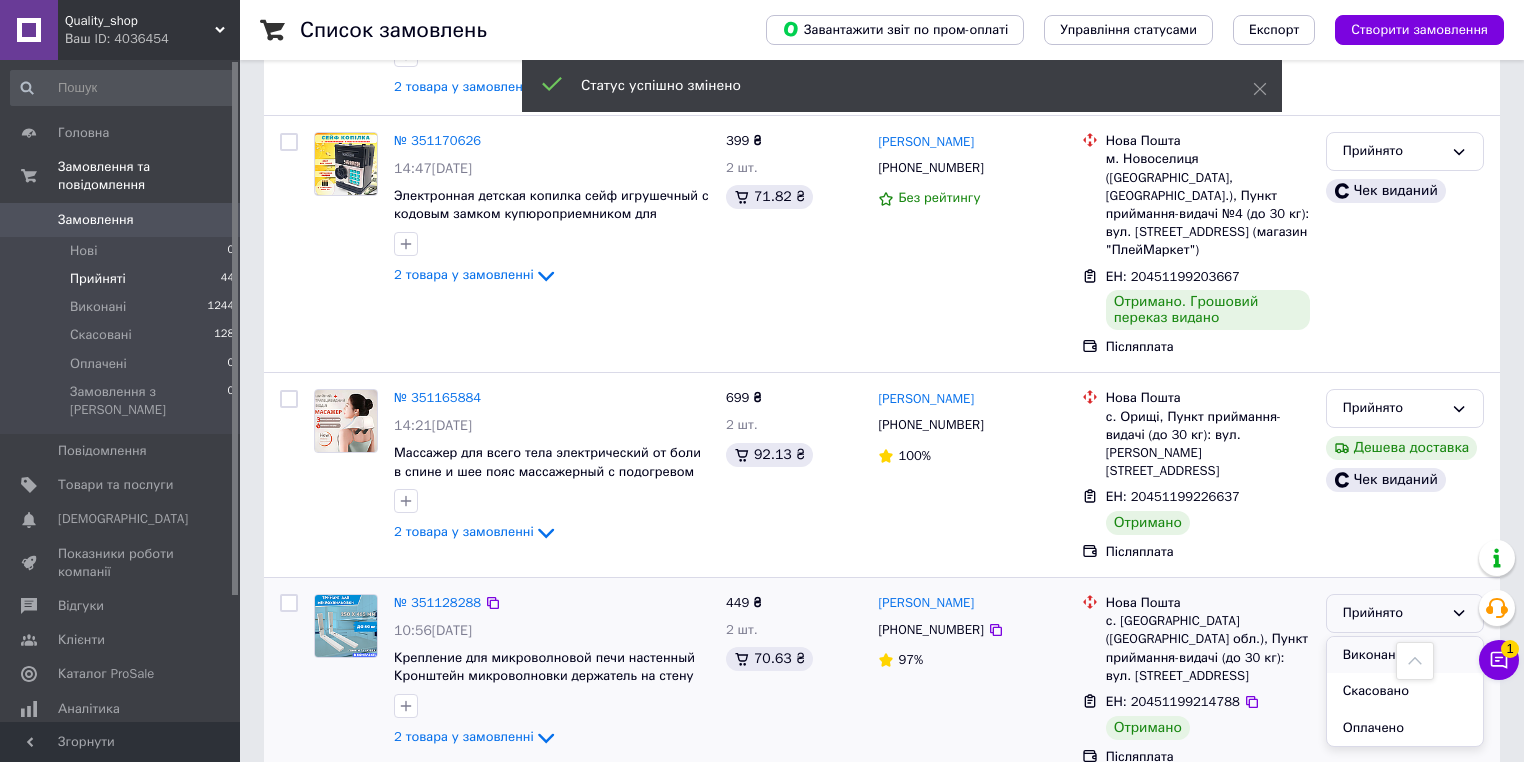 click on "Виконано" at bounding box center (1405, 655) 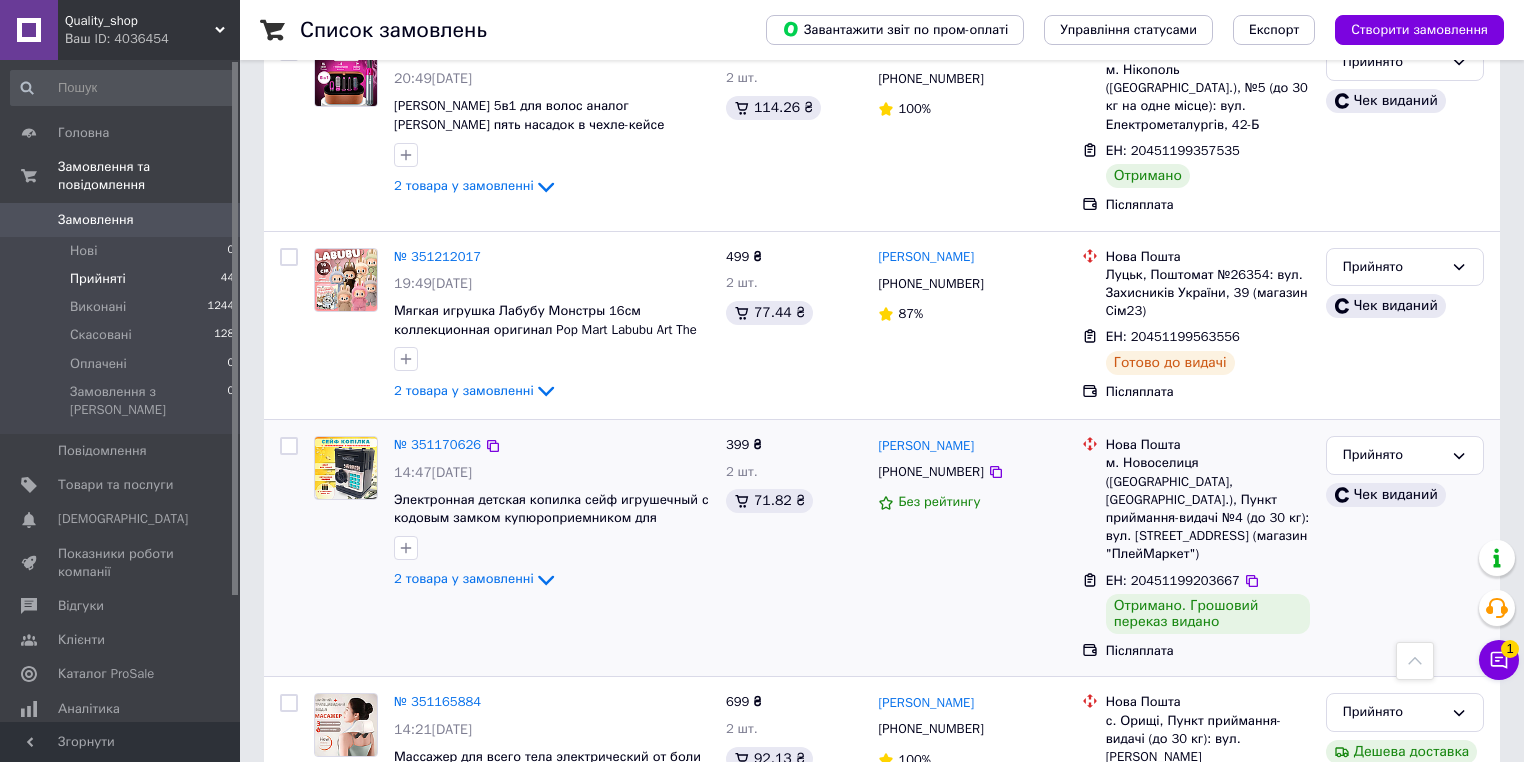 scroll, scrollTop: 5853, scrollLeft: 0, axis: vertical 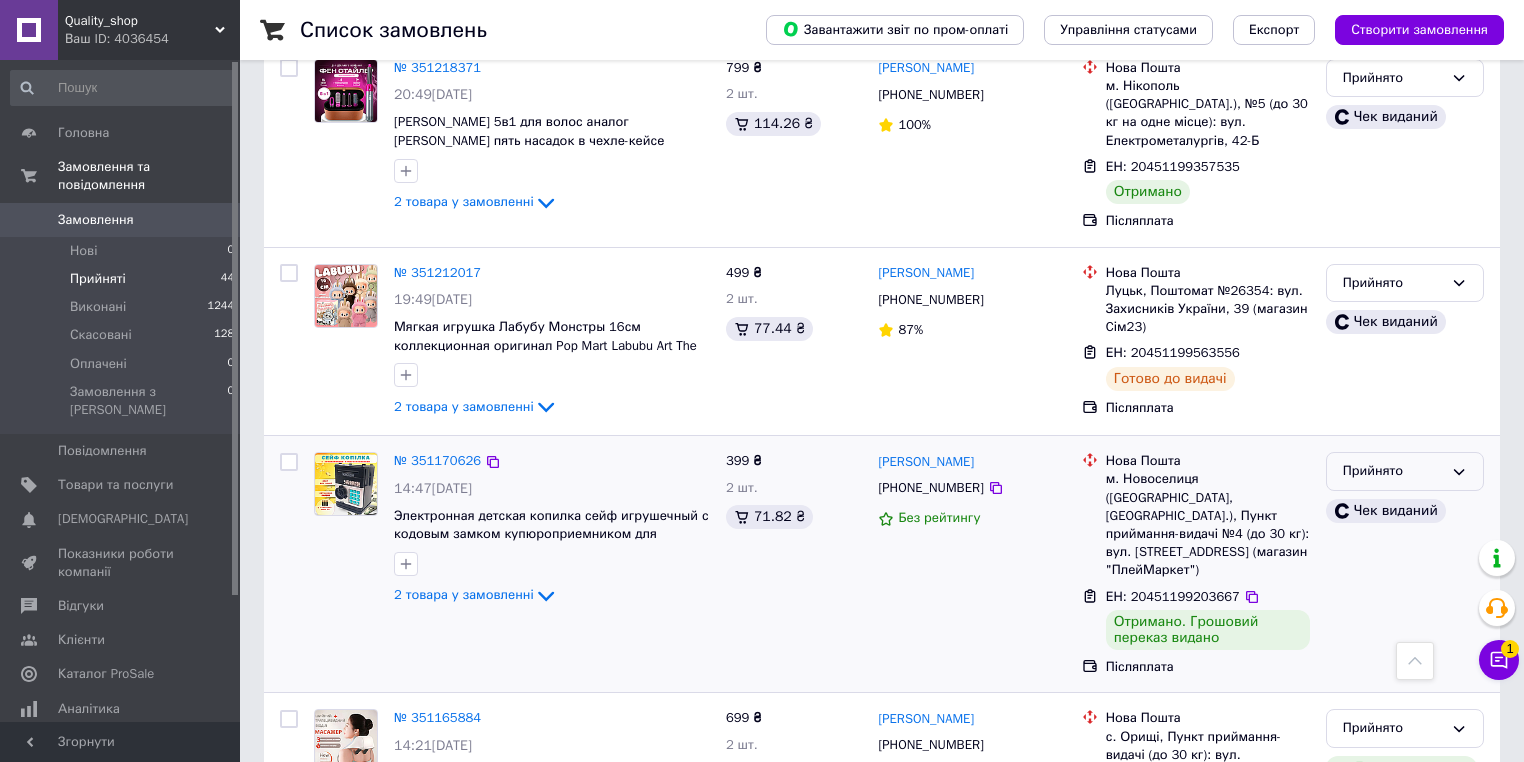 click on "Прийнято" at bounding box center [1393, 471] 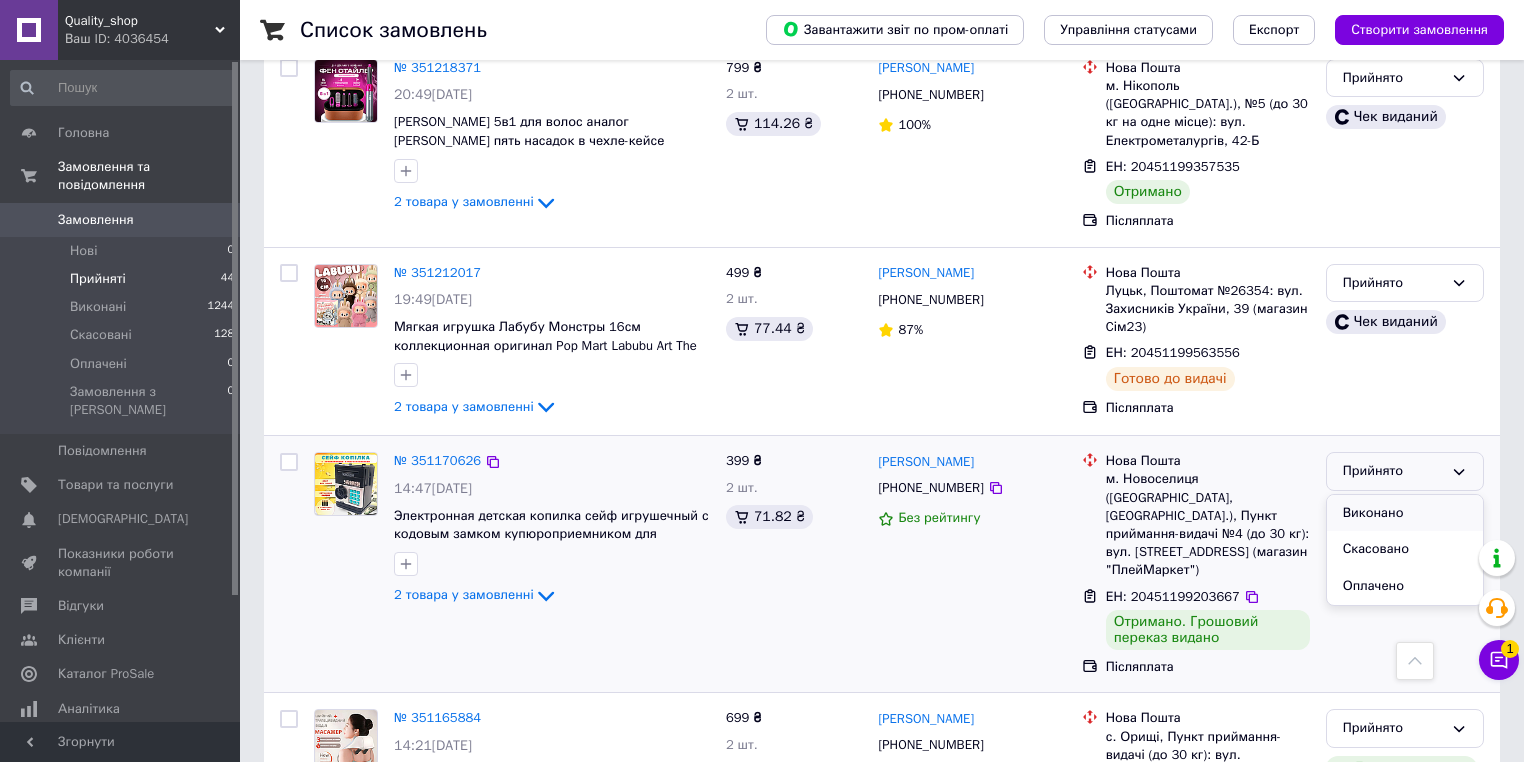 click on "Виконано" at bounding box center (1405, 513) 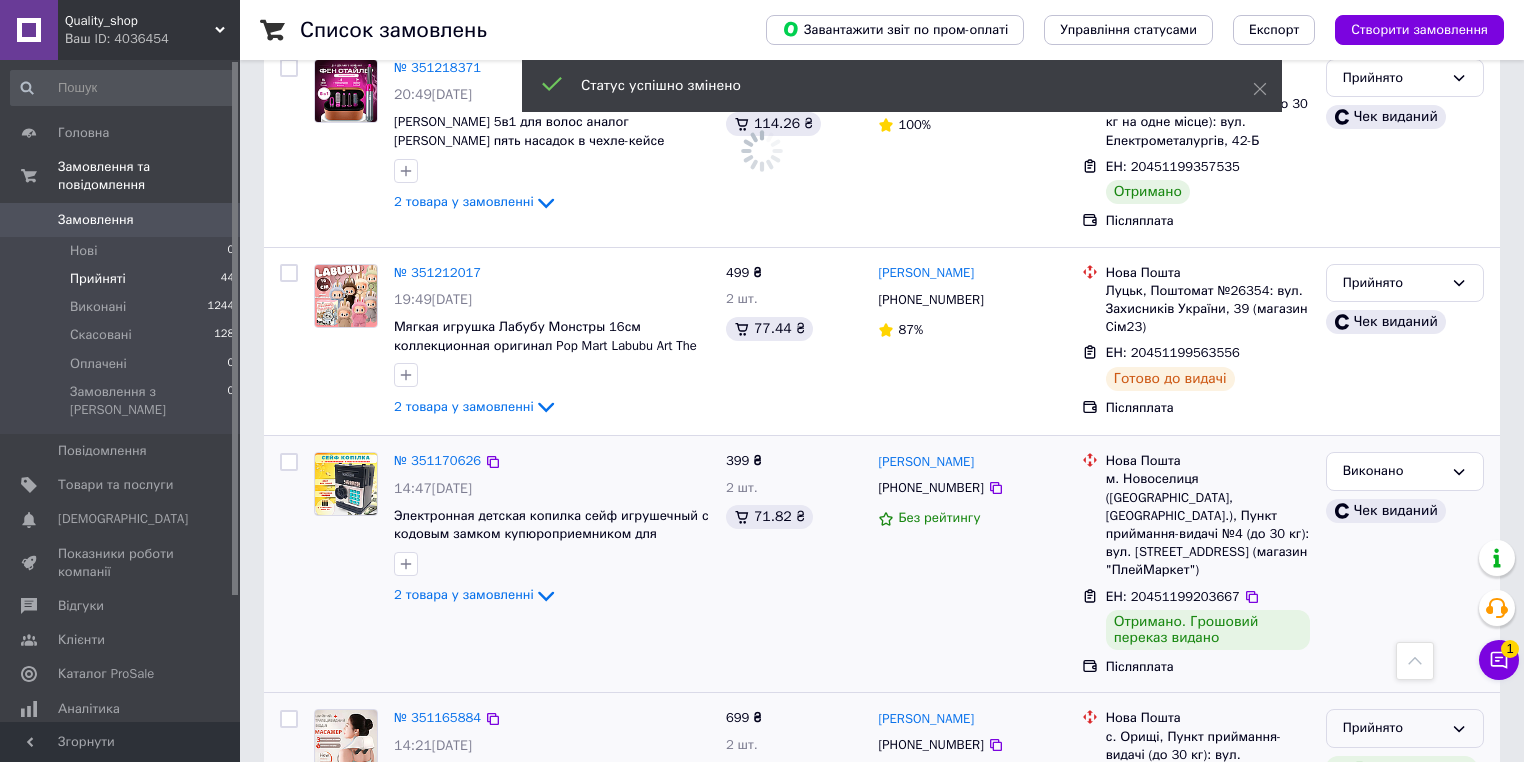 click on "Прийнято" at bounding box center [1393, 728] 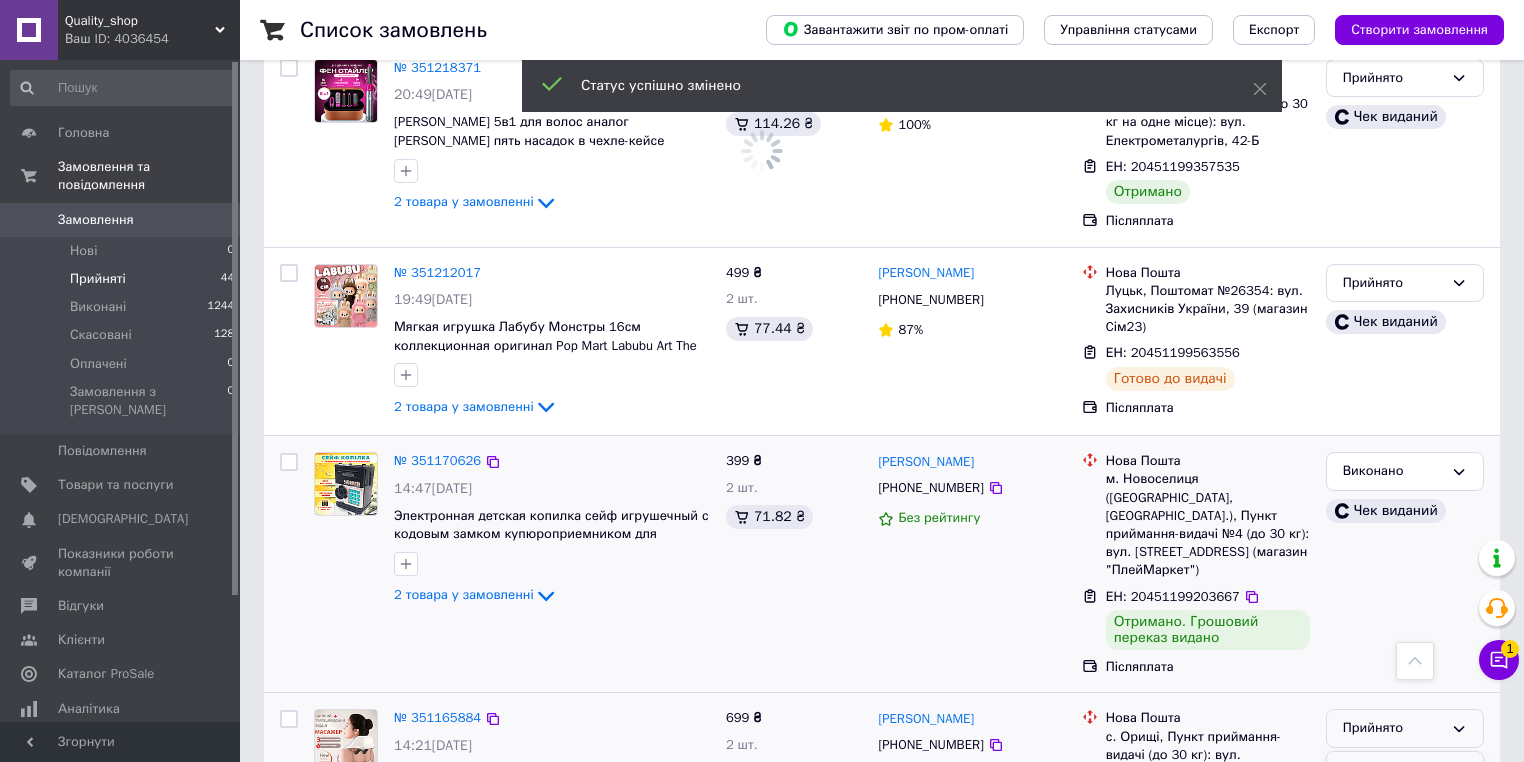 click on "Виконано" at bounding box center [1405, 770] 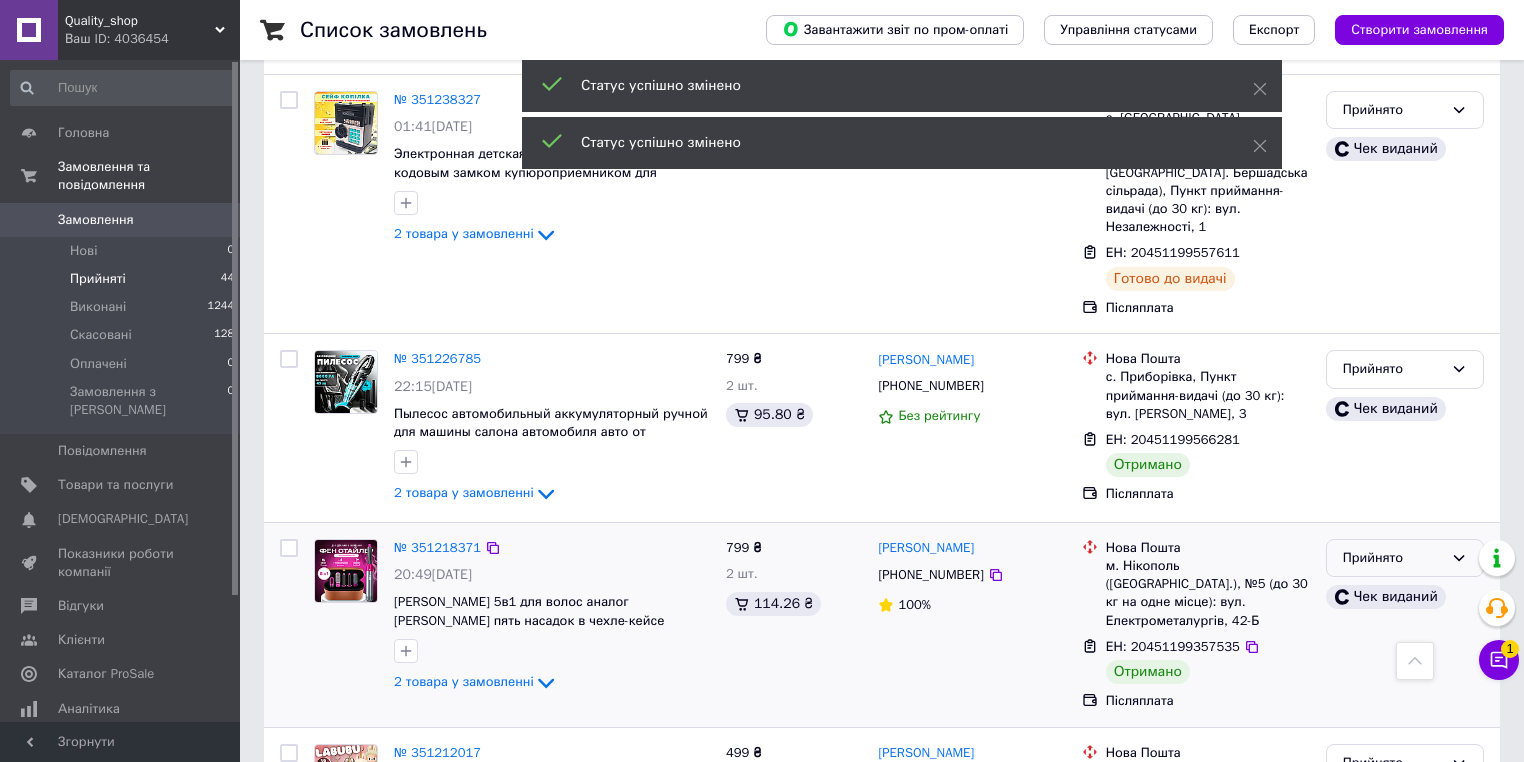 click on "Прийнято" at bounding box center (1405, 558) 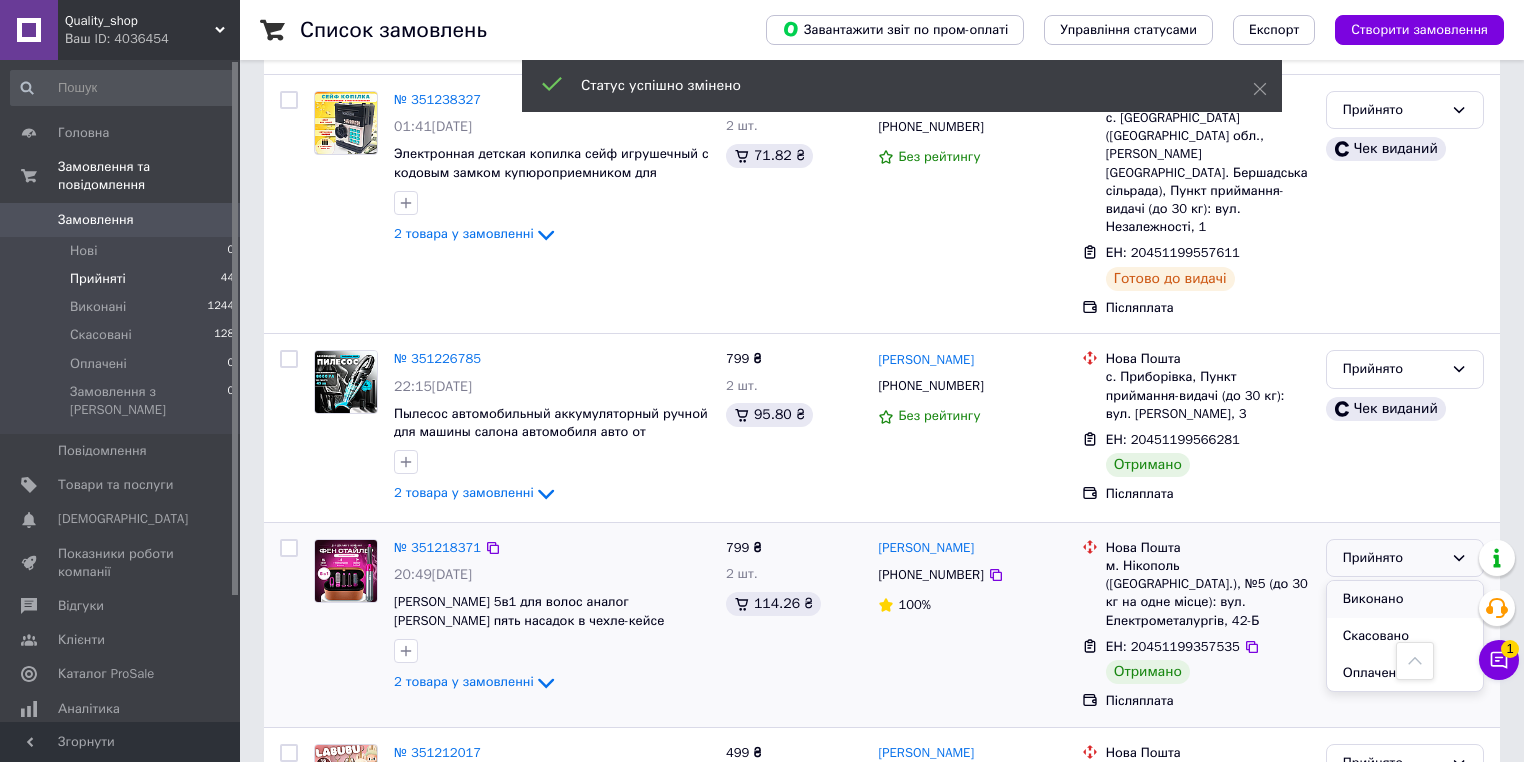 click on "Виконано" at bounding box center [1405, 599] 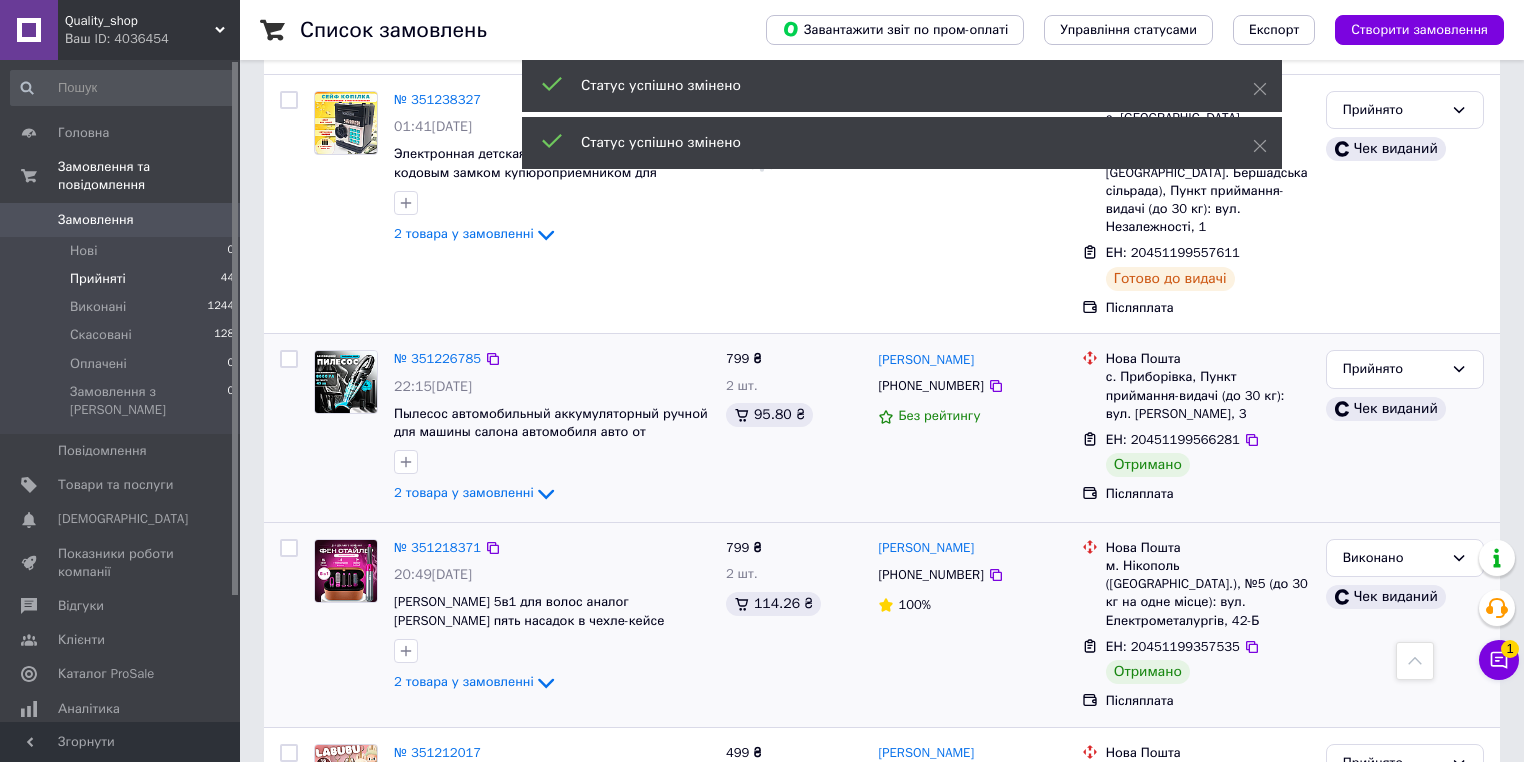 scroll, scrollTop: 5213, scrollLeft: 0, axis: vertical 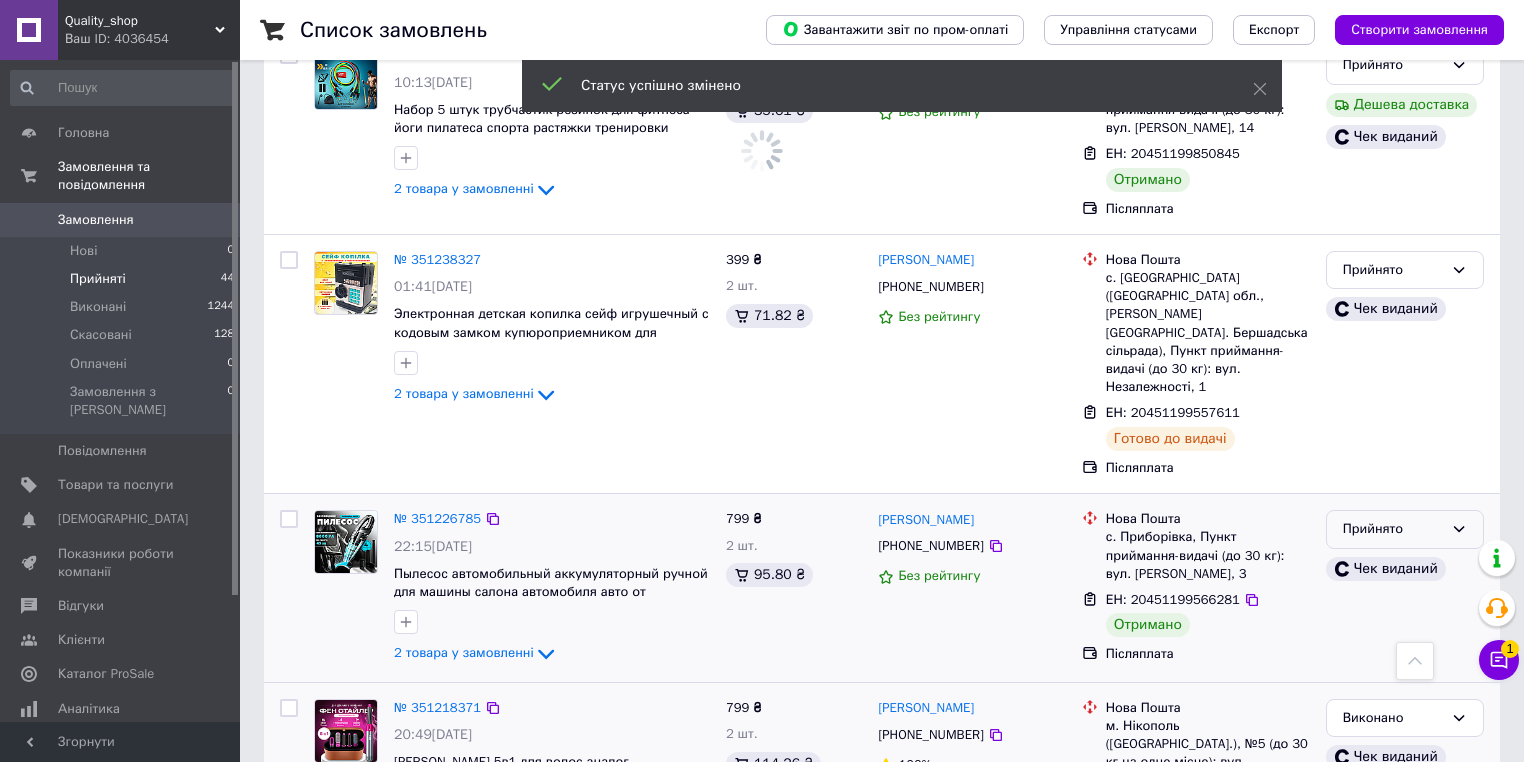 click on "Прийнято" at bounding box center [1393, 529] 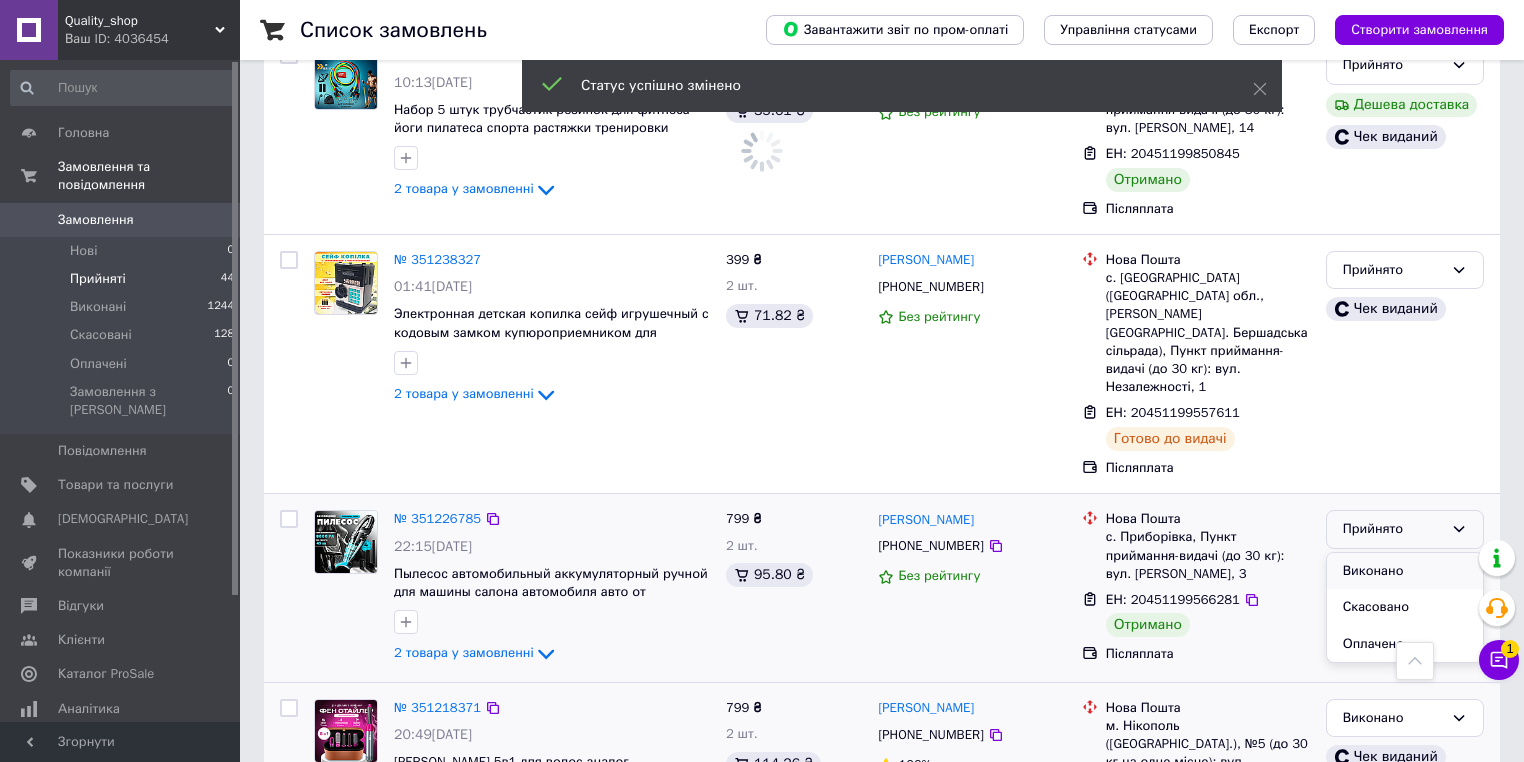 click on "Виконано" at bounding box center (1405, 571) 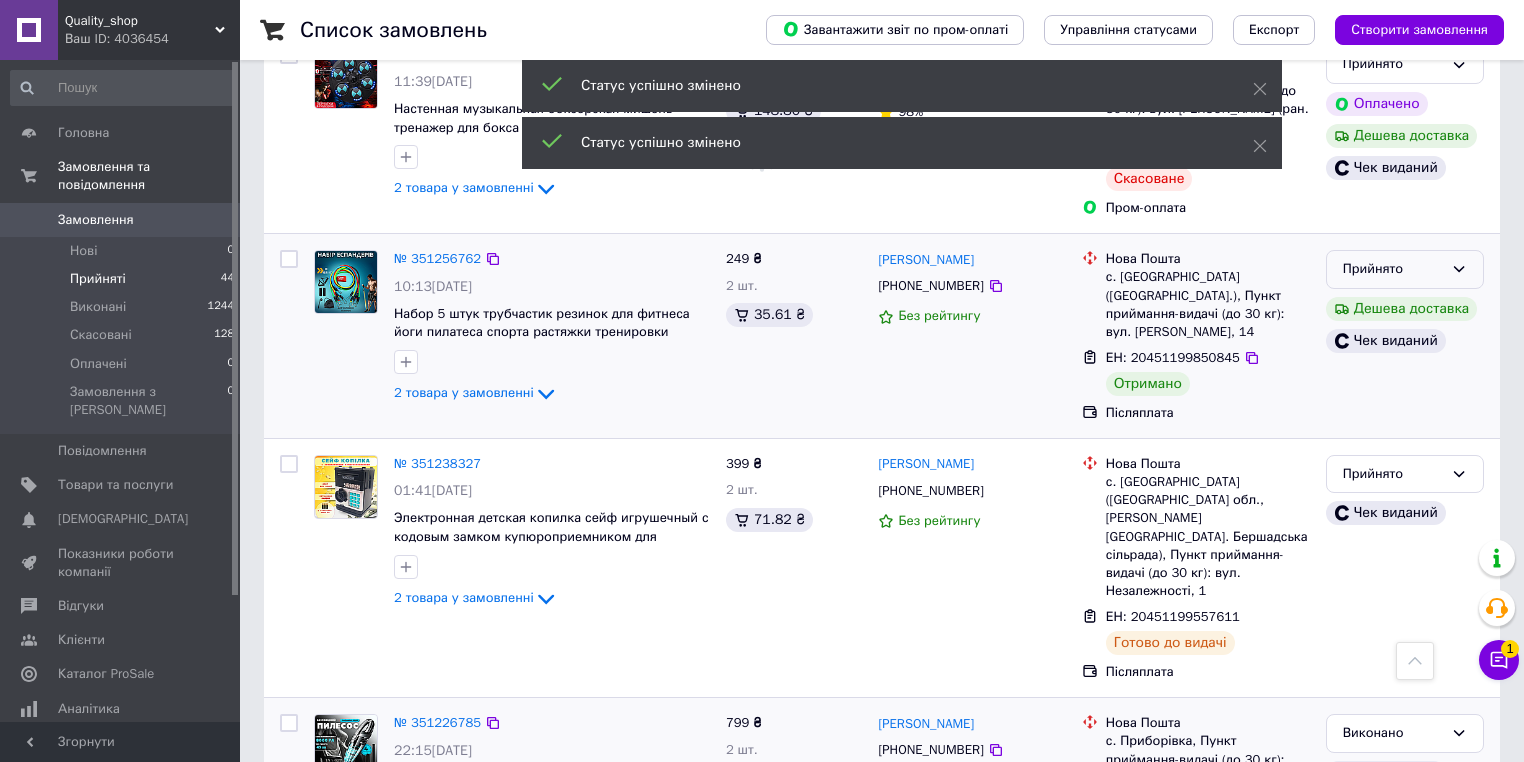 scroll, scrollTop: 4761, scrollLeft: 0, axis: vertical 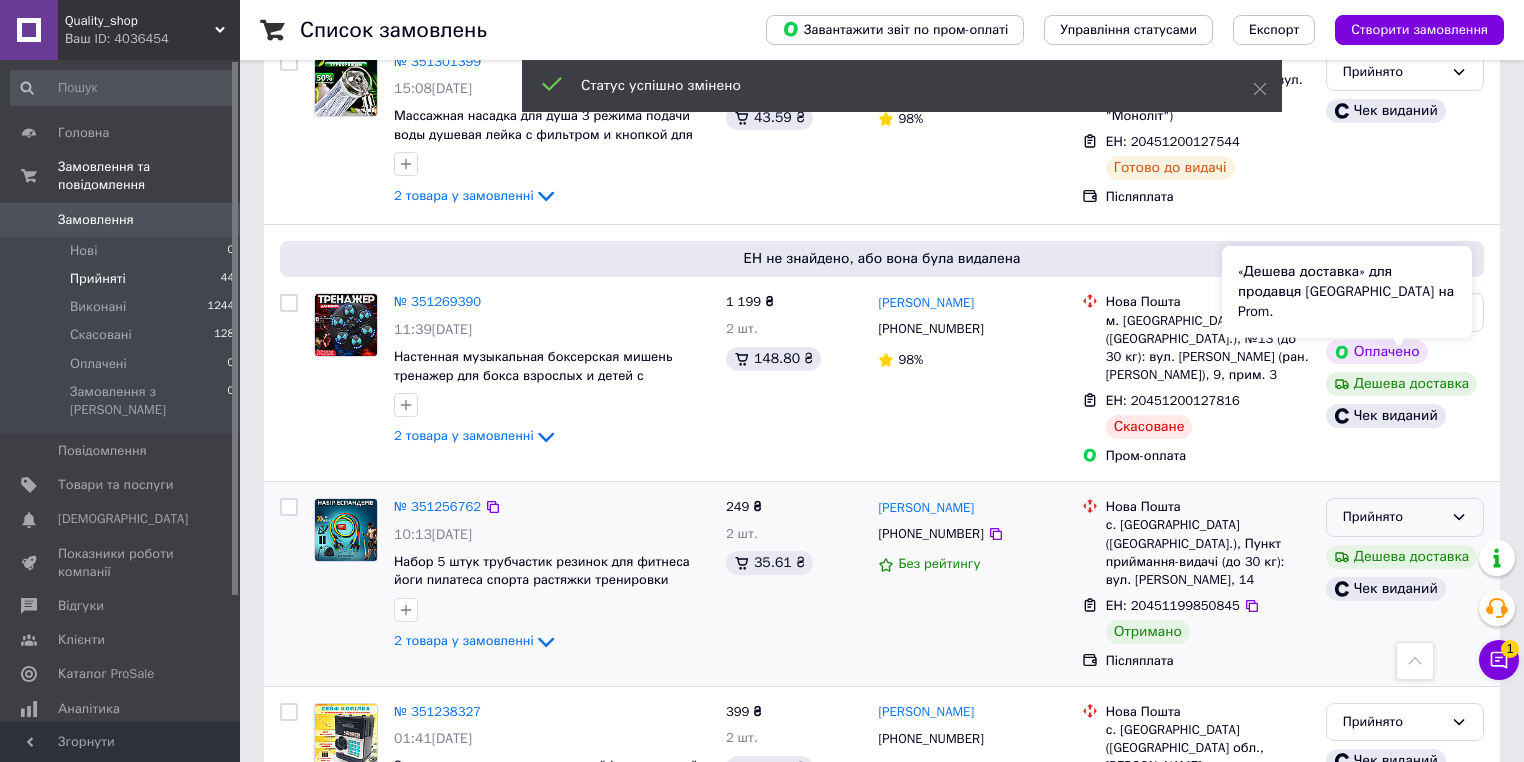 click on "Quality_shop Ваш ID: 4036454 Сайт Quality_shop Кабінет покупця Перевірити стан системи Сторінка на порталі [PERSON_NAME] КомфортМаркет [PERSON_NAME] Головна Замовлення та повідомлення Замовлення 0 Нові 0 Прийняті 44 Виконані 1244 Скасовані 128 Оплачені 0 Замовлення з Розетки 0 Повідомлення 0 Товари та послуги Сповіщення 0 0 Показники роботи компанії Відгуки Клієнти Каталог ProSale Аналітика Управління сайтом Гаманець компанії [PERSON_NAME] Тарифи та рахунки Prom мікс 1 000 Згорнути
Список замовлень   Експорт 1 100%" at bounding box center [762, -455] 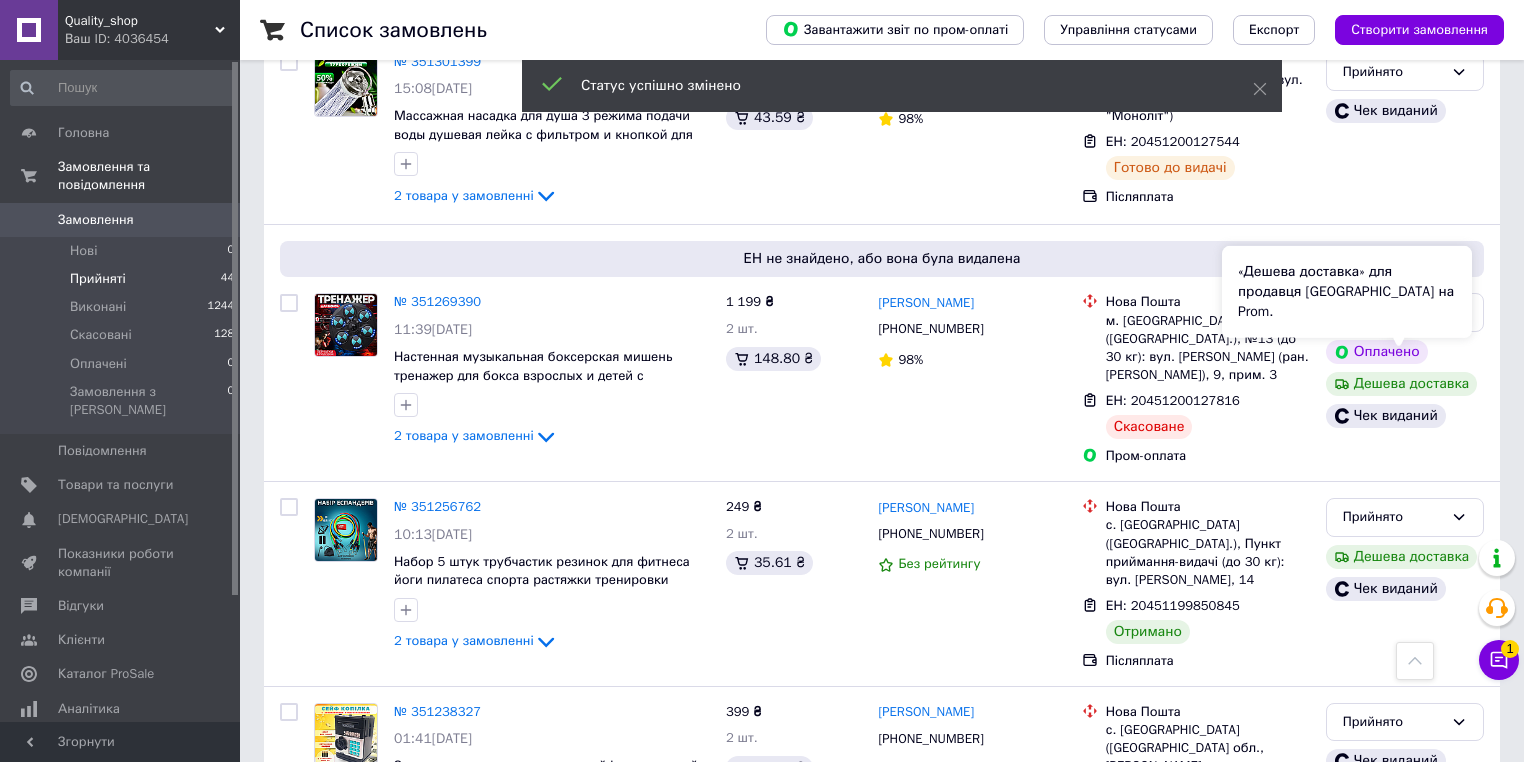 click on "«Дешева доставка» для продавця [GEOGRAPHIC_DATA] на Prom." at bounding box center (1347, 292) 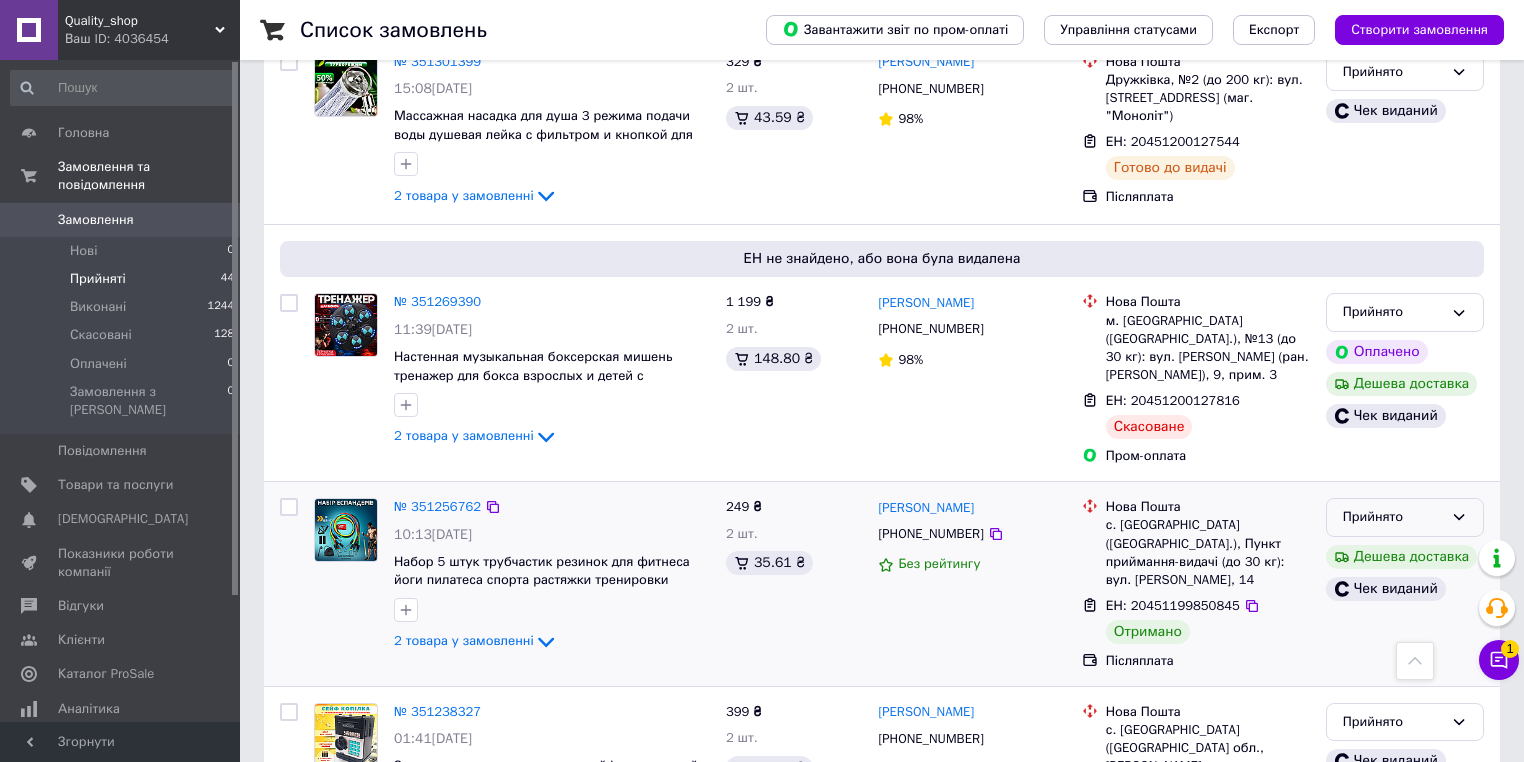 click on "Прийнято" at bounding box center (1405, 517) 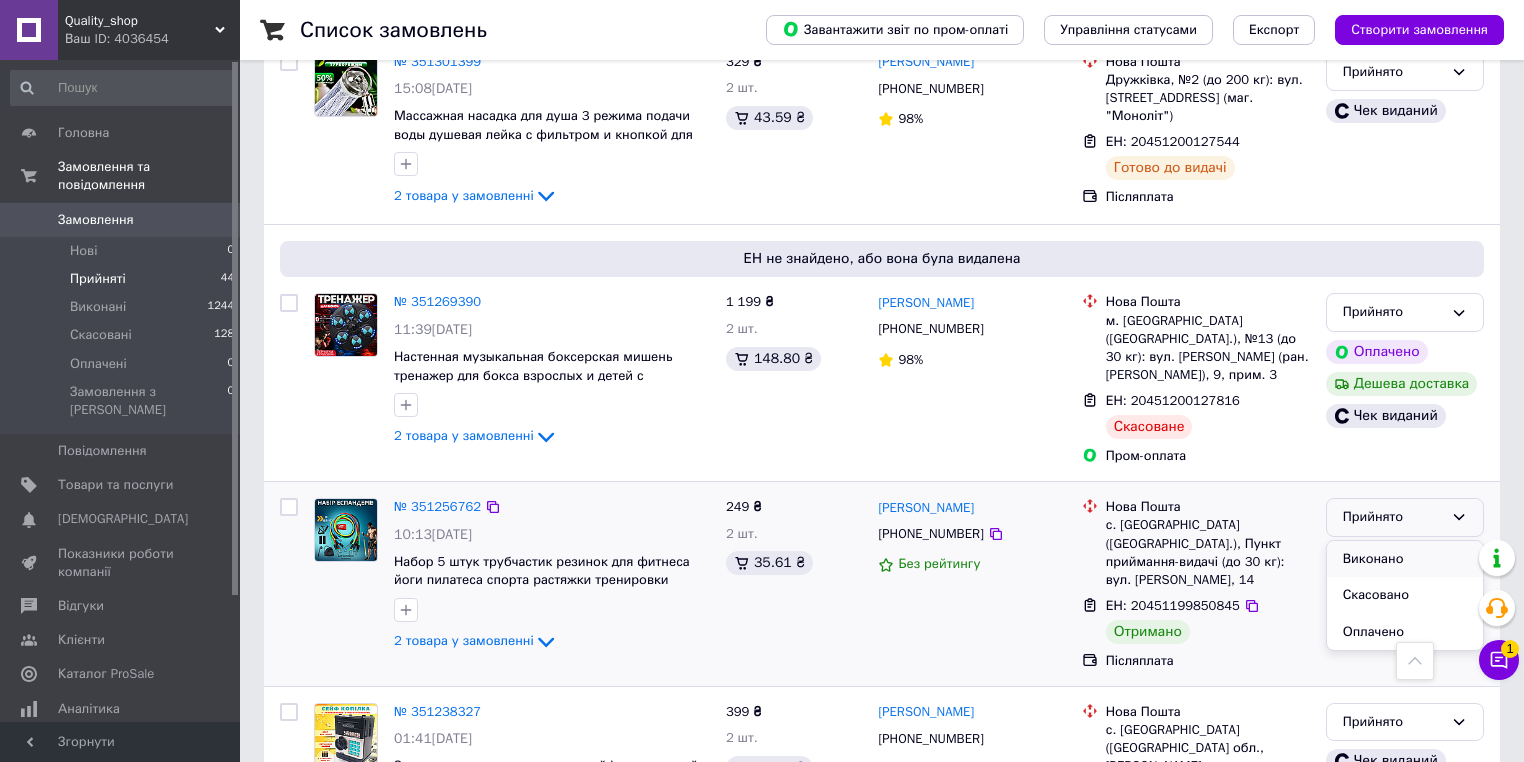 click on "Виконано" at bounding box center [1405, 559] 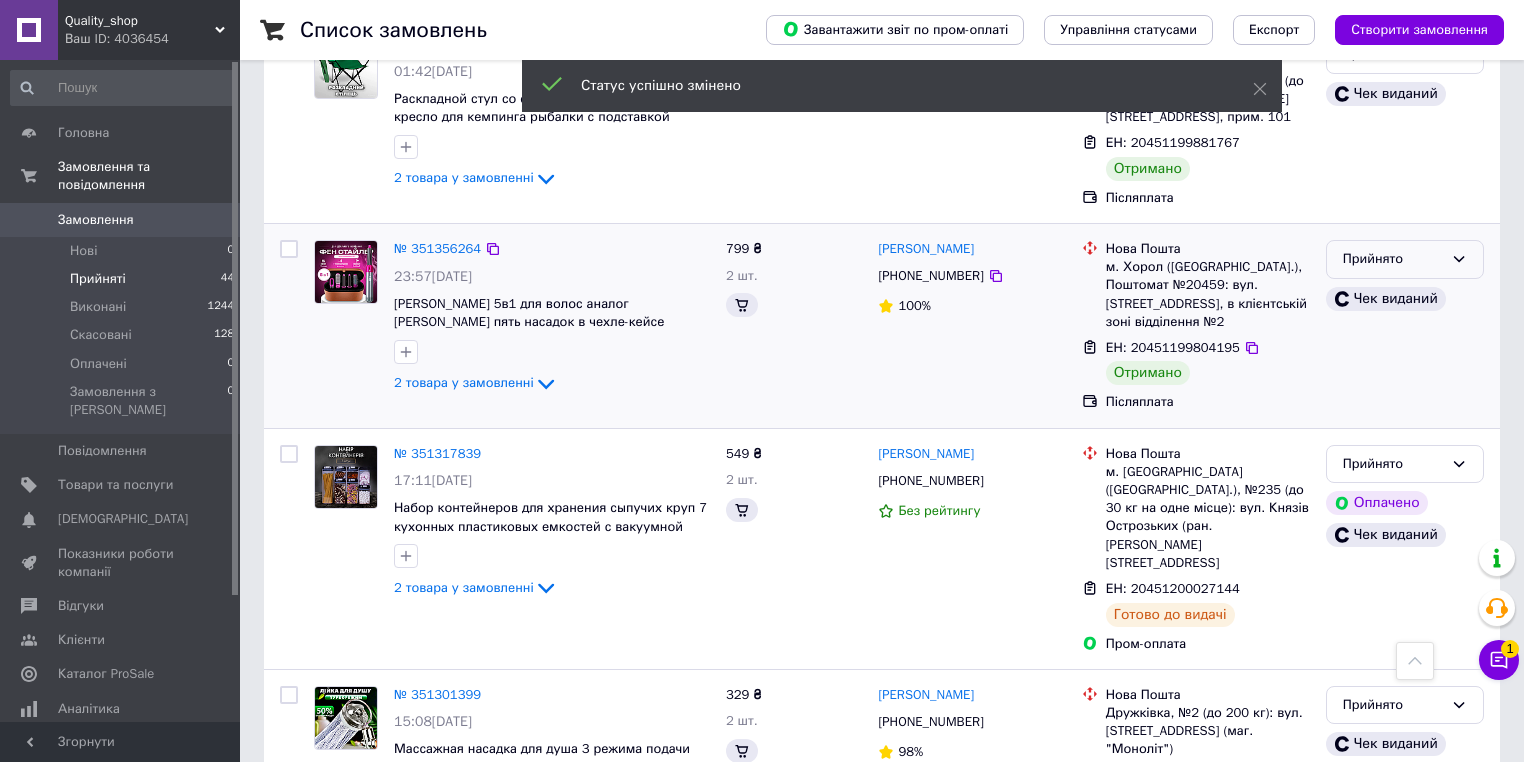 scroll, scrollTop: 3881, scrollLeft: 0, axis: vertical 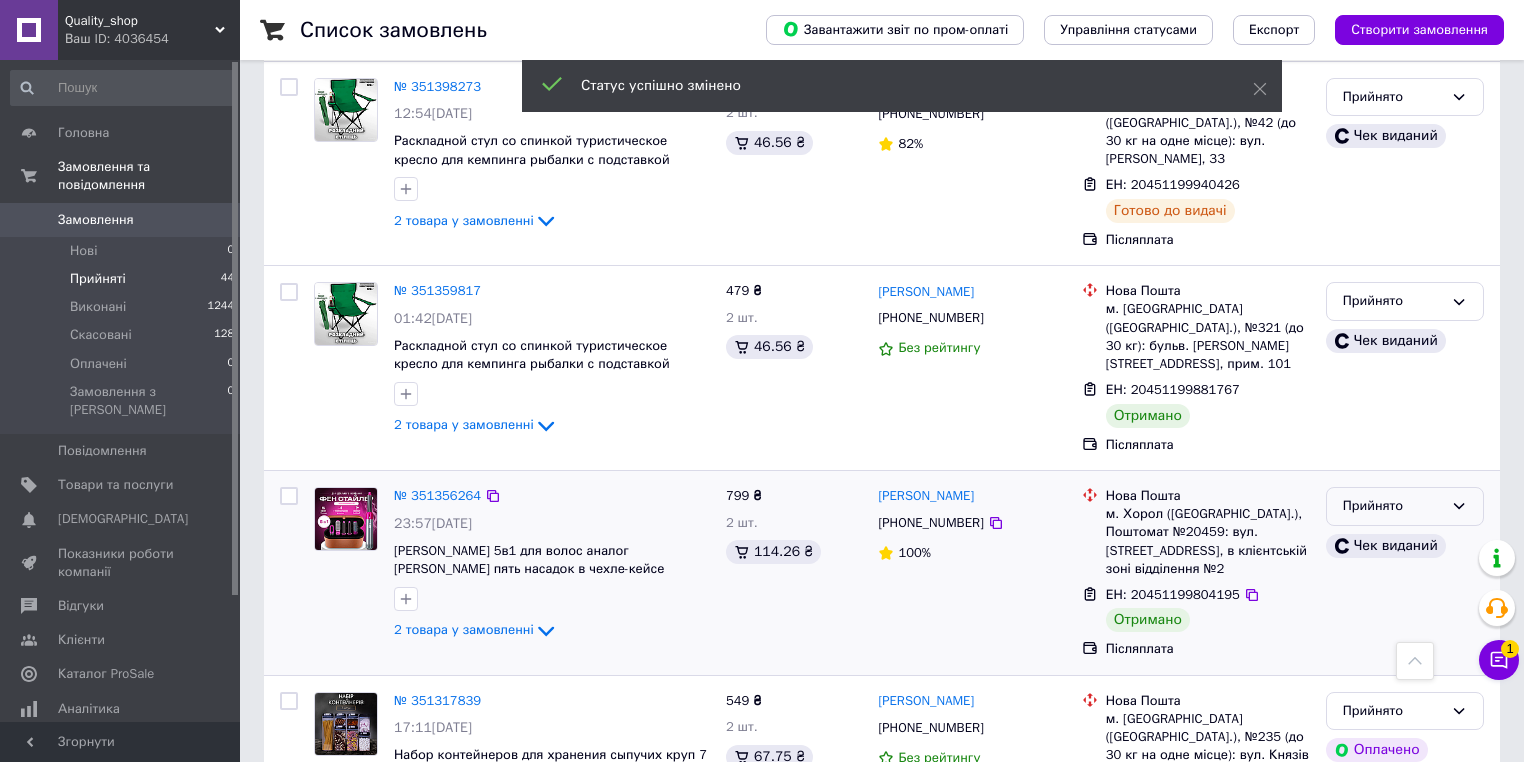 click on "Прийнято" at bounding box center [1393, 506] 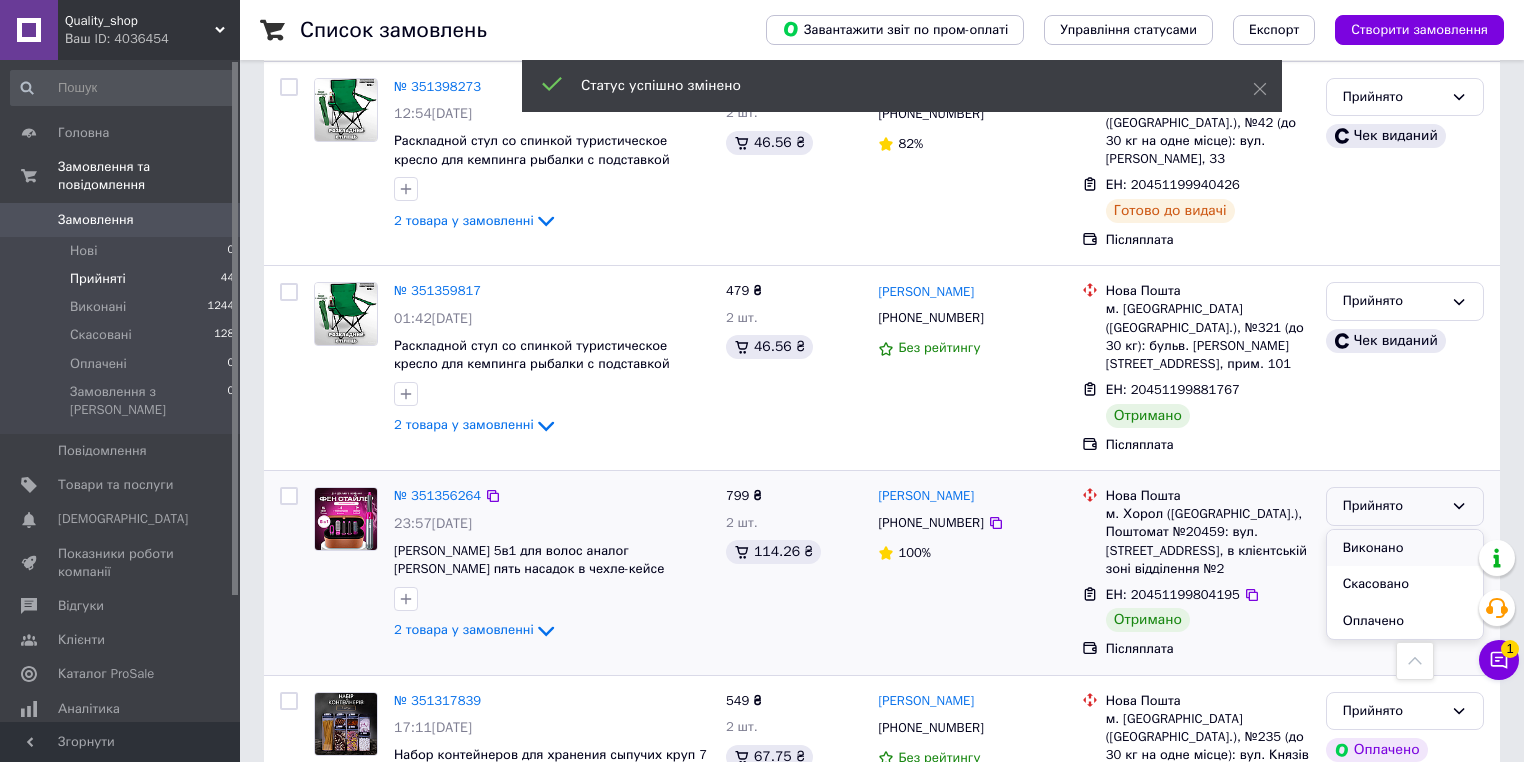 click on "Виконано" at bounding box center [1405, 548] 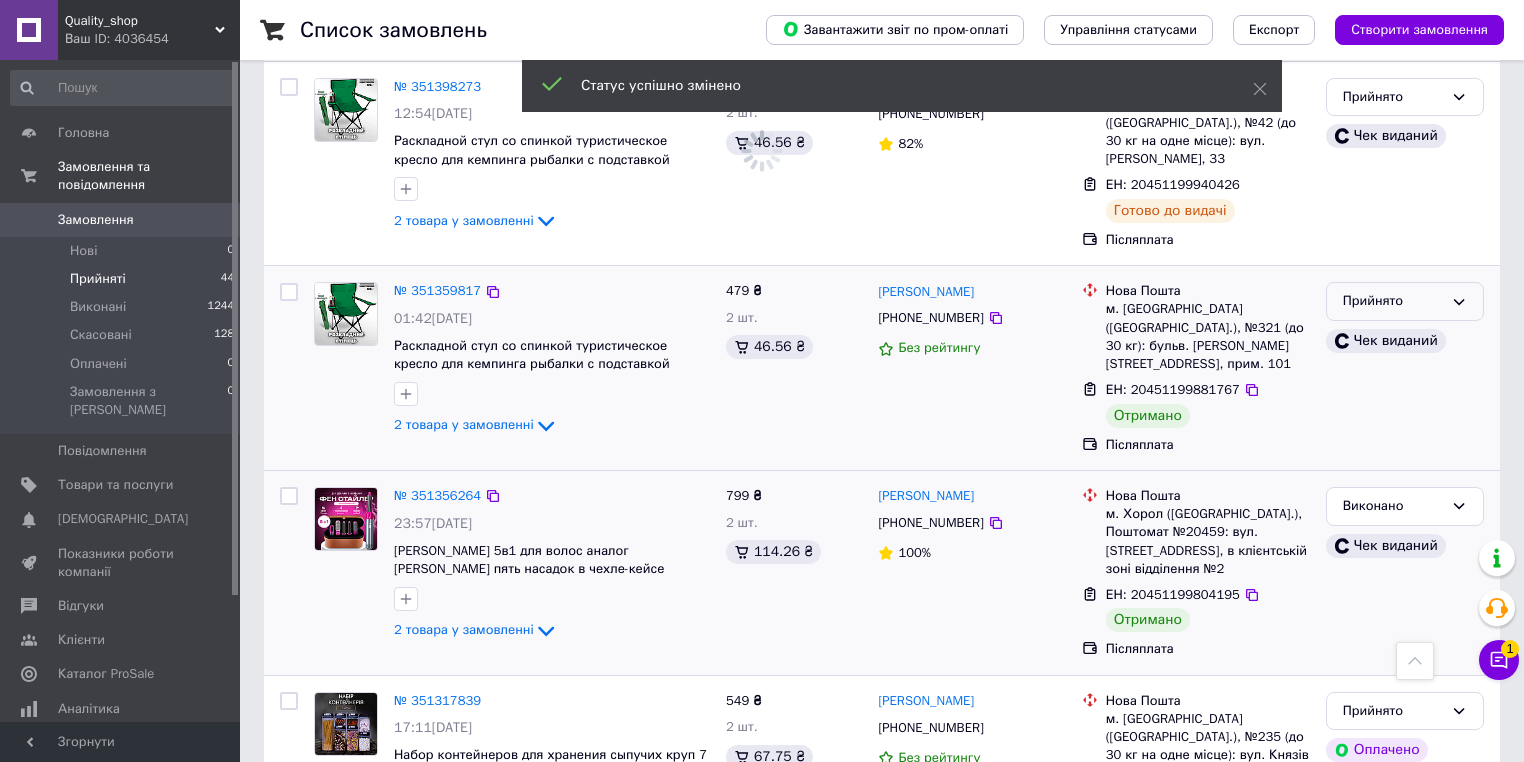 click on "Прийнято" at bounding box center [1405, 301] 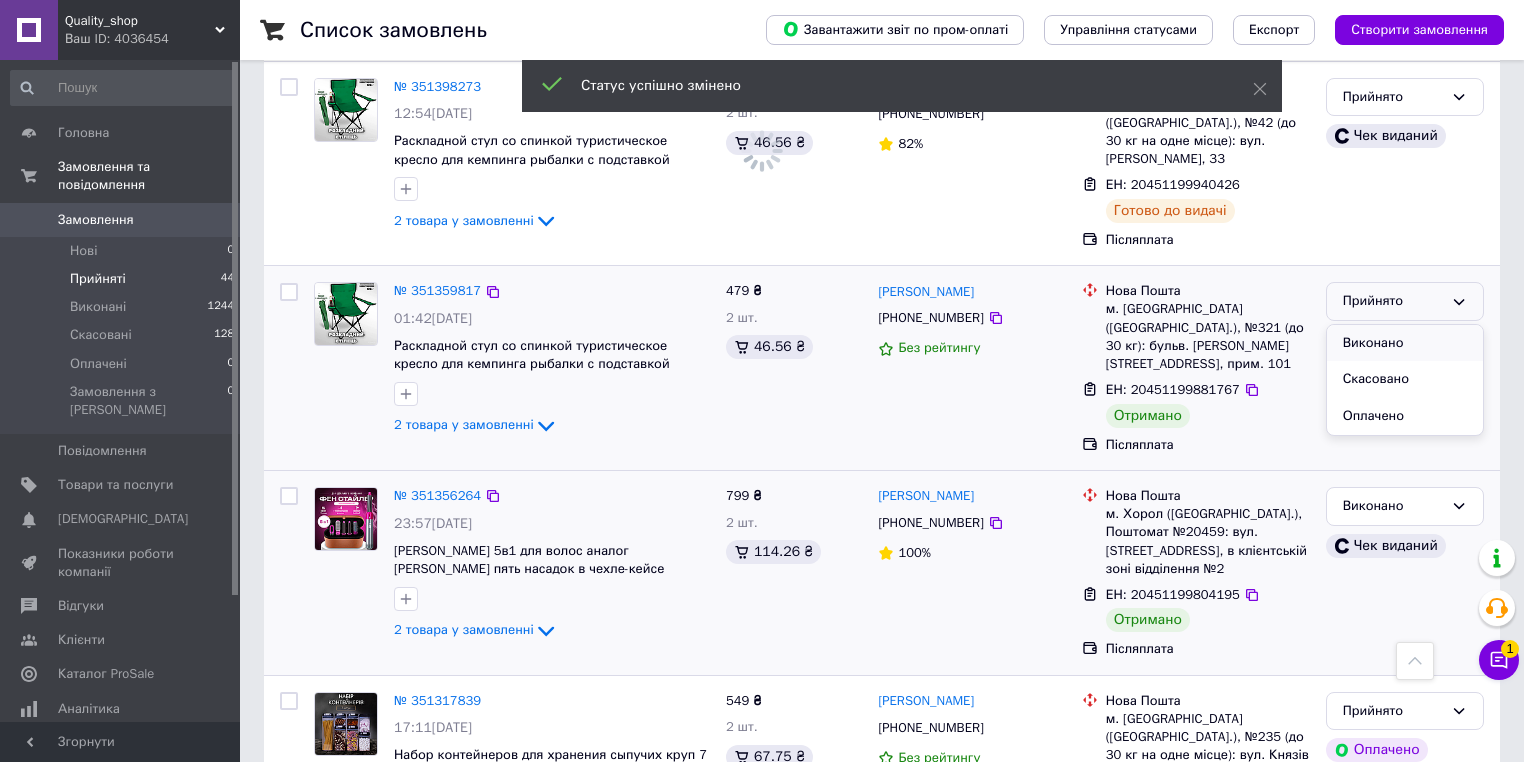 click on "Виконано" at bounding box center [1405, 343] 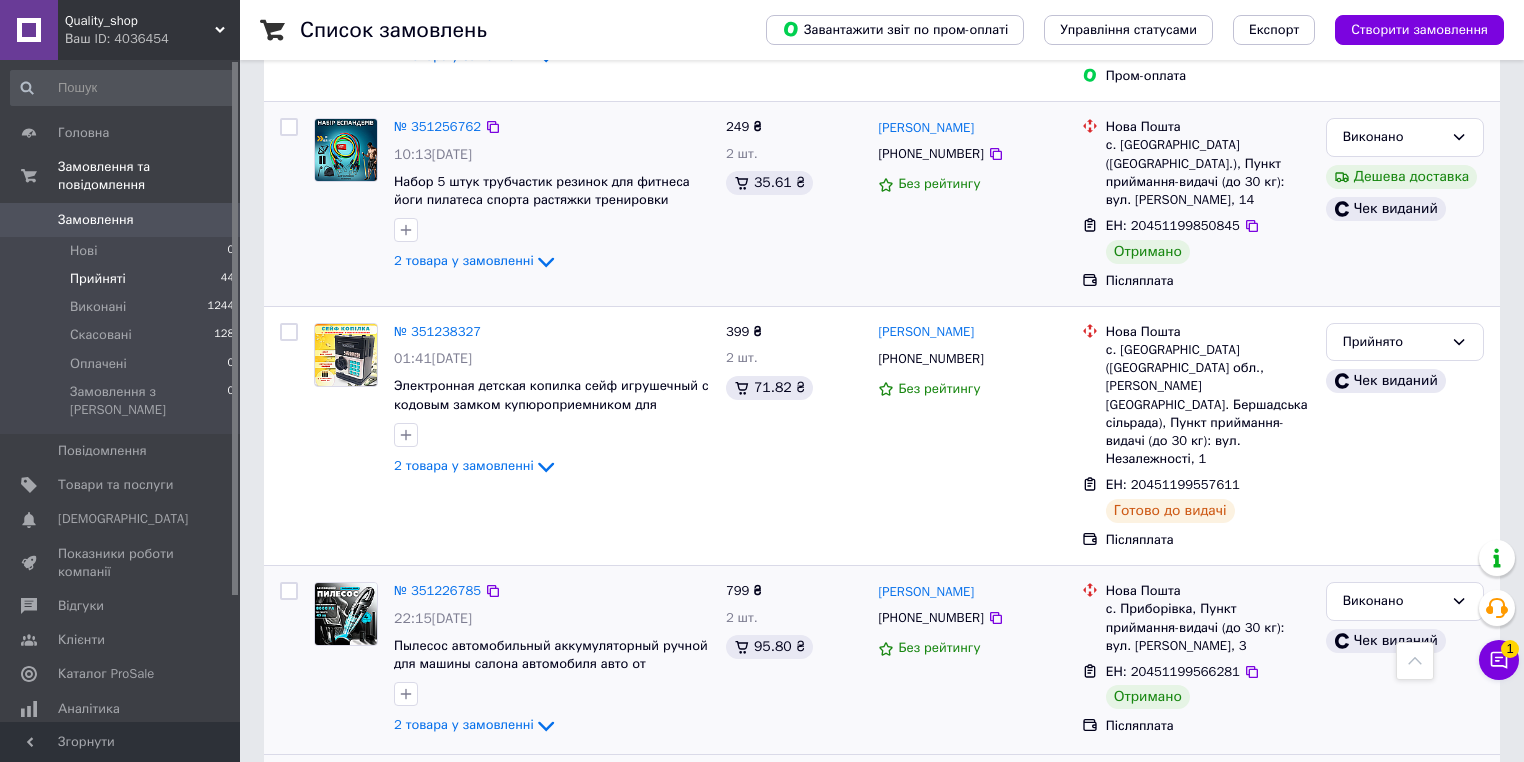 scroll, scrollTop: 5081, scrollLeft: 0, axis: vertical 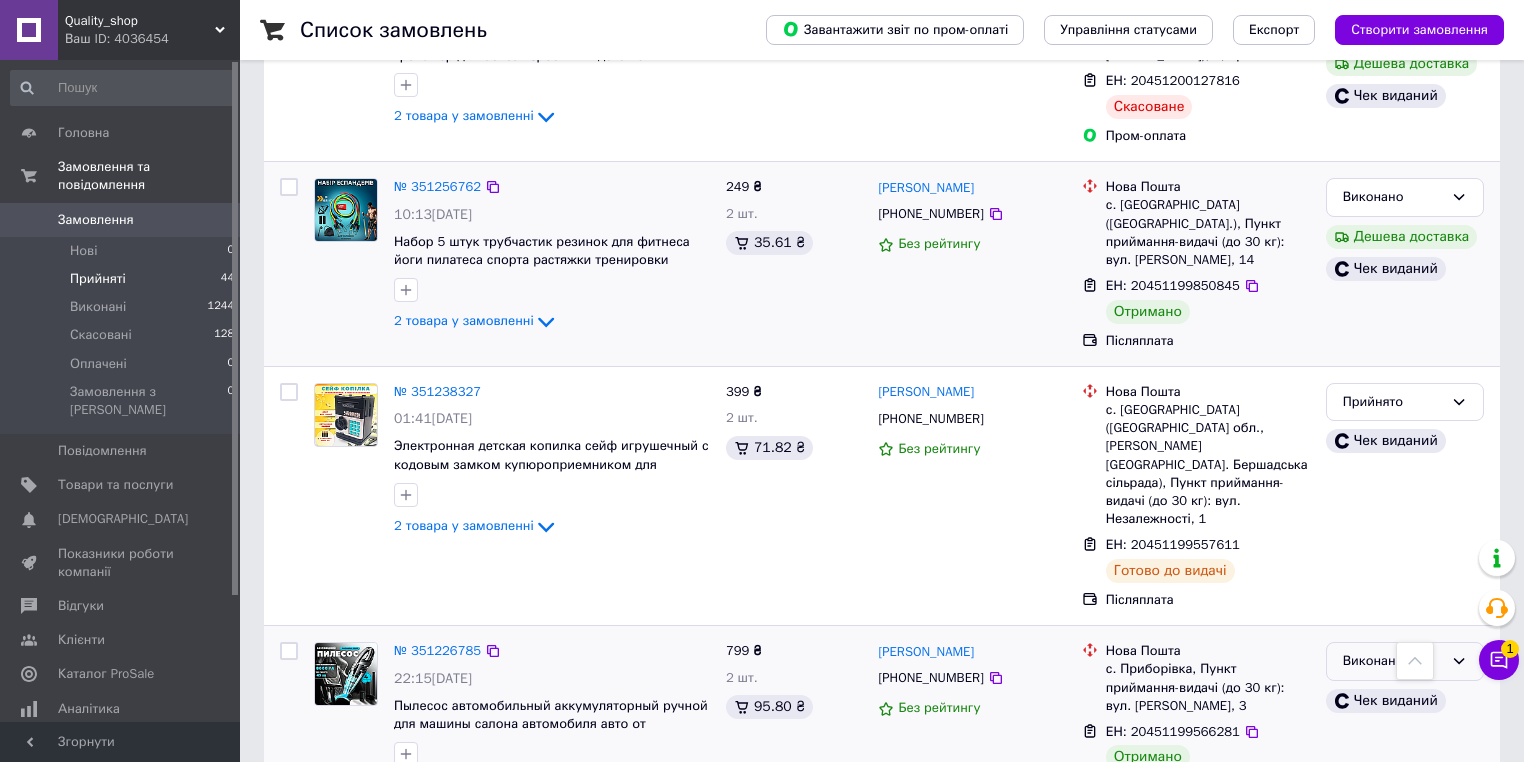 click on "Виконано" at bounding box center (1393, 661) 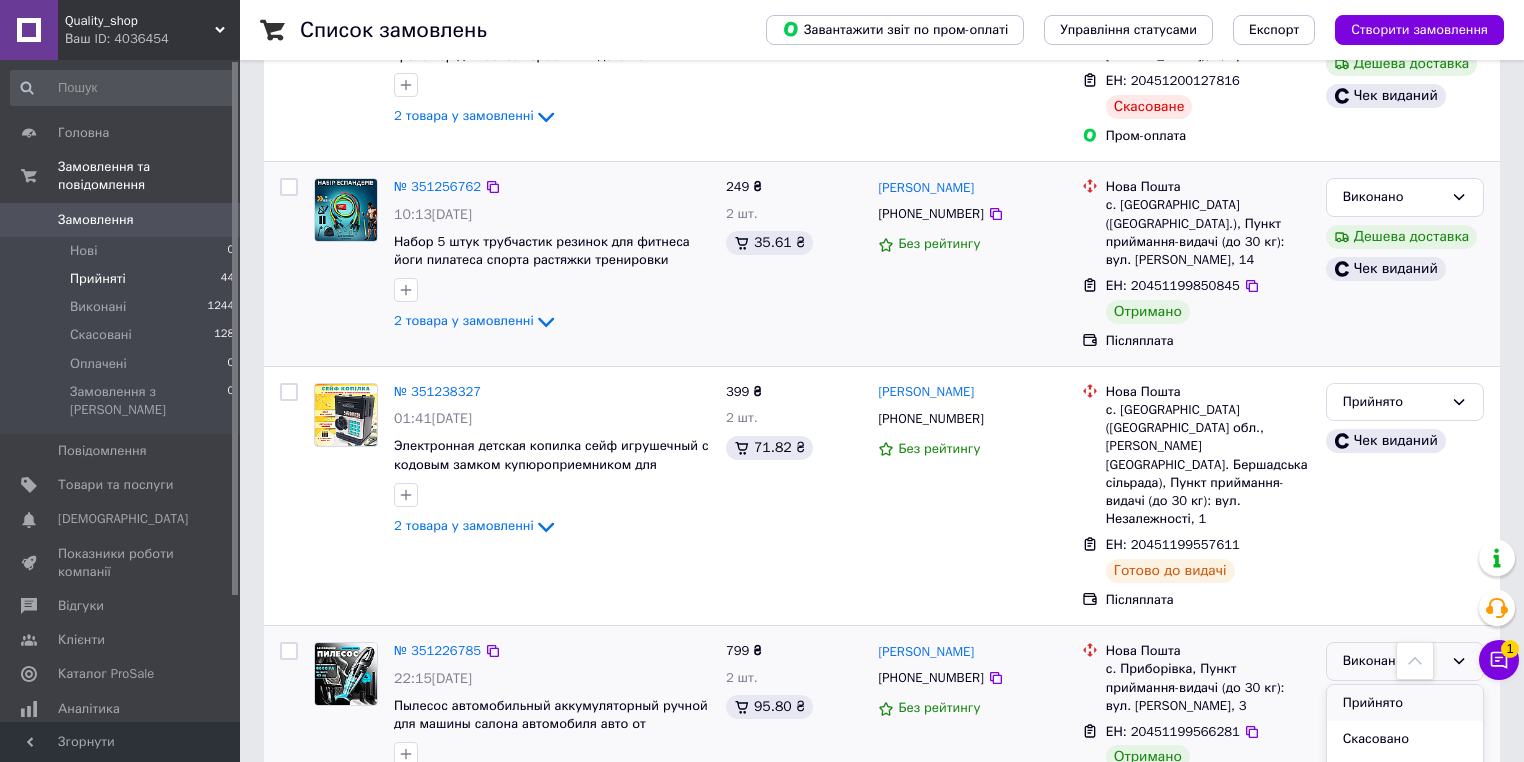 click on "Прийнято" at bounding box center [1405, 703] 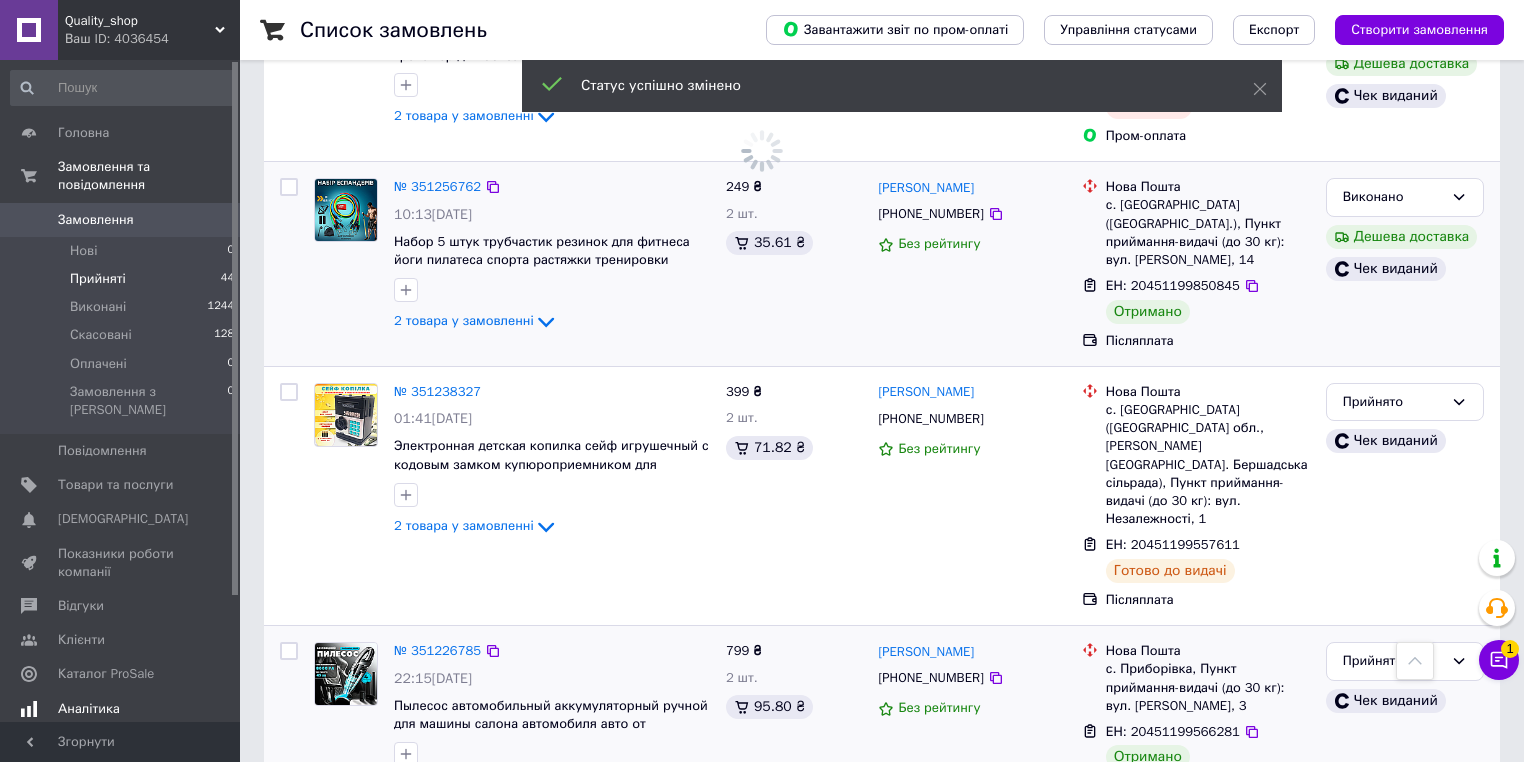 click on "Аналітика" at bounding box center [121, 709] 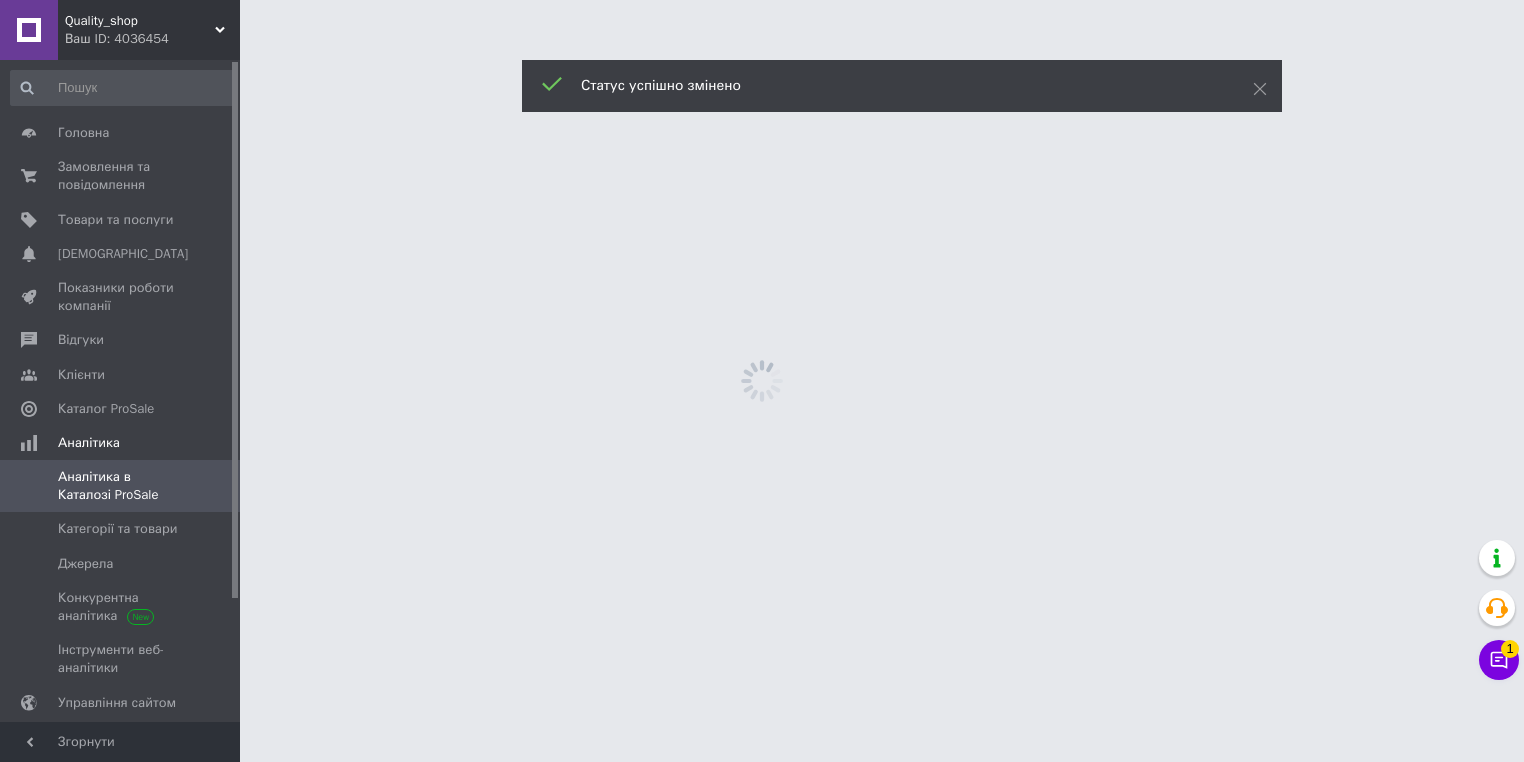 scroll, scrollTop: 0, scrollLeft: 0, axis: both 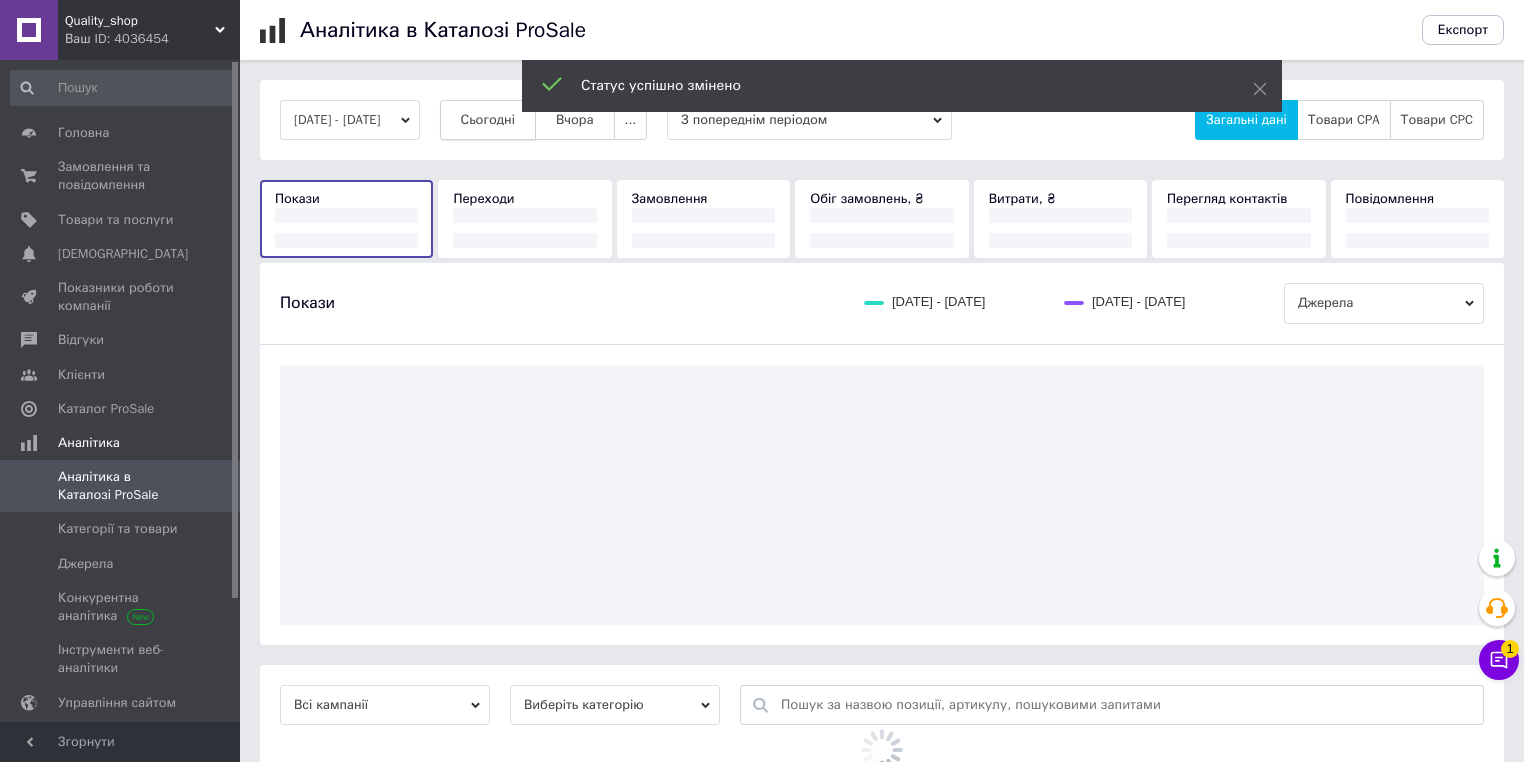 click on "Сьогодні" at bounding box center [488, 120] 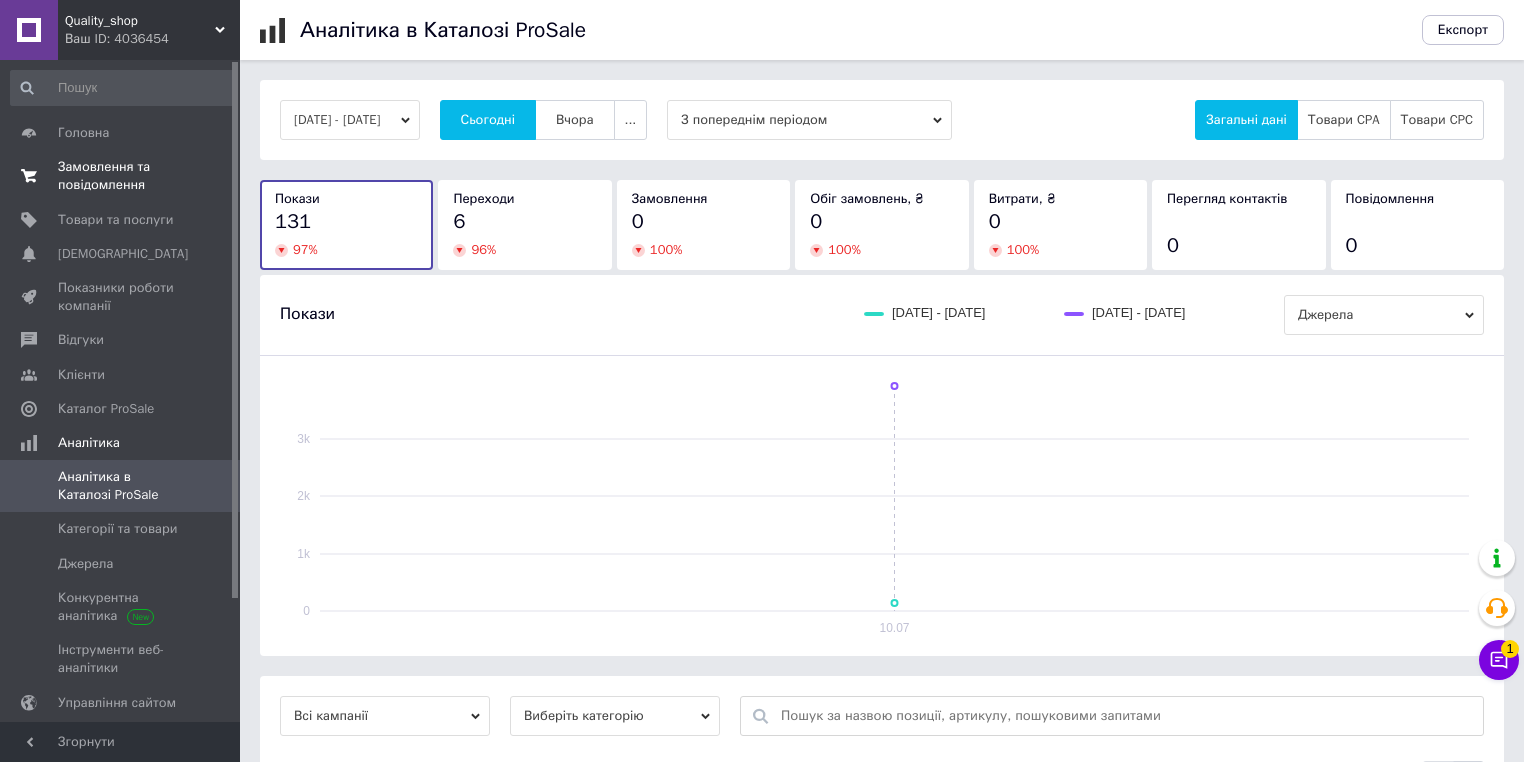 click on "0 0" at bounding box center (212, 176) 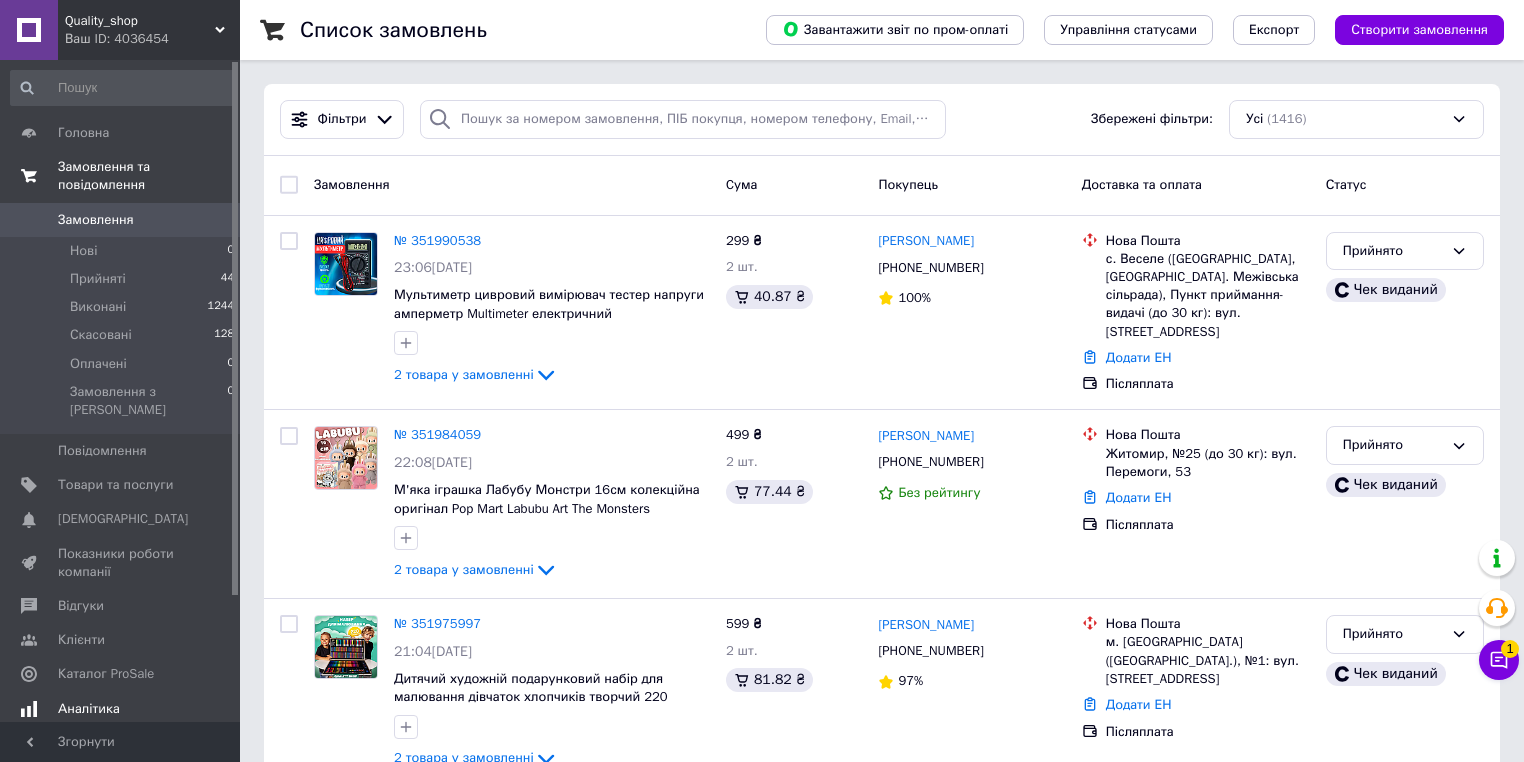 click on "Аналітика" at bounding box center (123, 709) 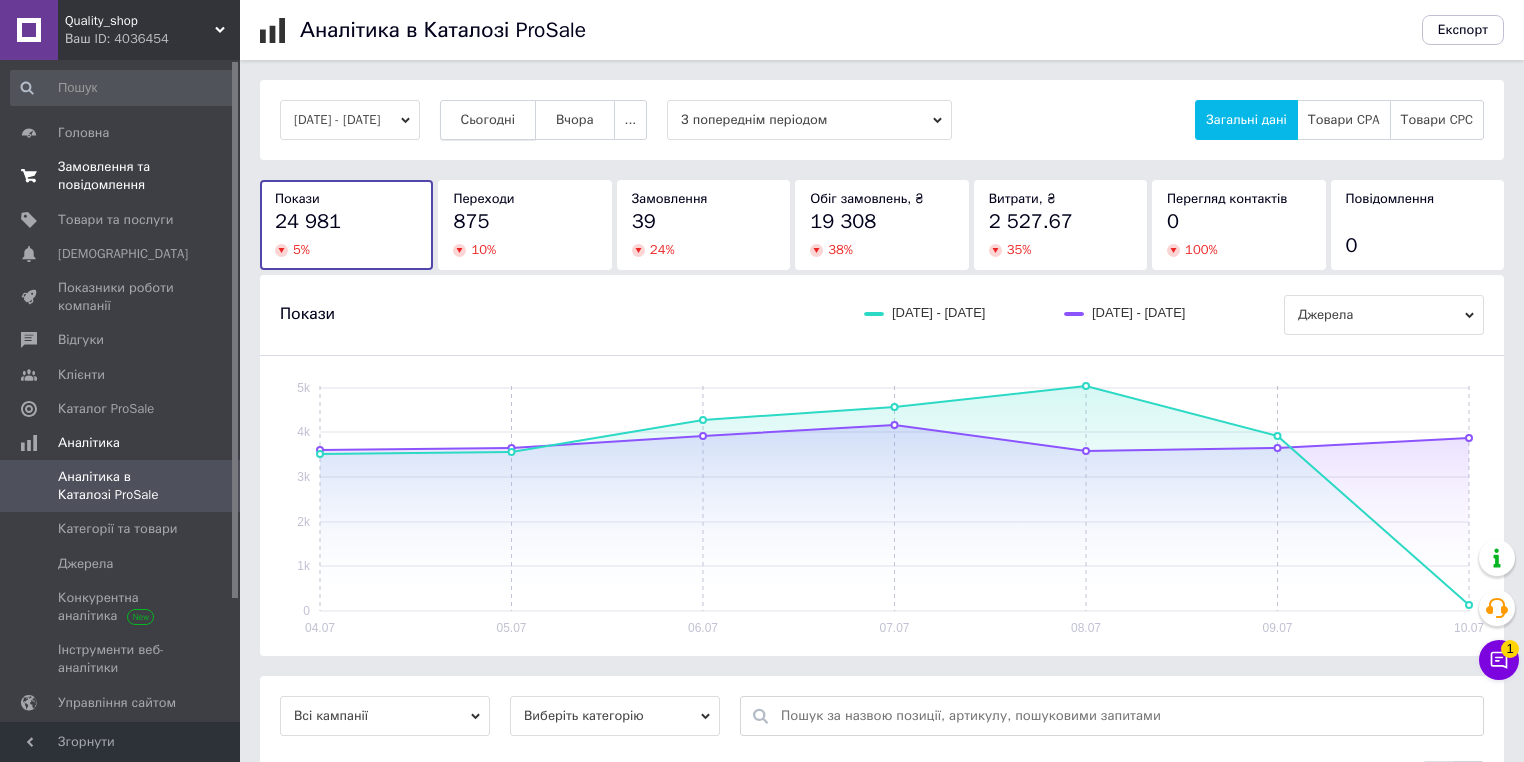 click on "Сьогодні" at bounding box center [488, 120] 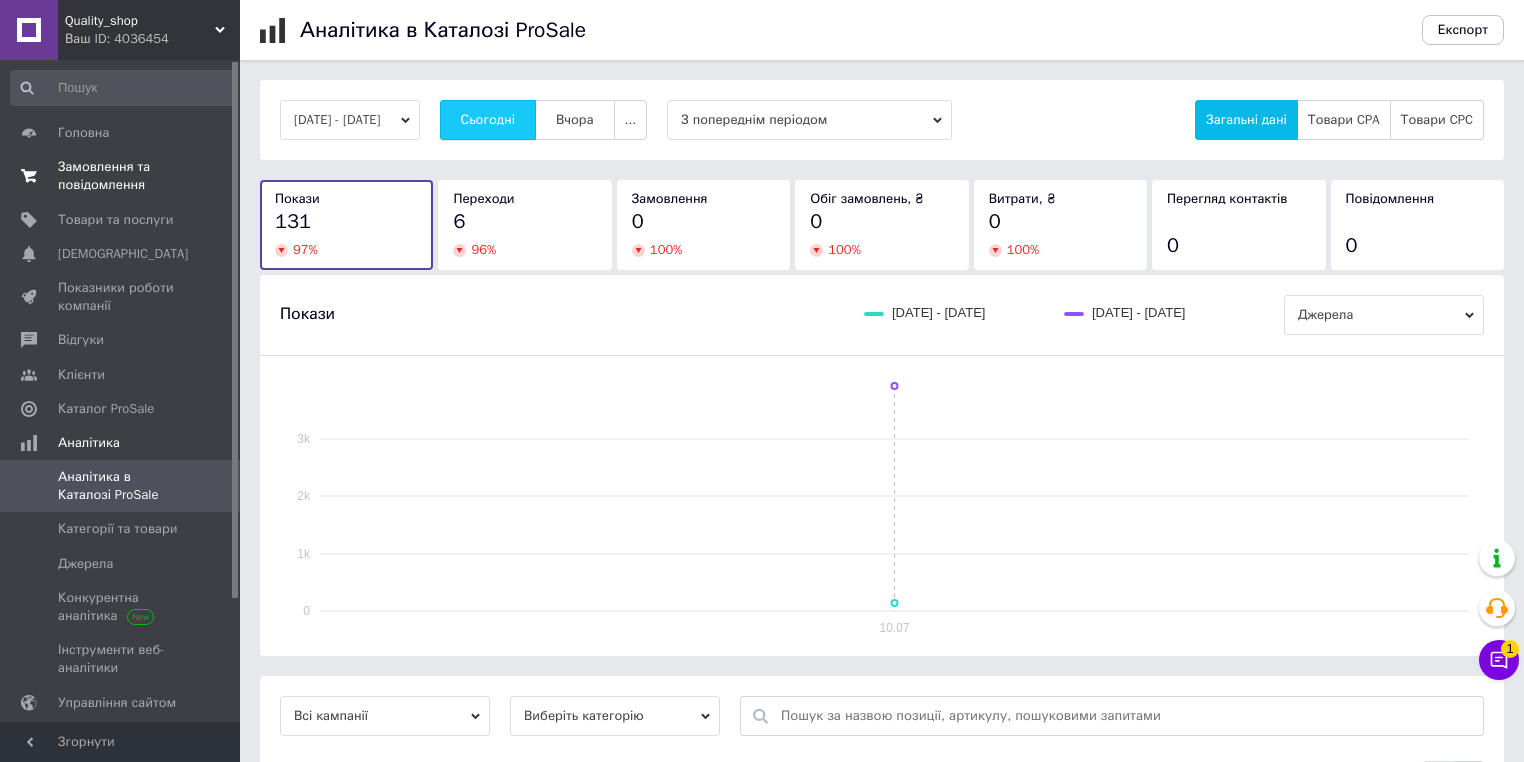 click on "Сьогодні" at bounding box center [488, 120] 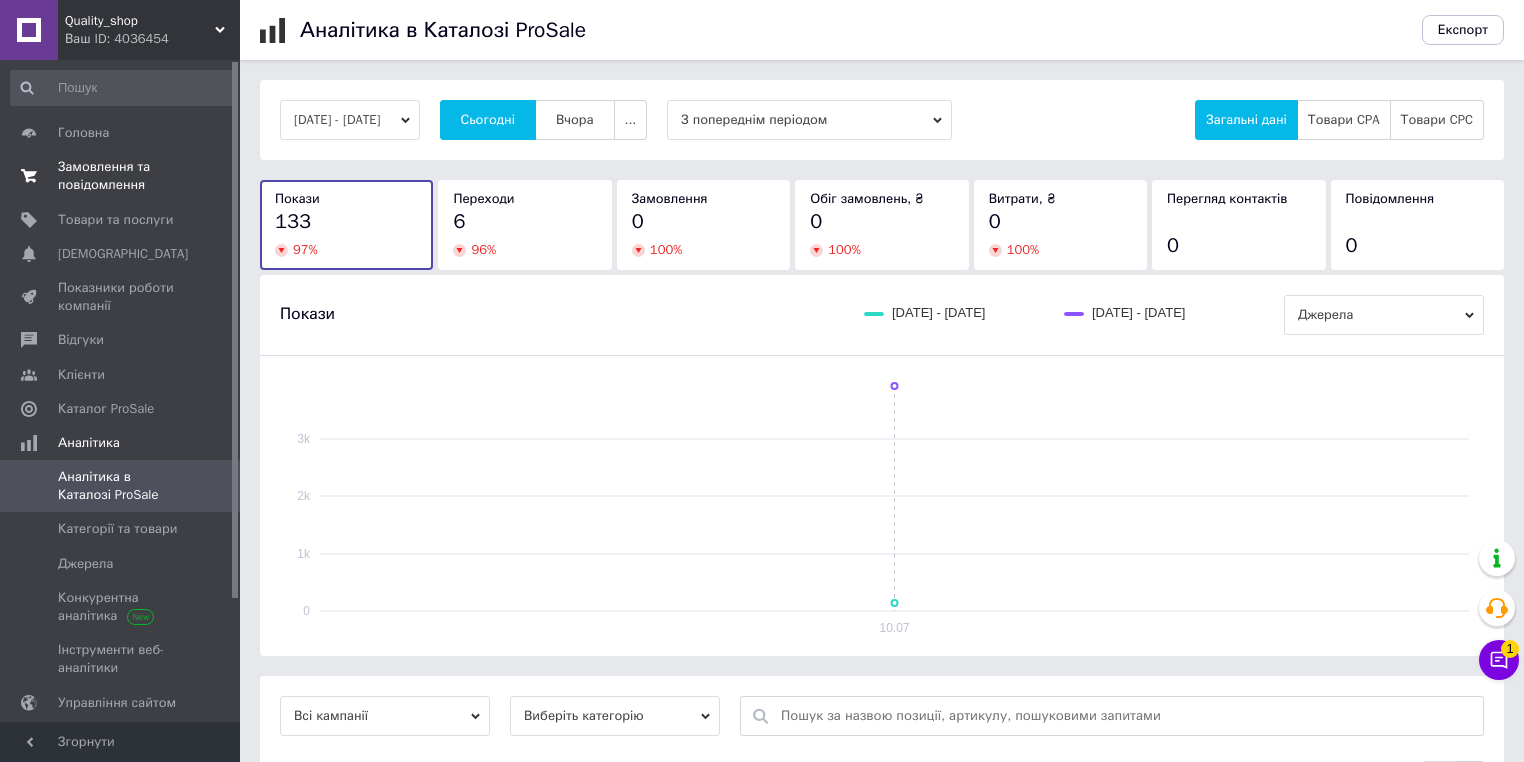 click on "[DATE] - [DATE] Сьогодні [GEOGRAPHIC_DATA] ... З попереднім періодом Загальні дані Товари CPA Товари CPC" at bounding box center (882, 120) 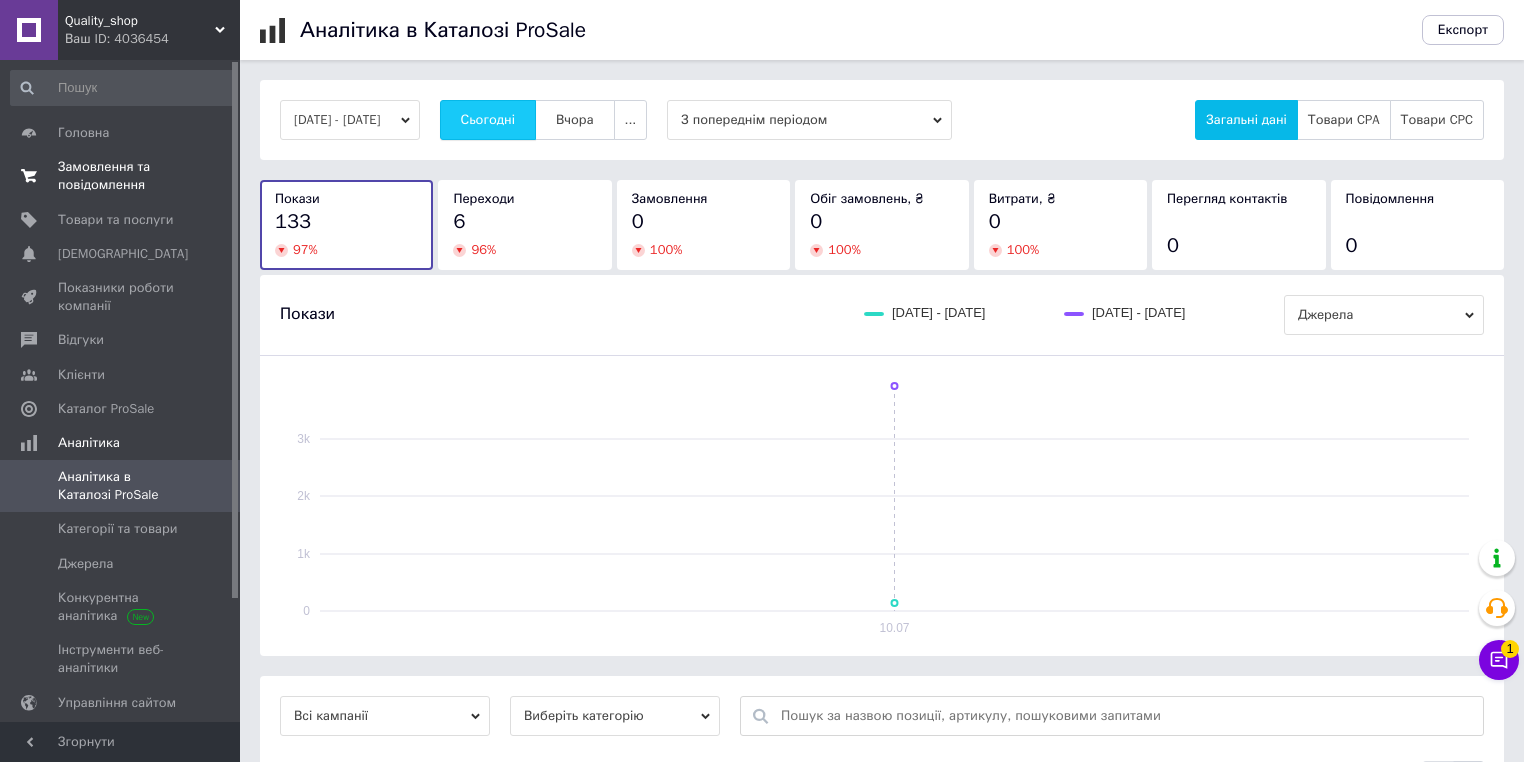 click on "Сьогодні" at bounding box center [488, 120] 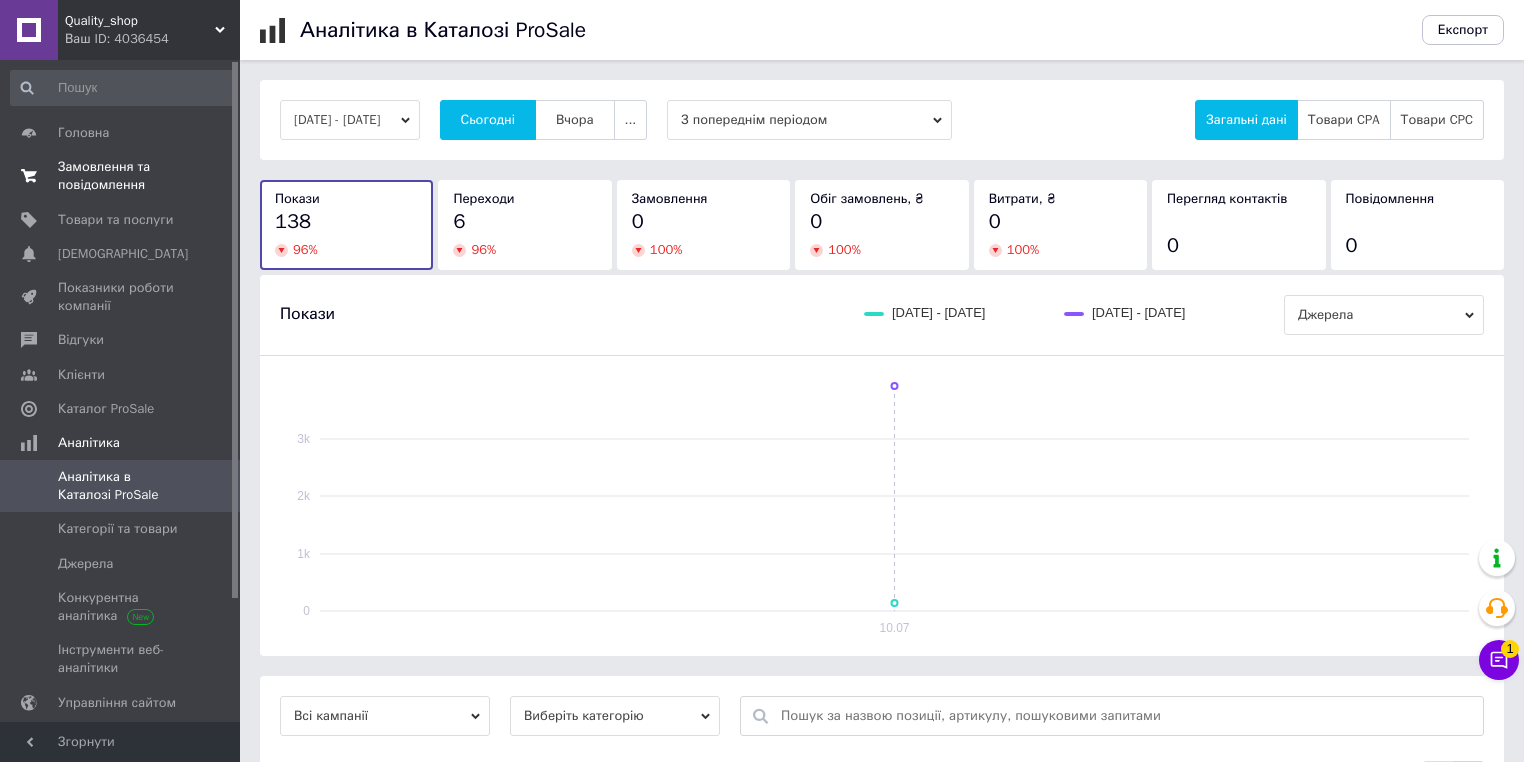 type 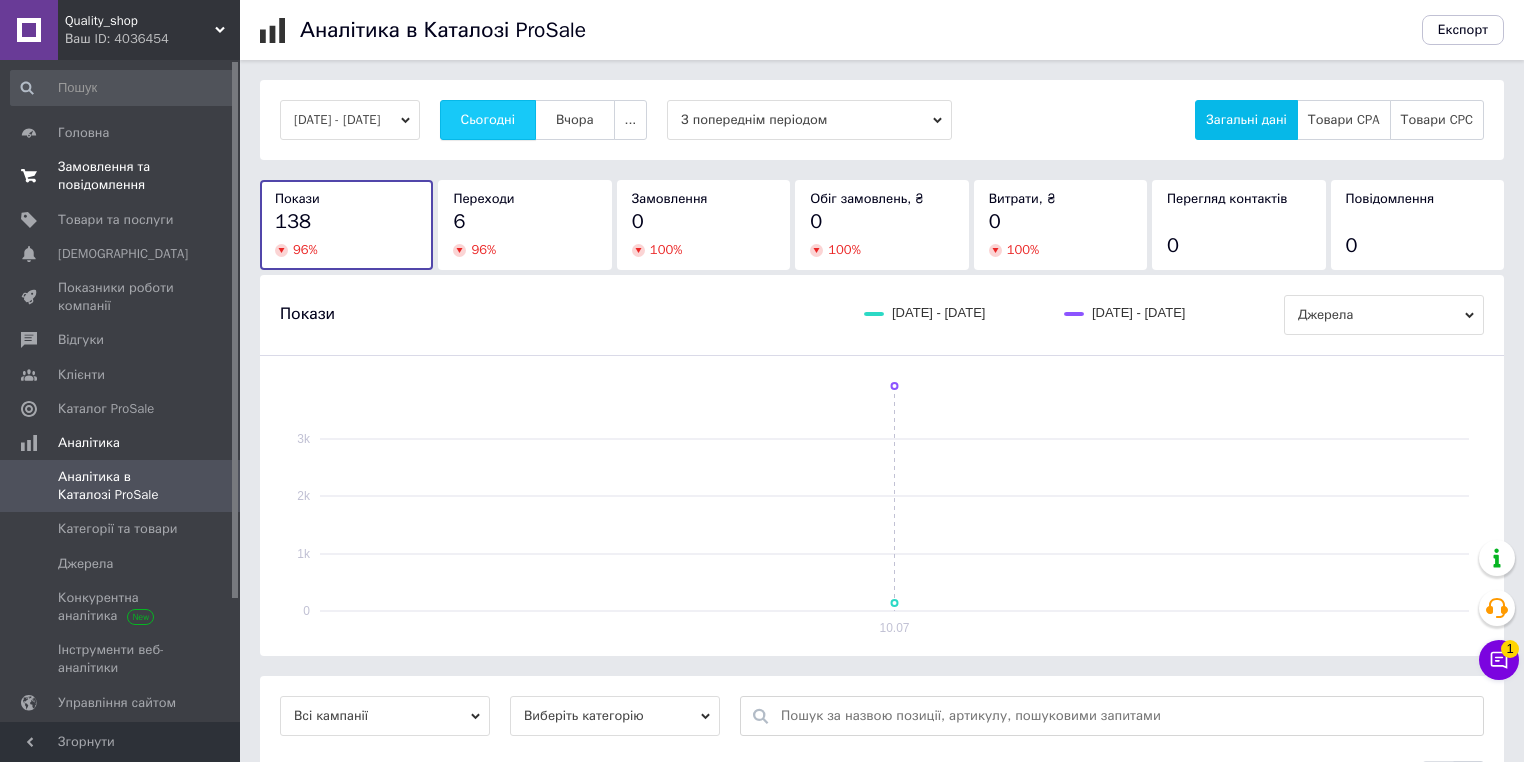 click on "Сьогодні" at bounding box center (488, 120) 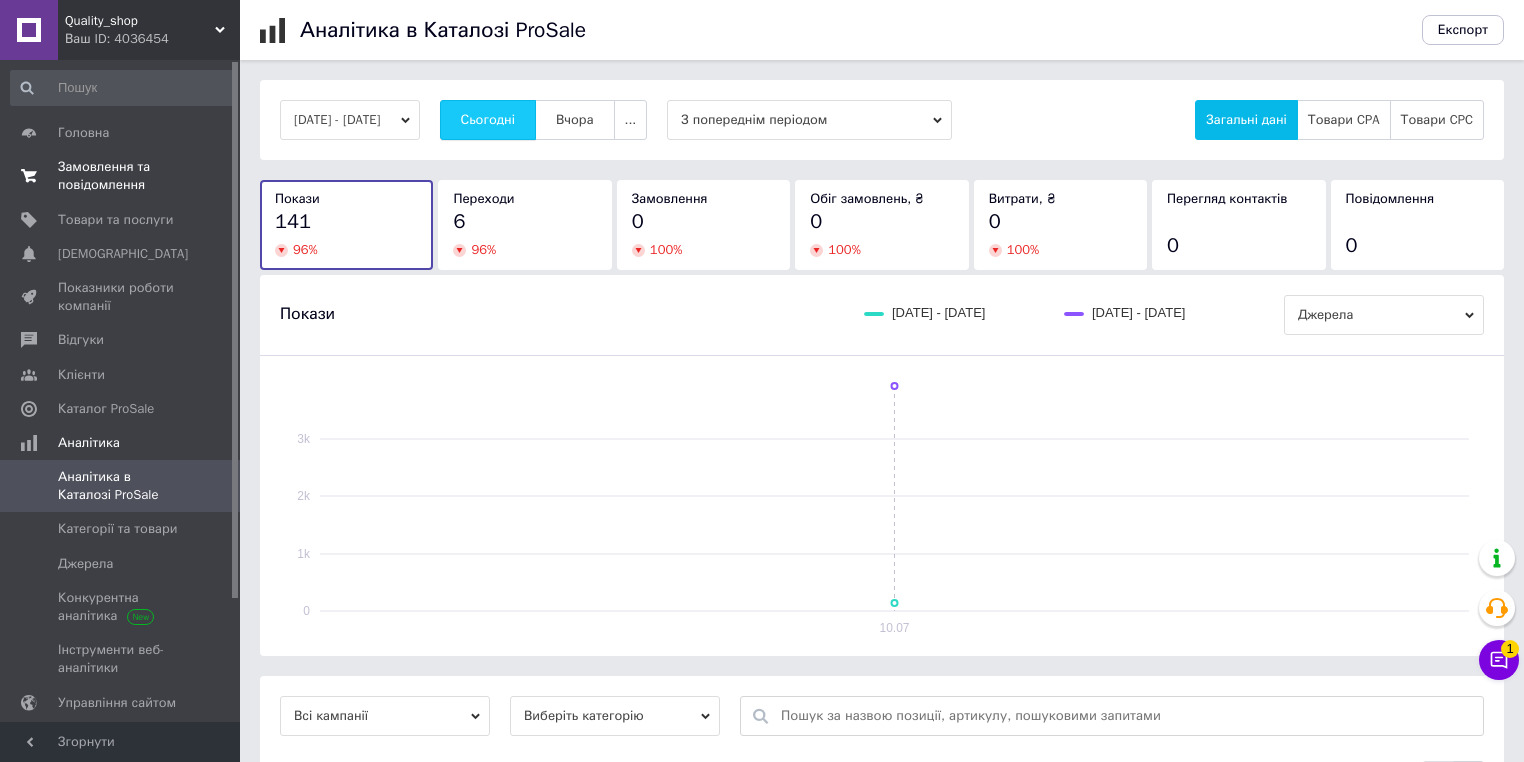 click on "Сьогодні" at bounding box center [488, 120] 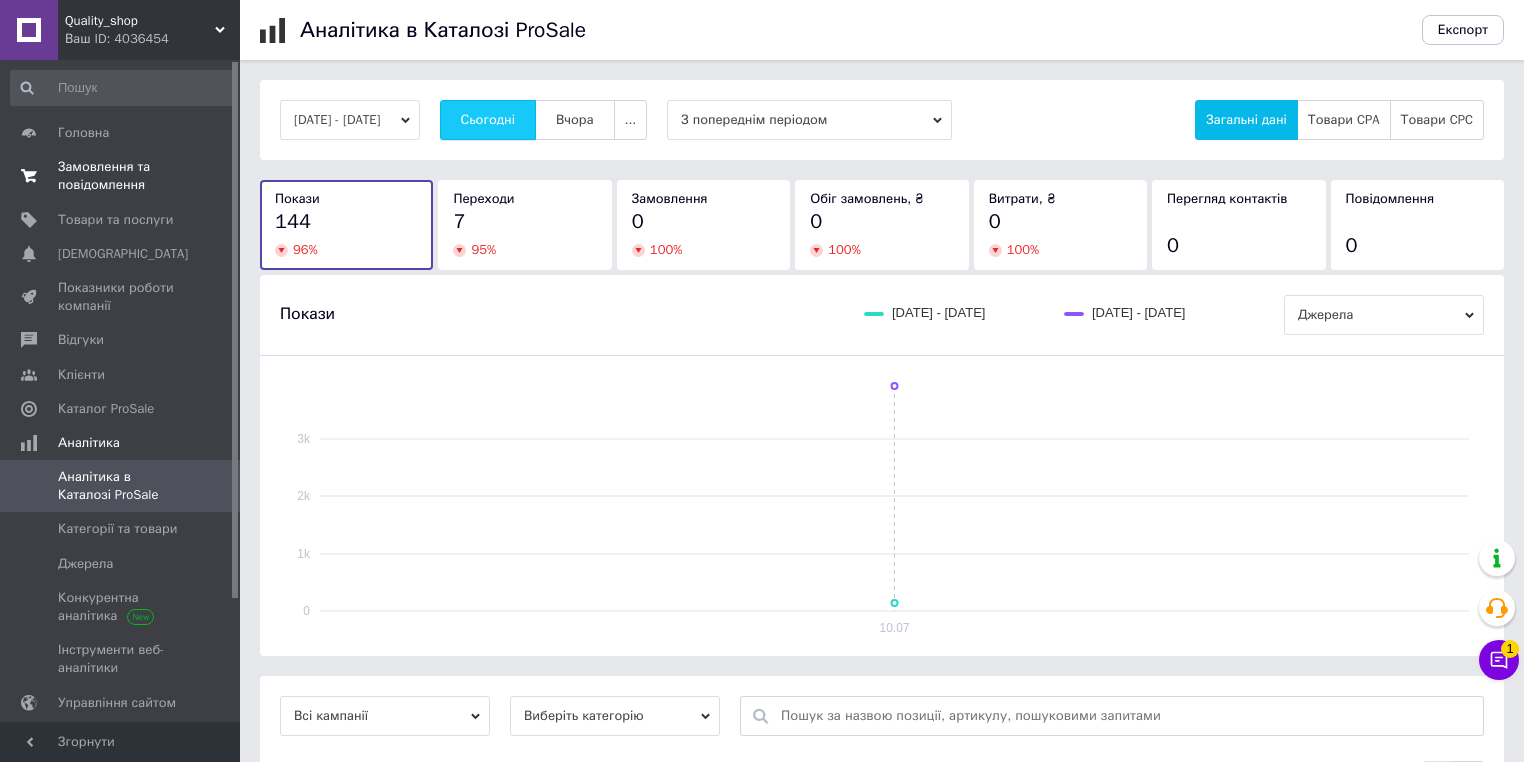 click on "Сьогодні" at bounding box center [488, 120] 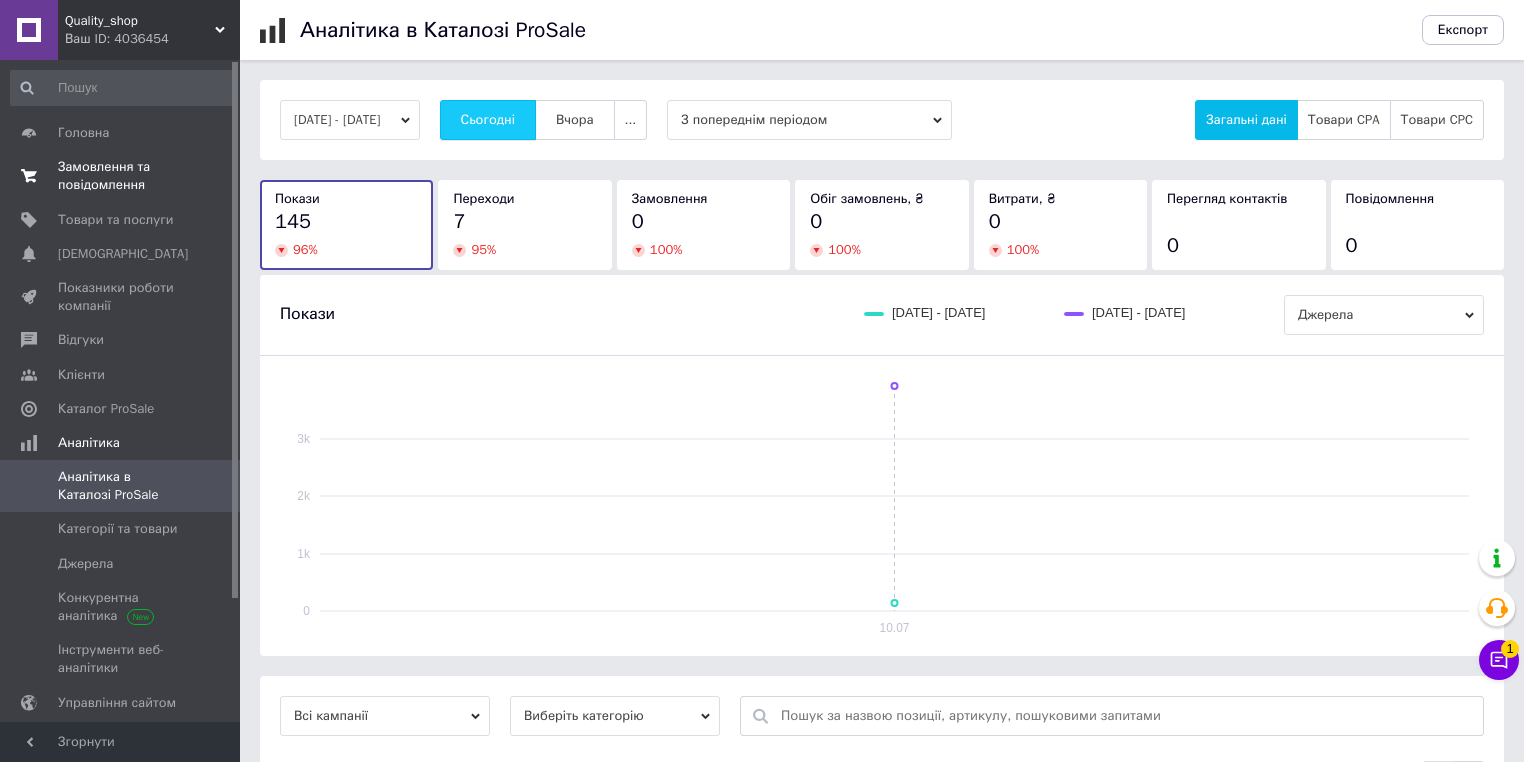 click on "Сьогодні" at bounding box center (488, 120) 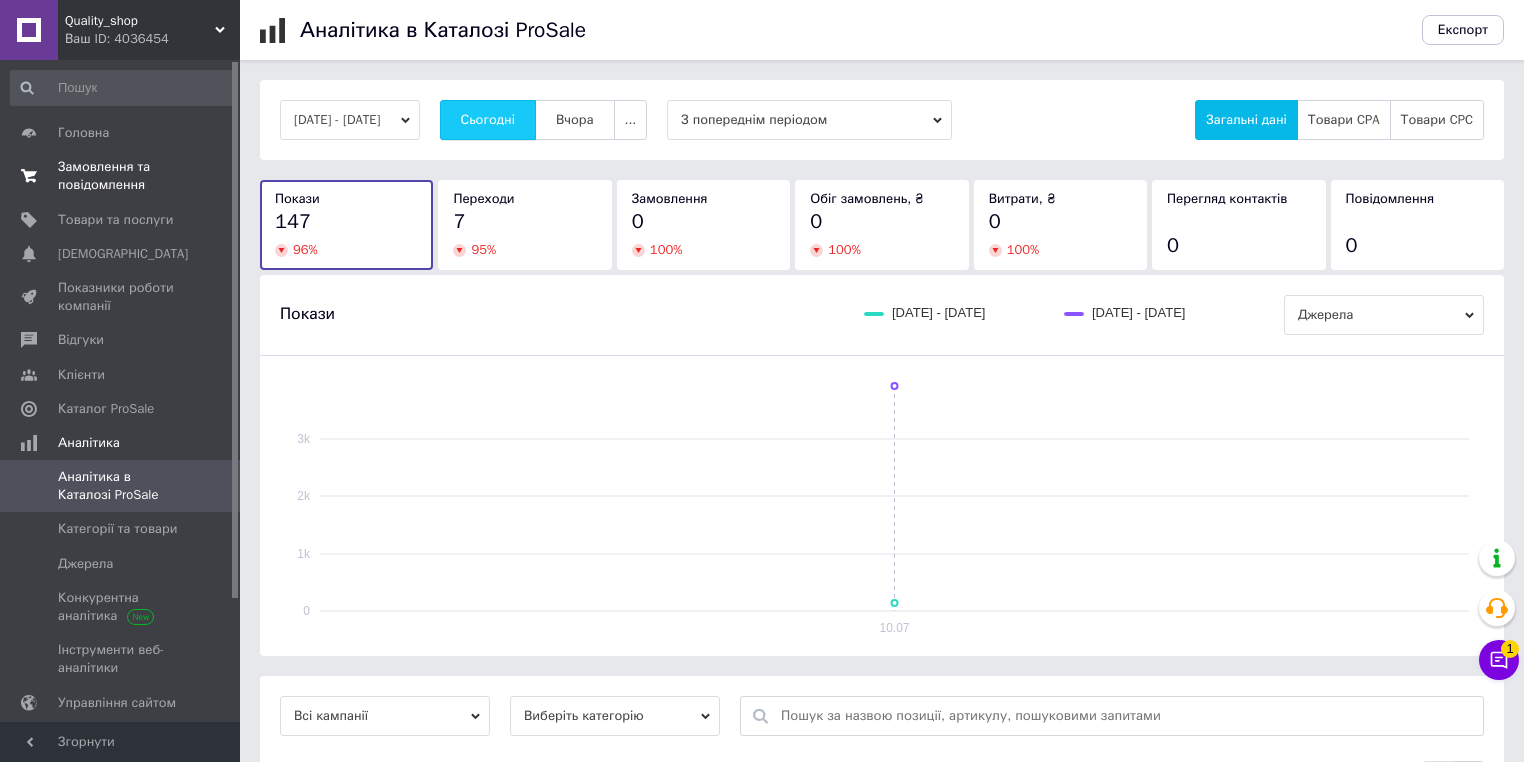 click on "Сьогодні" at bounding box center [488, 120] 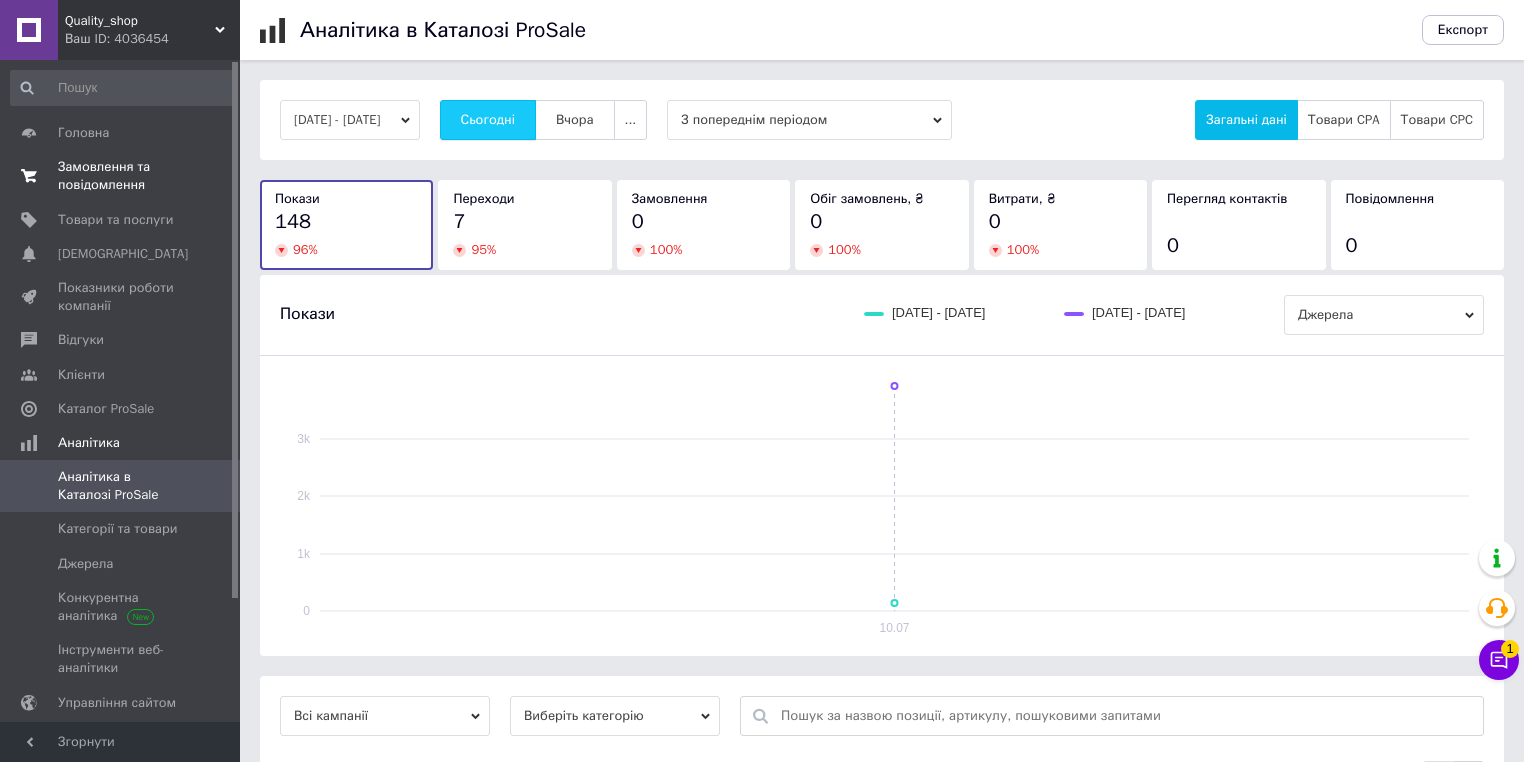 click on "Сьогодні" at bounding box center [488, 120] 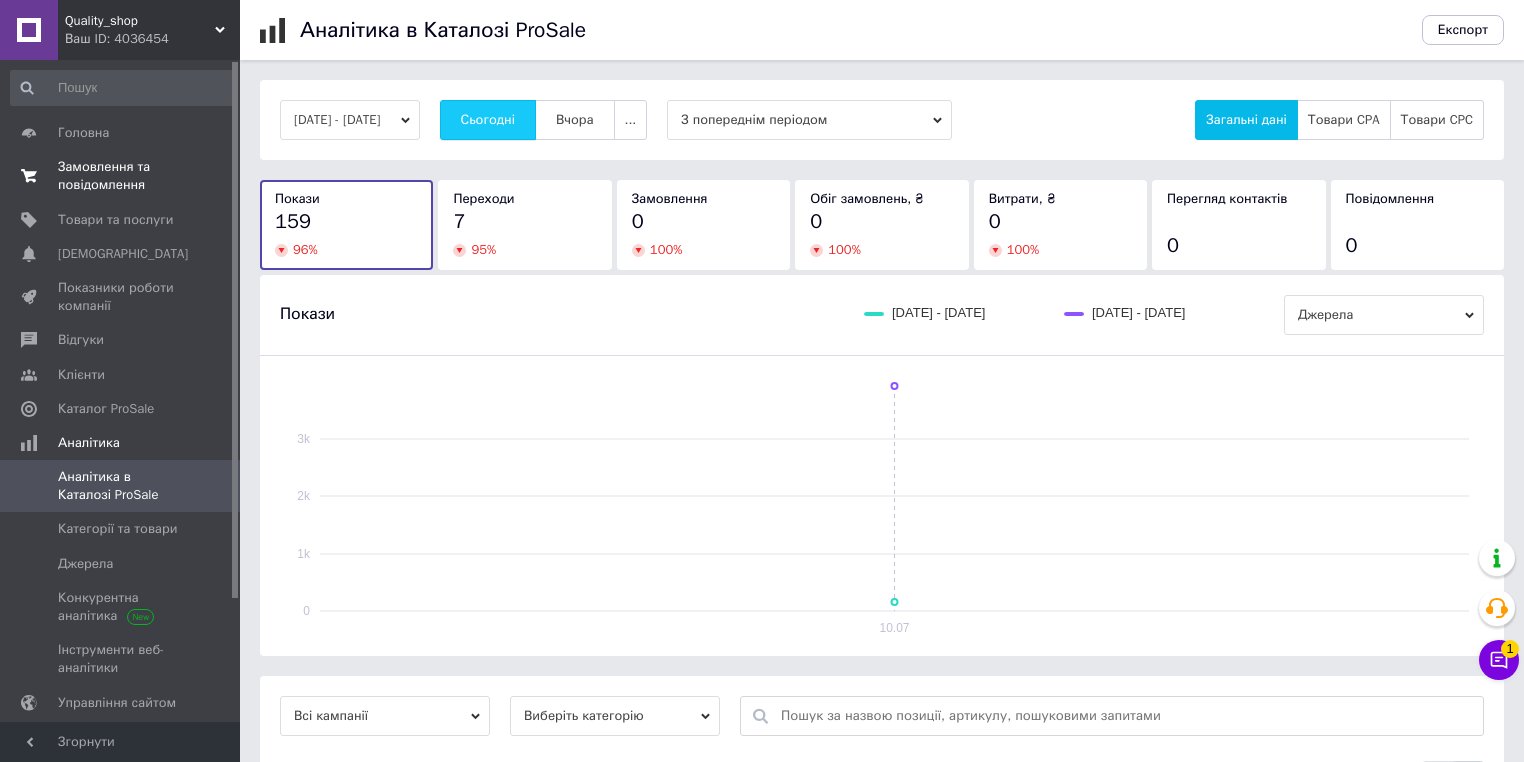 click on "Сьогодні" at bounding box center [488, 120] 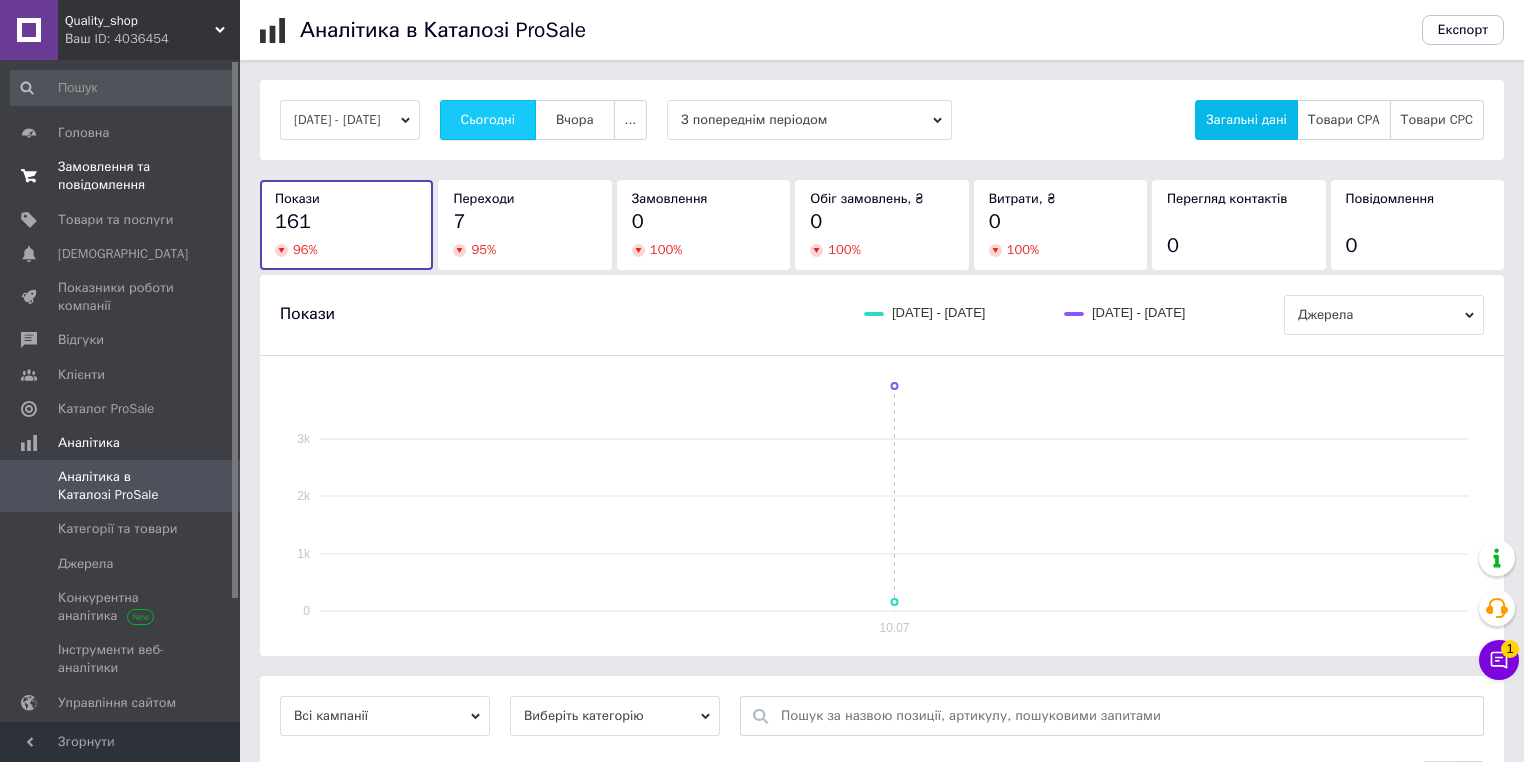 click on "Сьогодні" at bounding box center (488, 120) 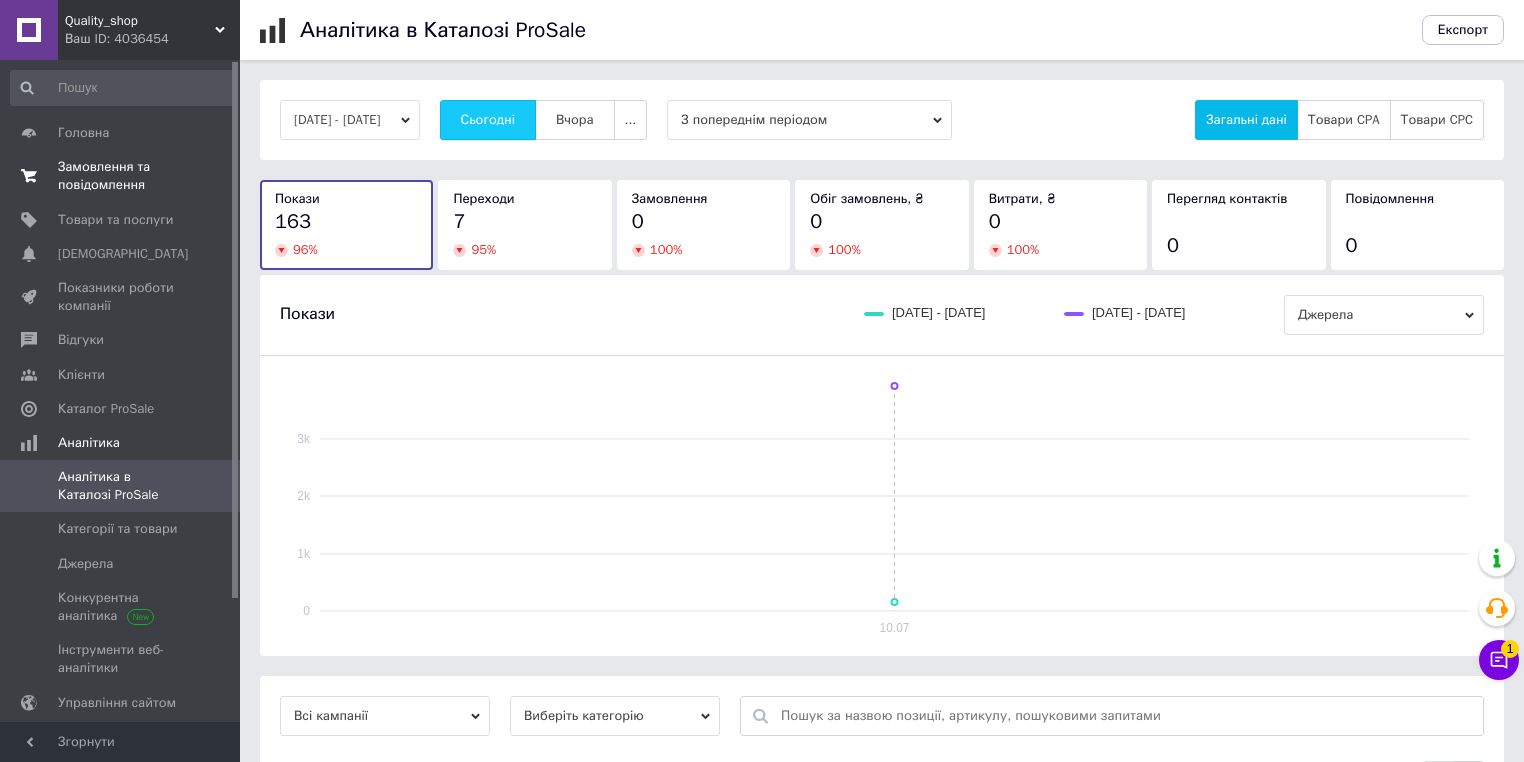 click on "Сьогодні" at bounding box center (488, 120) 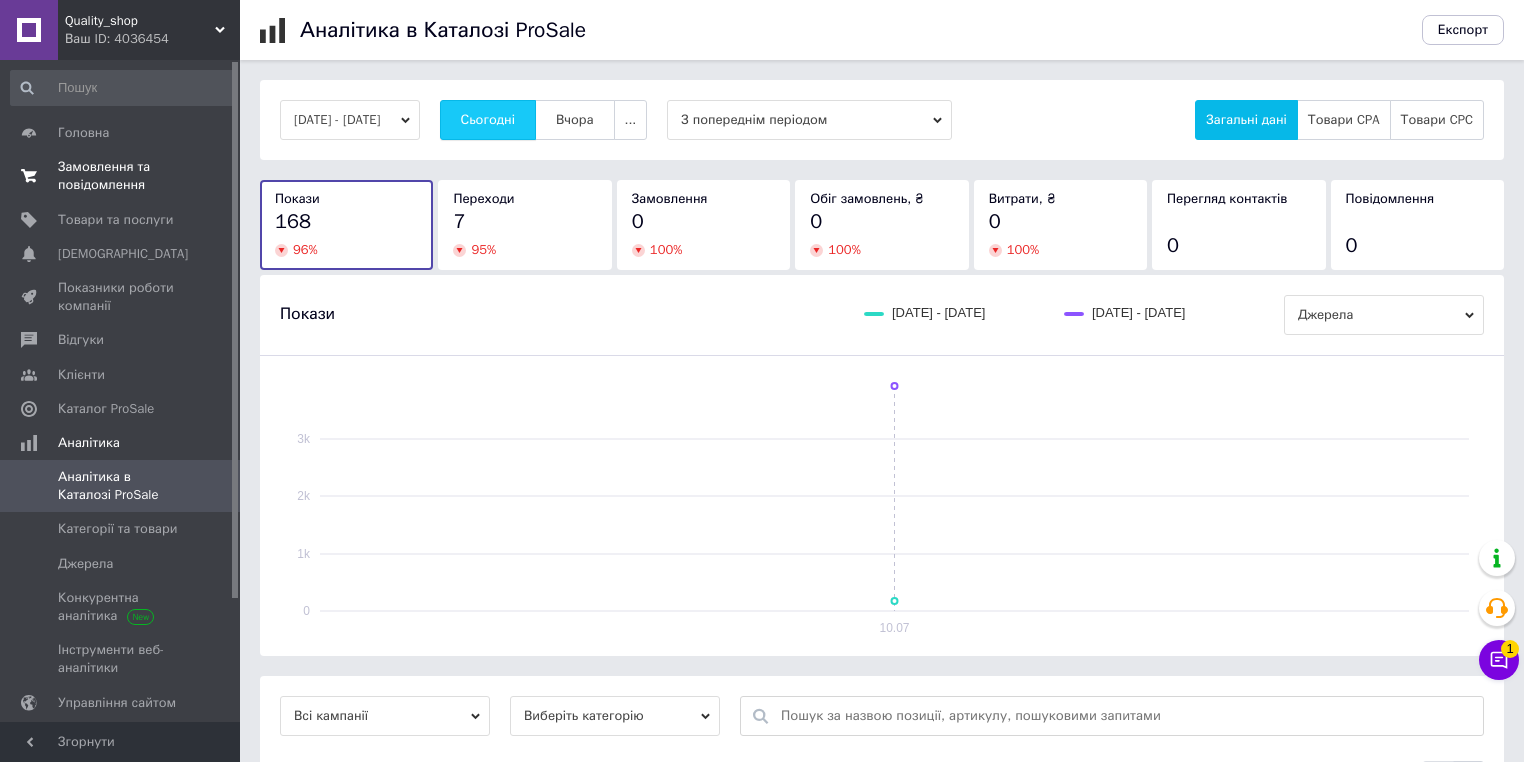 click on "Сьогодні" at bounding box center (488, 120) 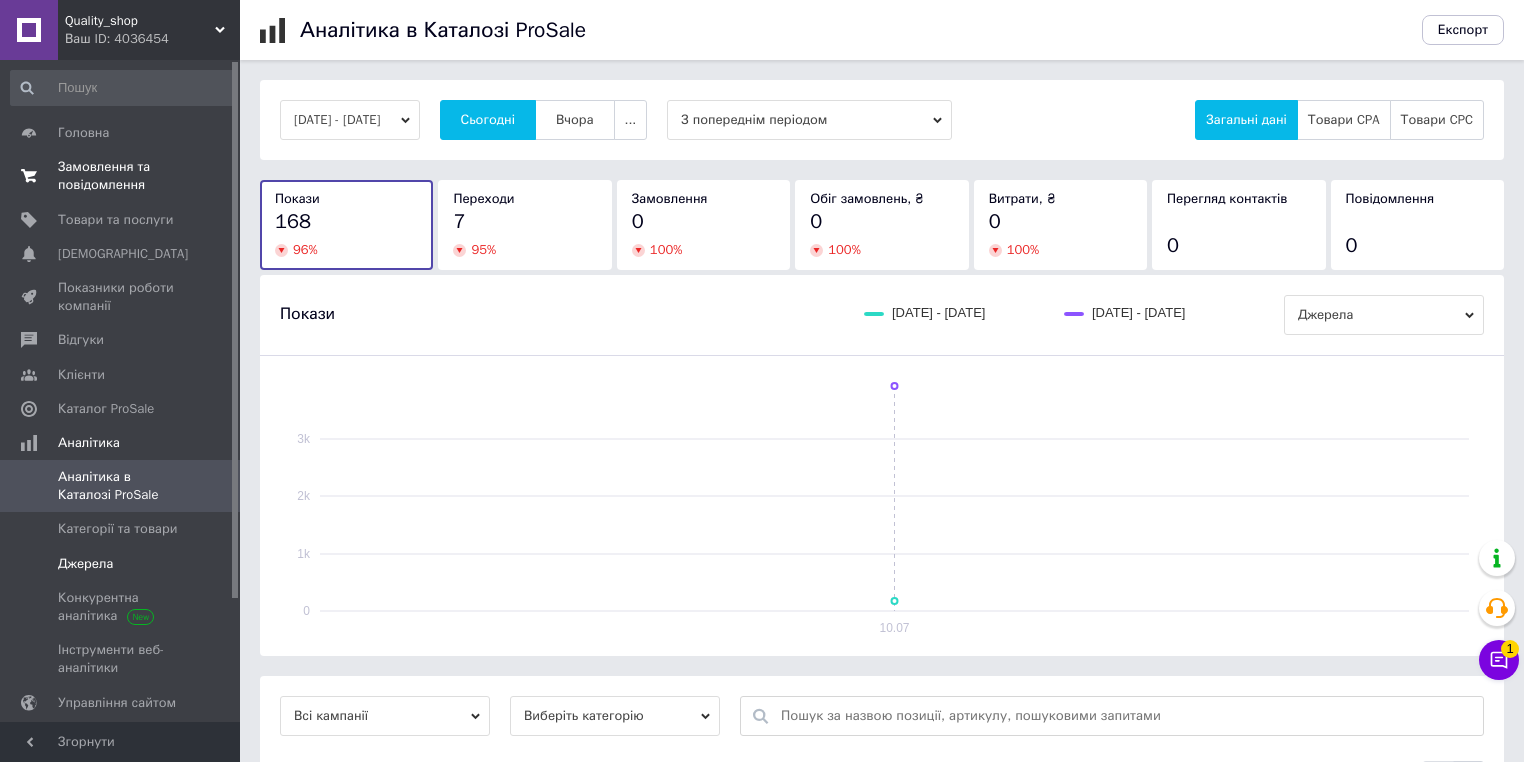 click on "Сьогодні" at bounding box center [488, 120] 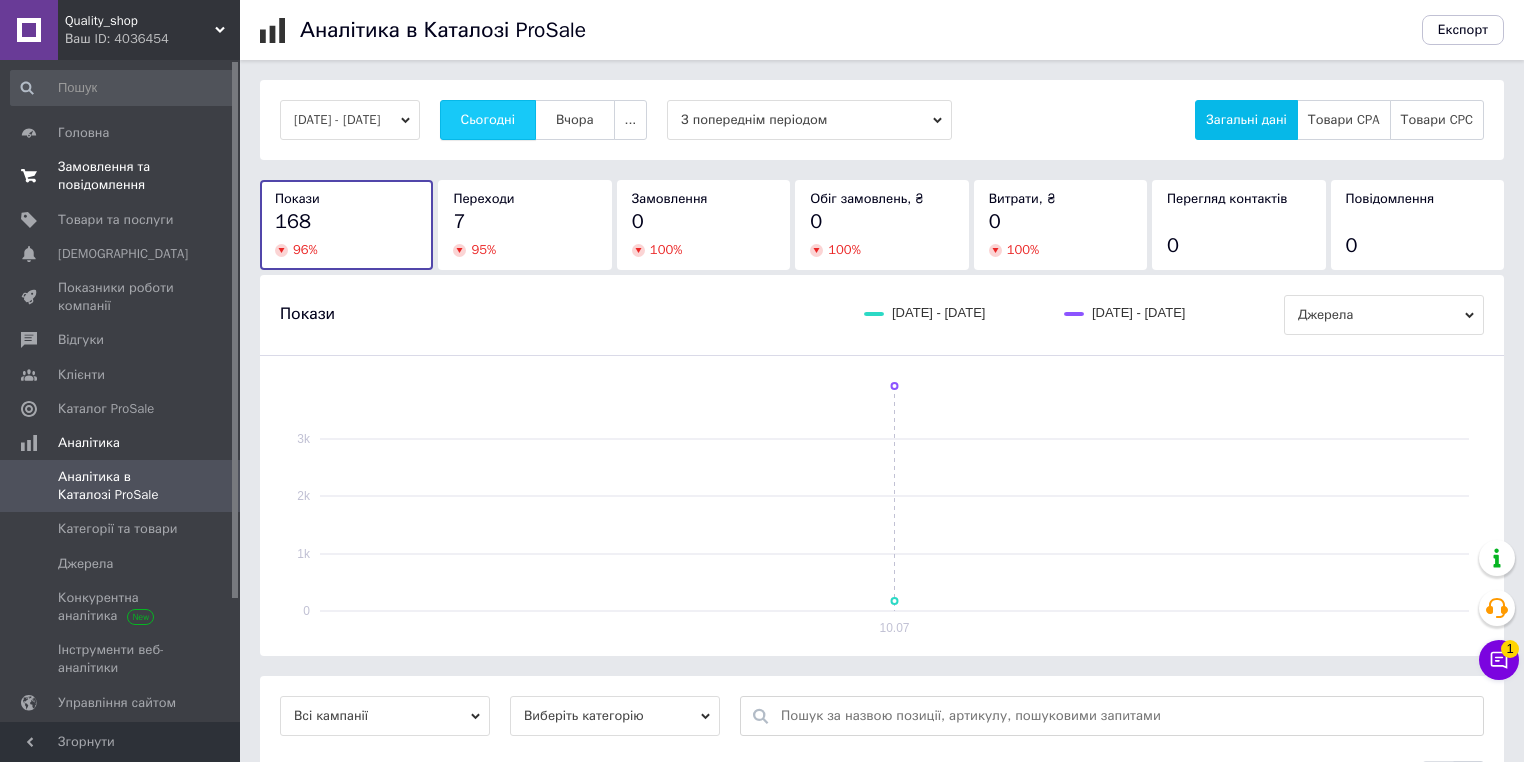 click on "Сьогодні" at bounding box center (488, 120) 